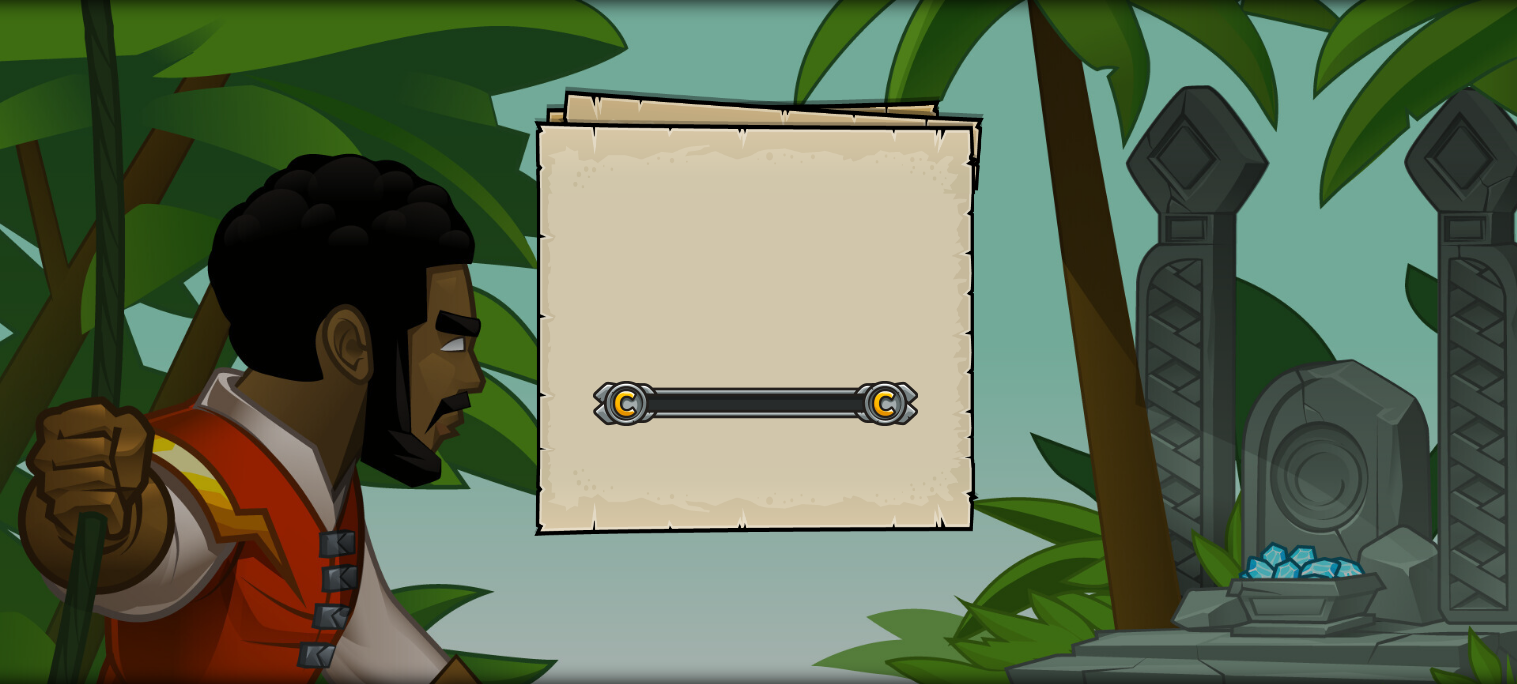 scroll, scrollTop: 0, scrollLeft: 0, axis: both 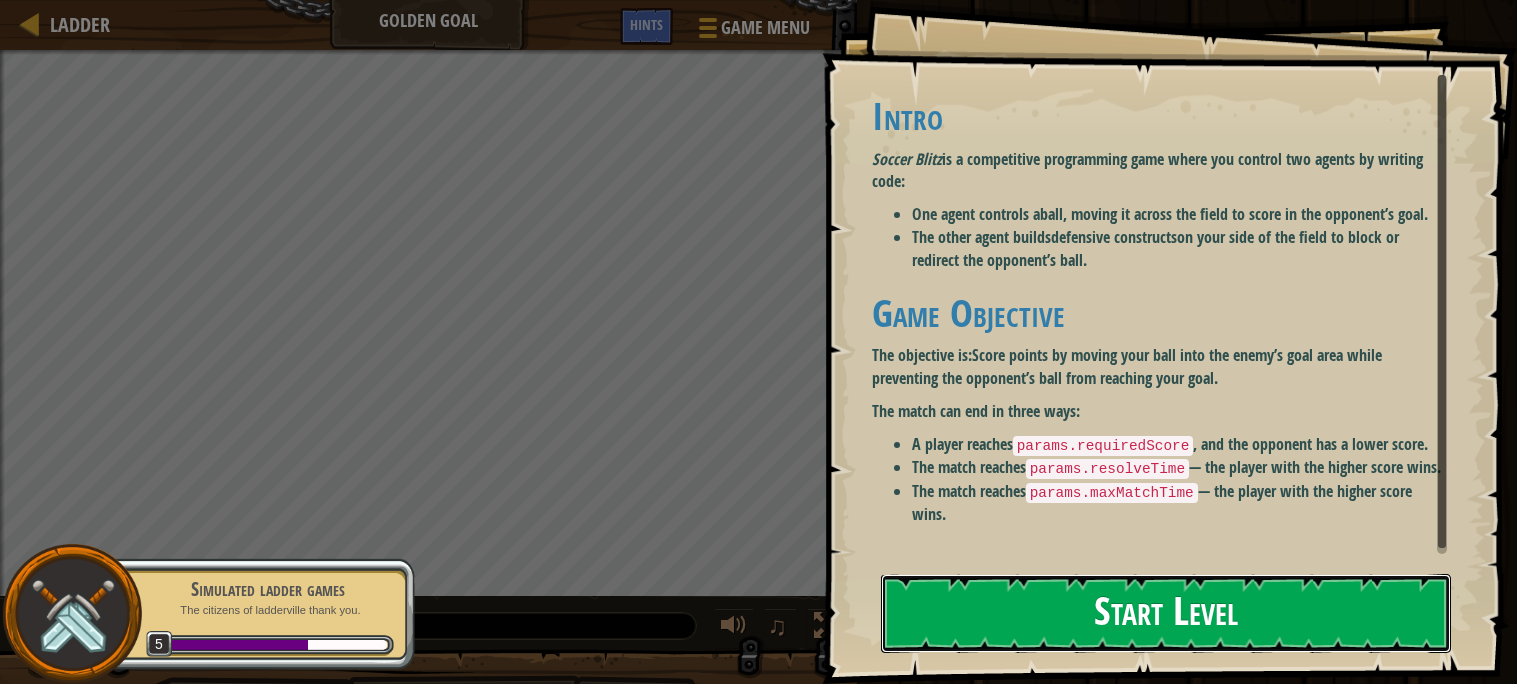click on "Start Level" at bounding box center (1166, 613) 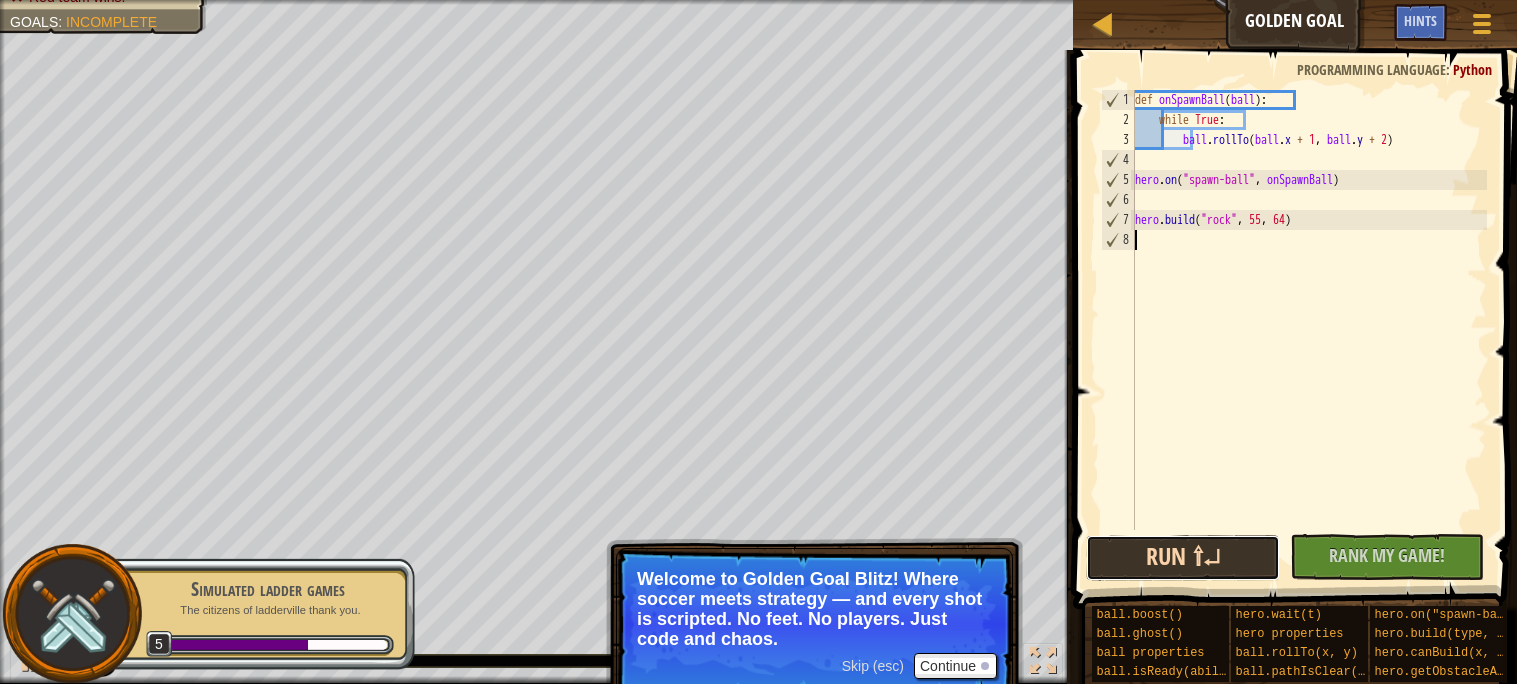 click on "Run ⇧↵" at bounding box center (1183, 558) 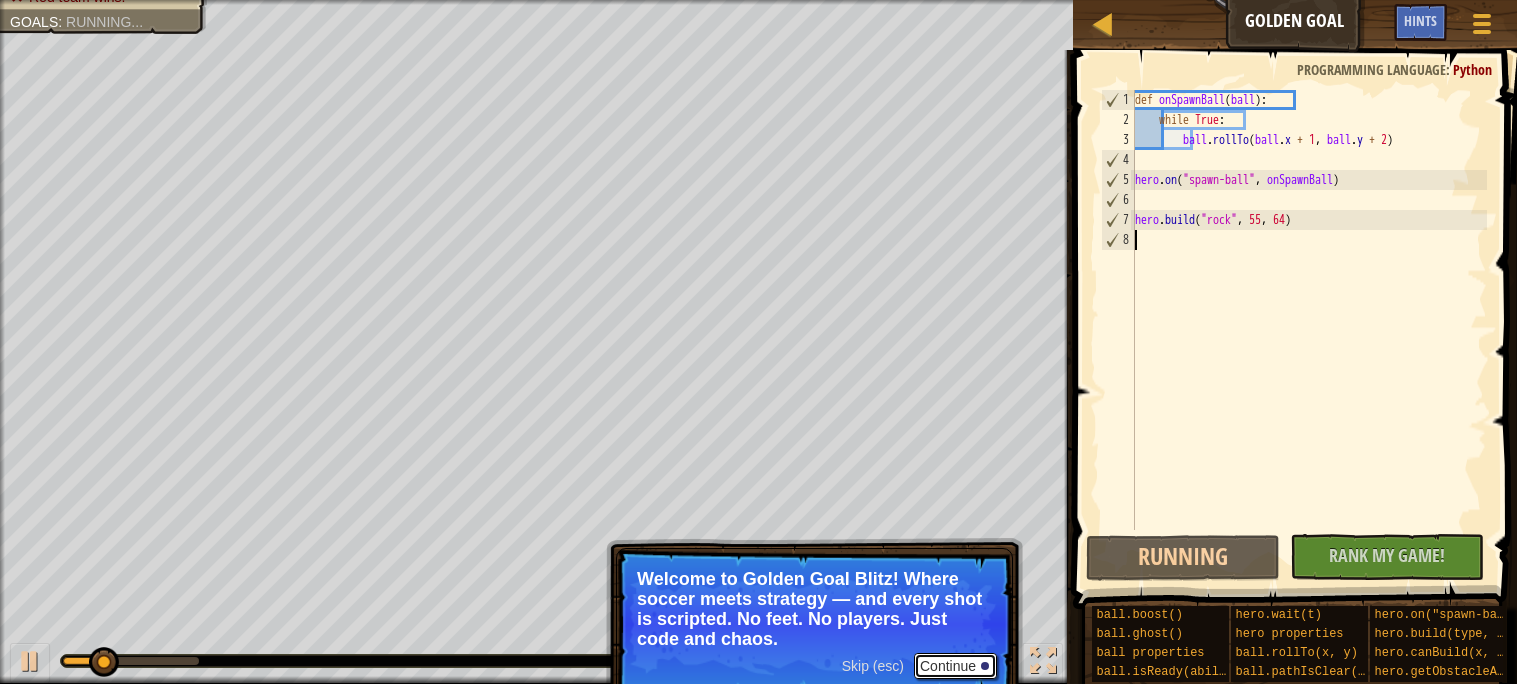 click on "Continue" at bounding box center (955, 666) 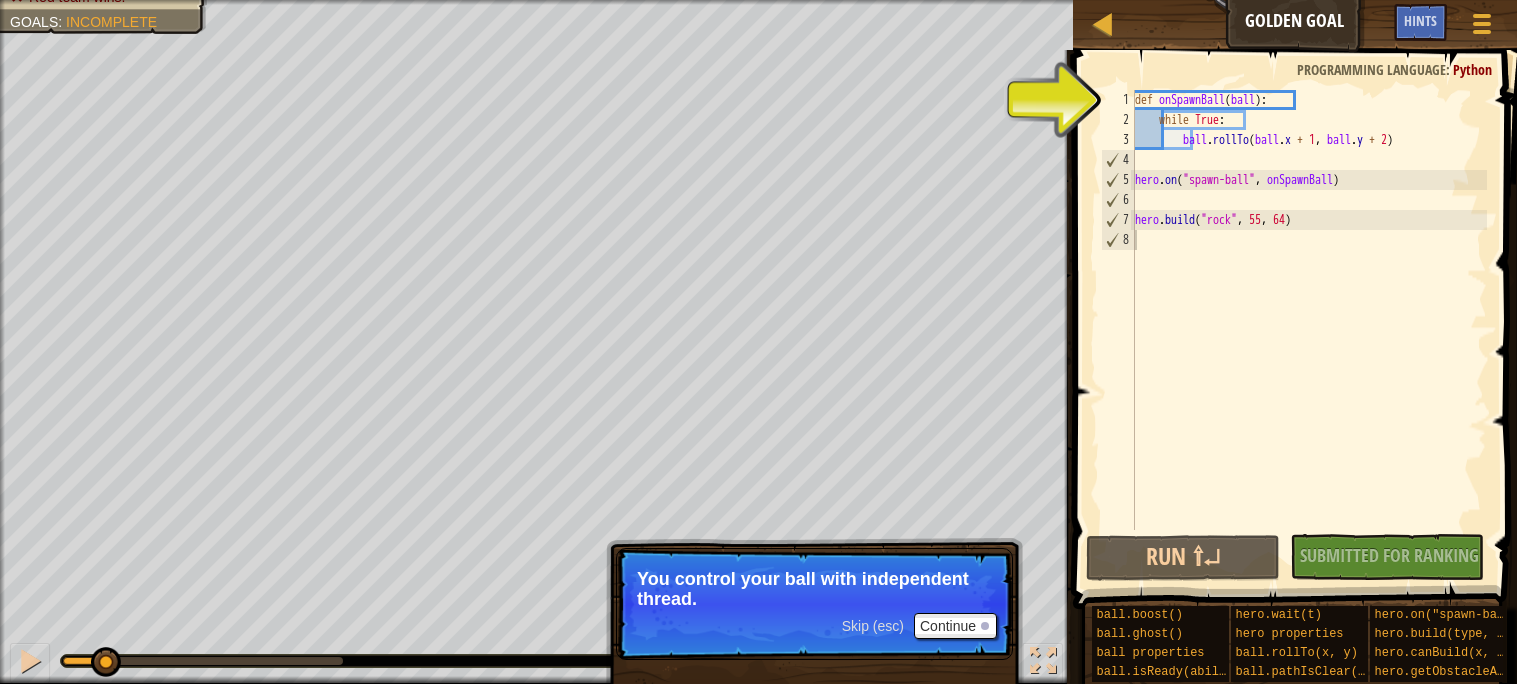 click on "Skip (esc) Continue  You control your ball with independent thread." at bounding box center [814, 696] 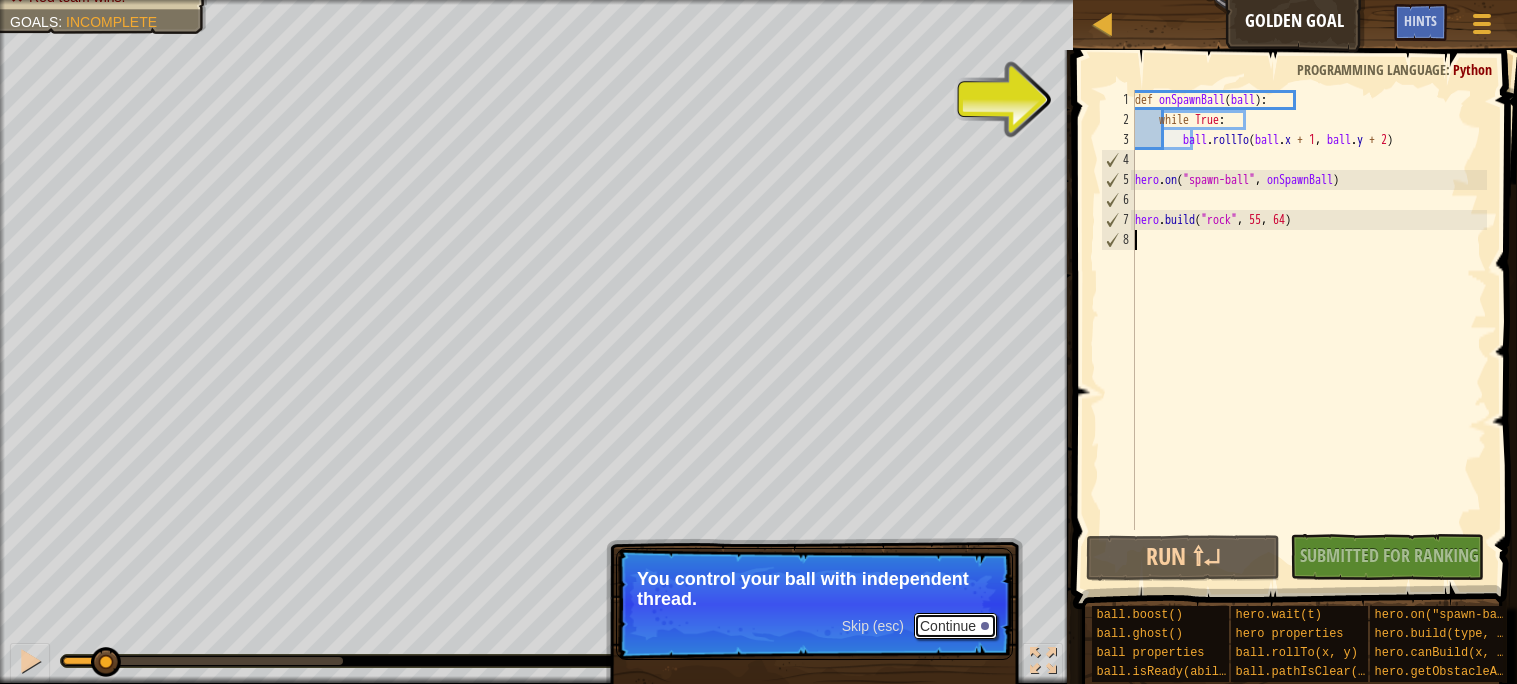 click on "Continue" at bounding box center (955, 626) 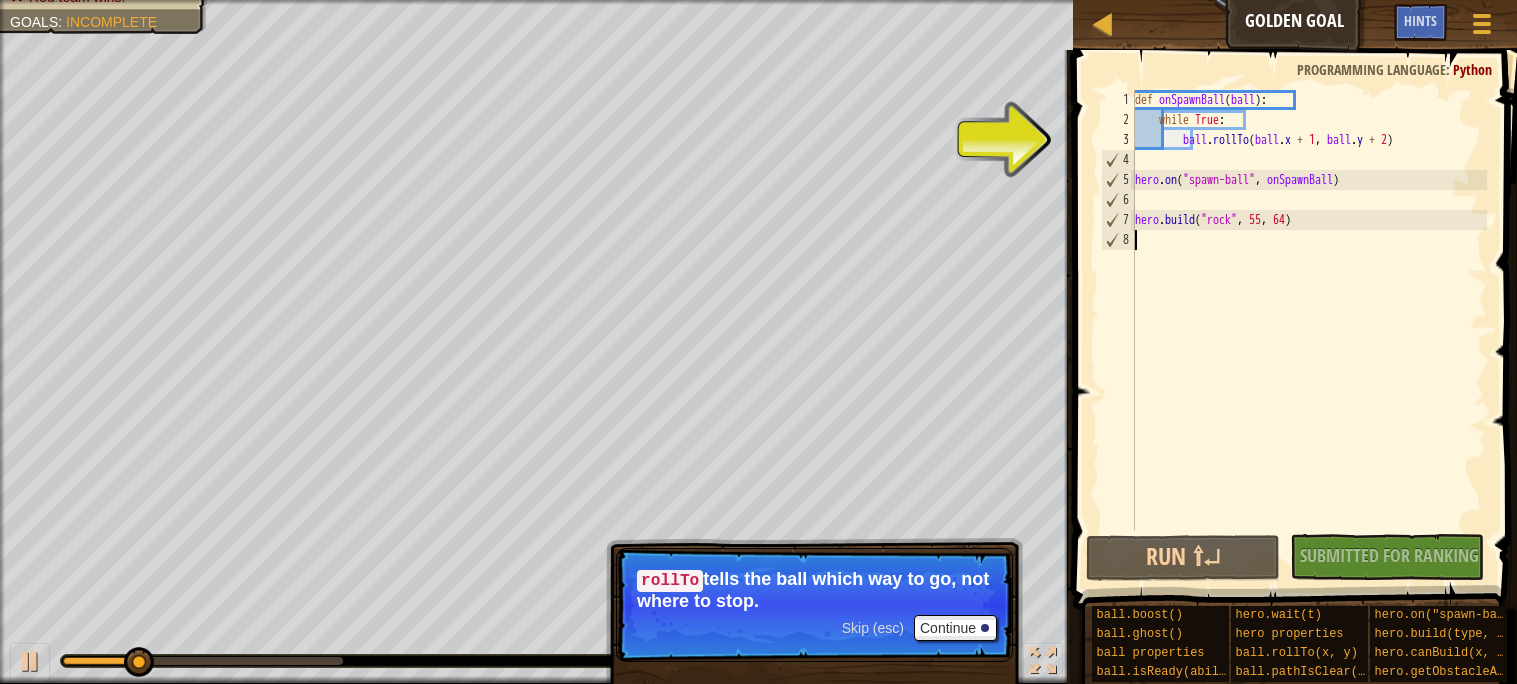 click on "def   onSpawnBall ( ball ) :      while   True :          ball . rollTo ( ball . x   +   1 ,   ball . y   +   2 ) hero . on ( "spawn-ball" ,   onSpawnBall ) hero . build ( "rock" ,   55 ,   64 )" at bounding box center [1309, 330] 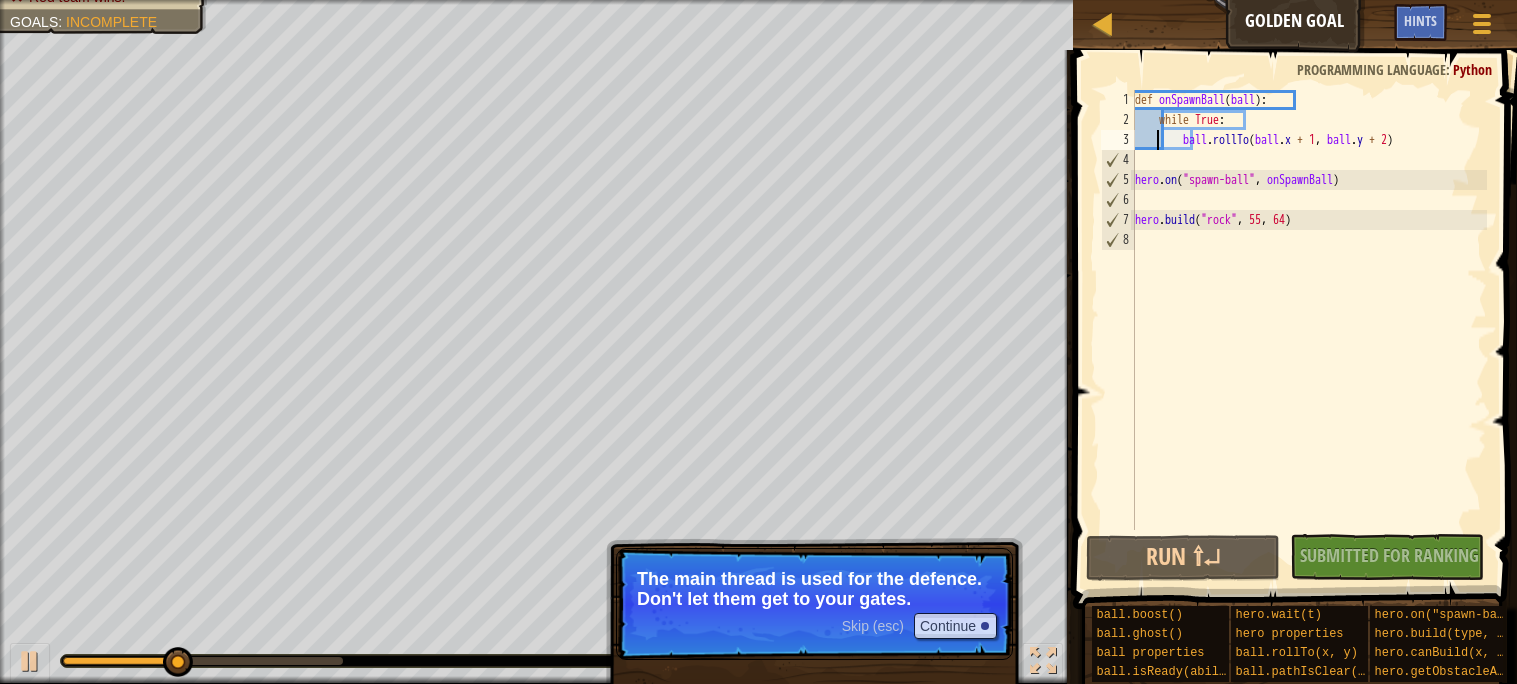 click on "Ladder Golden Goal Game Menu Done Hints" at bounding box center (1295, 25) 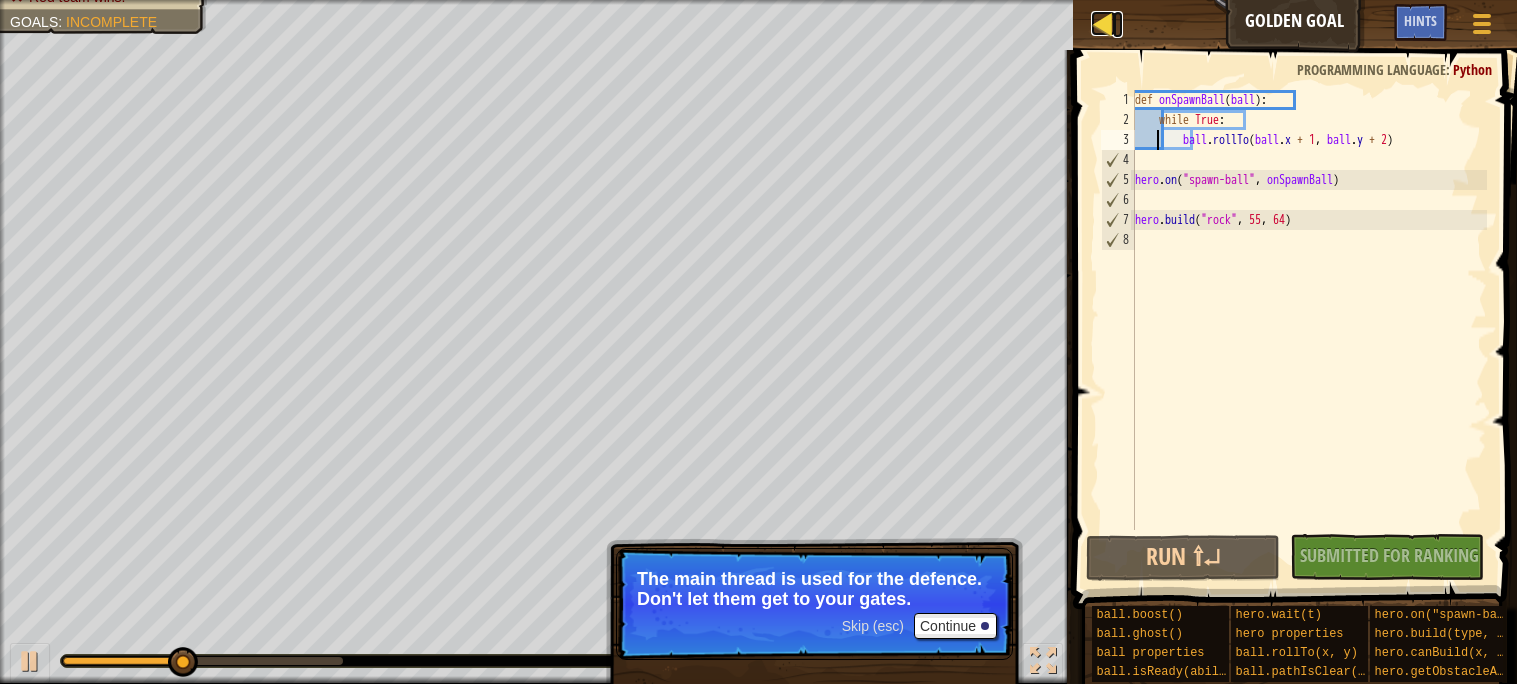 click at bounding box center [1103, 23] 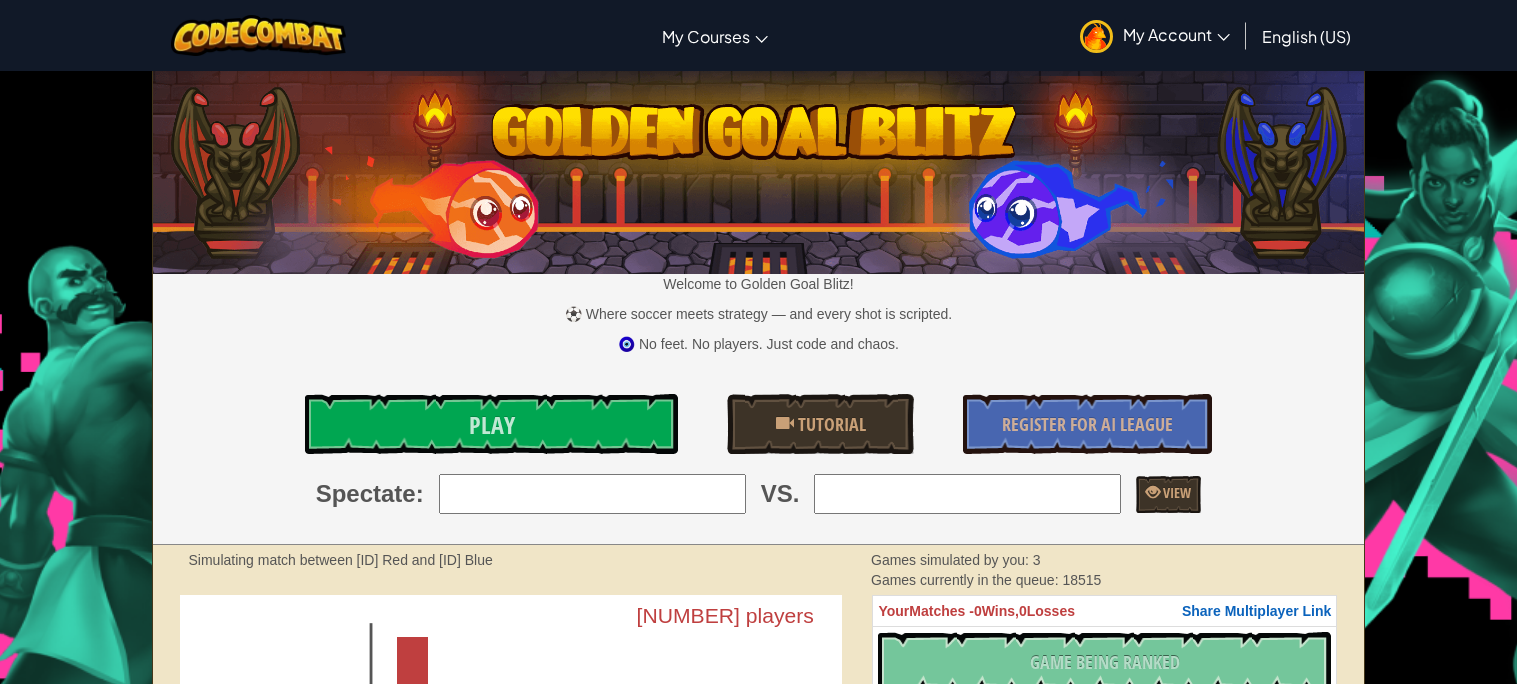 click on "My Account" at bounding box center (1176, 34) 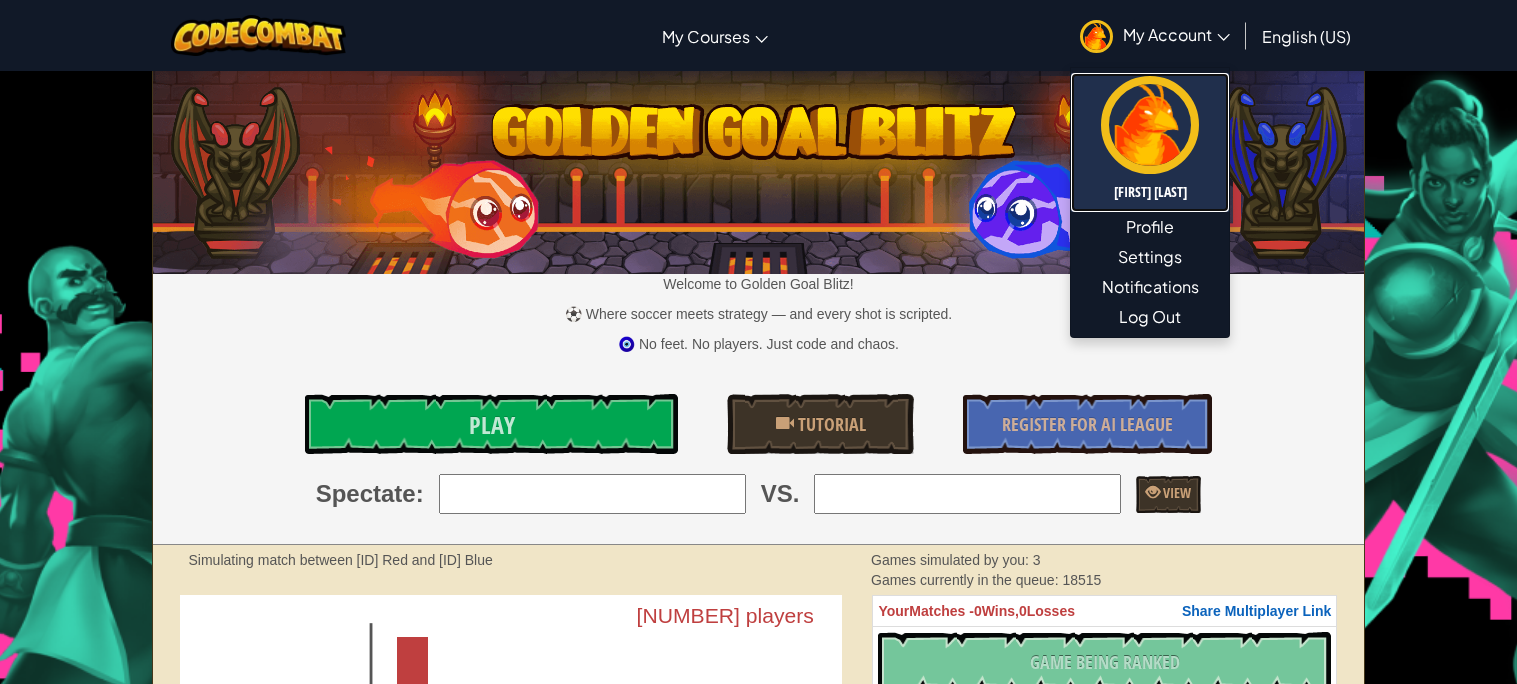 click at bounding box center [1150, 125] 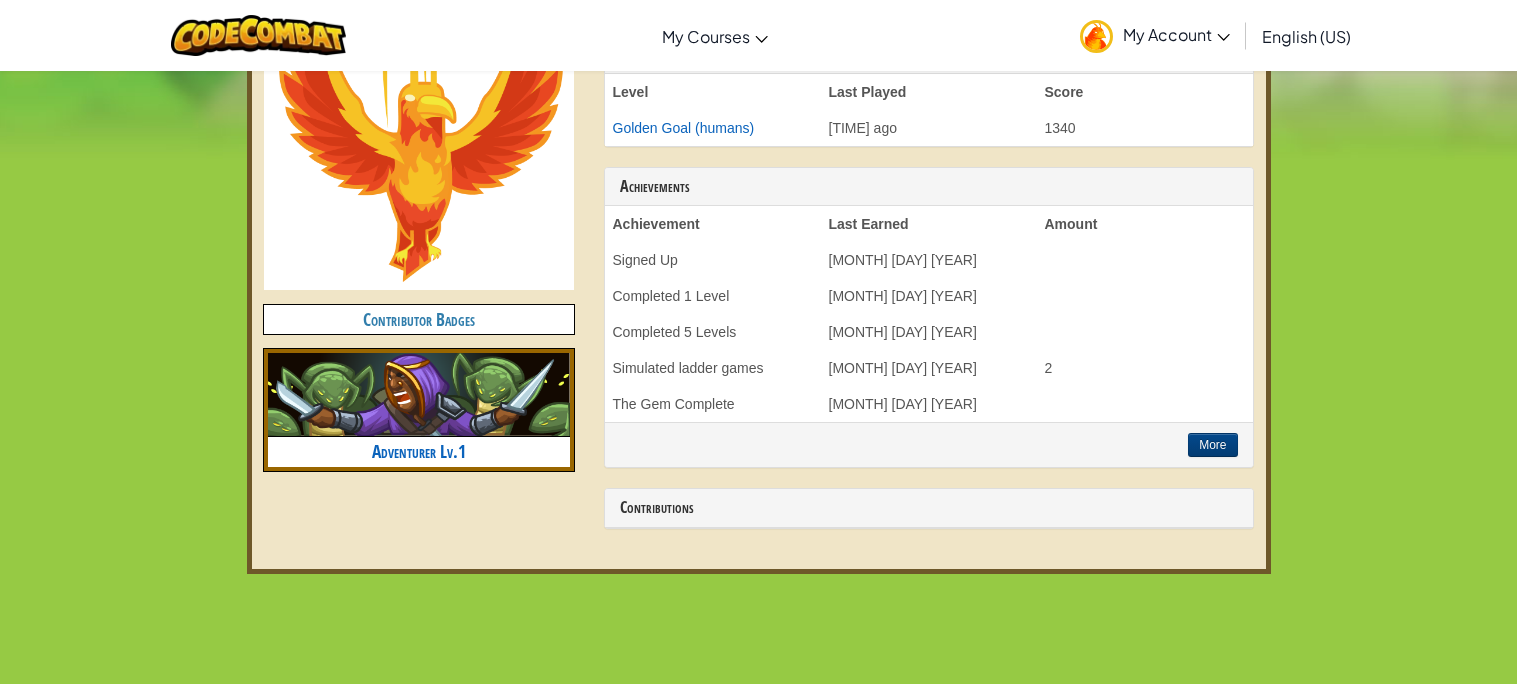 scroll, scrollTop: 715, scrollLeft: 0, axis: vertical 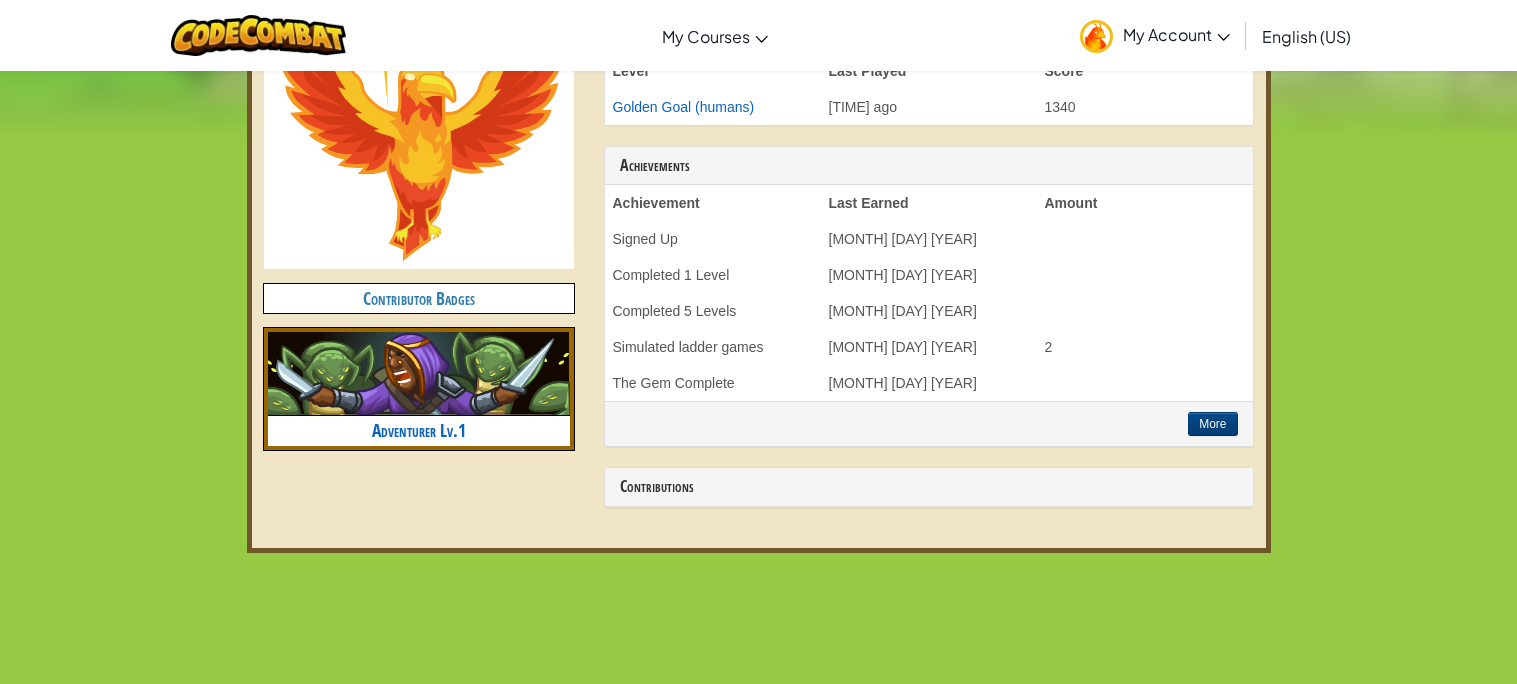 click on "Contributor Badges" at bounding box center [419, 298] 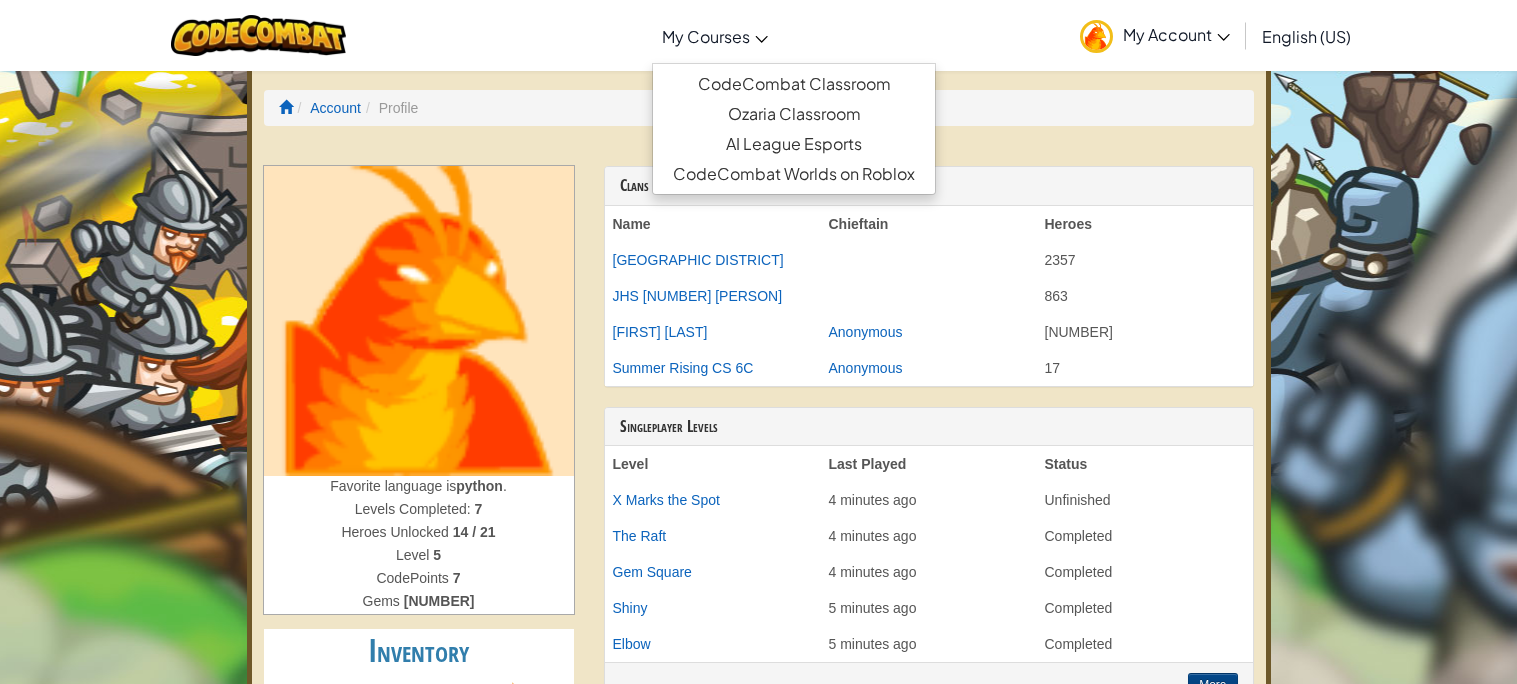 click on "My Courses" at bounding box center [715, 36] 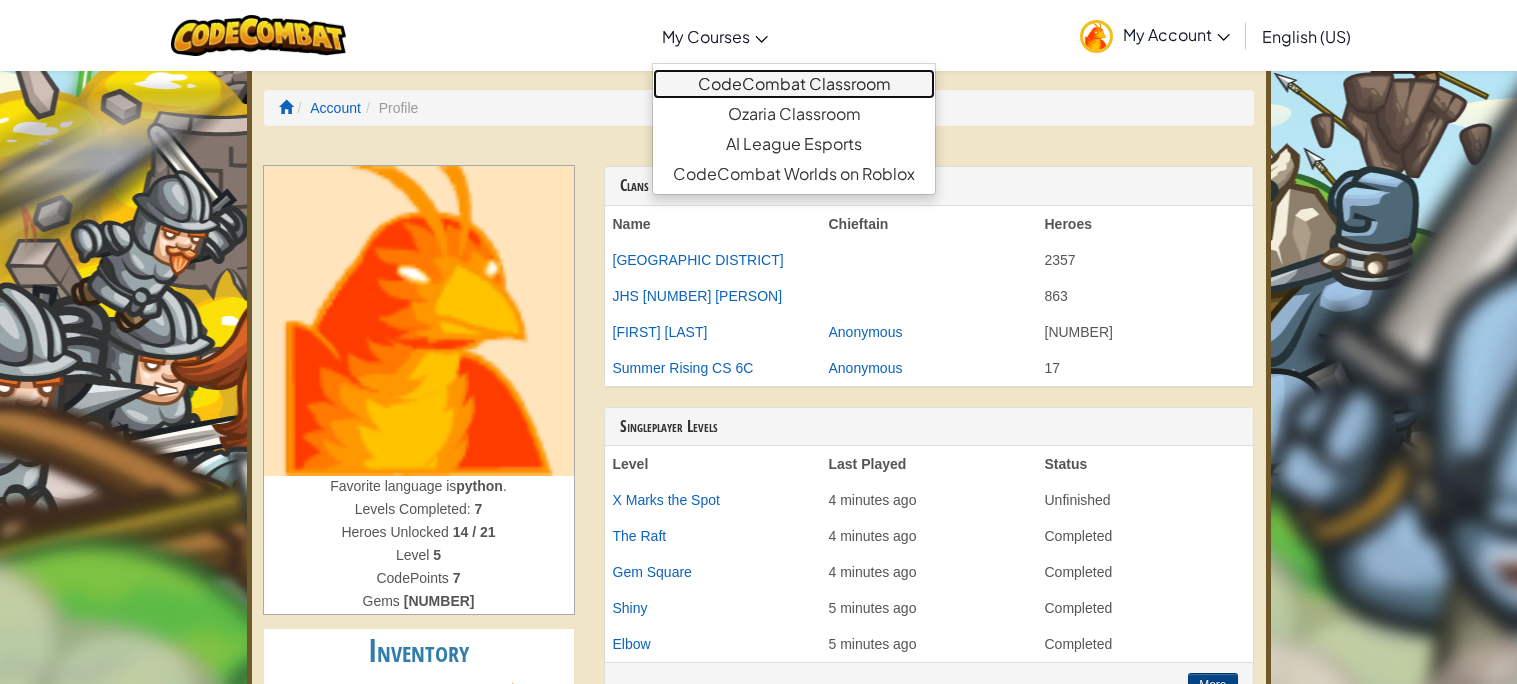 click on "CodeCombat Classroom" at bounding box center [794, 84] 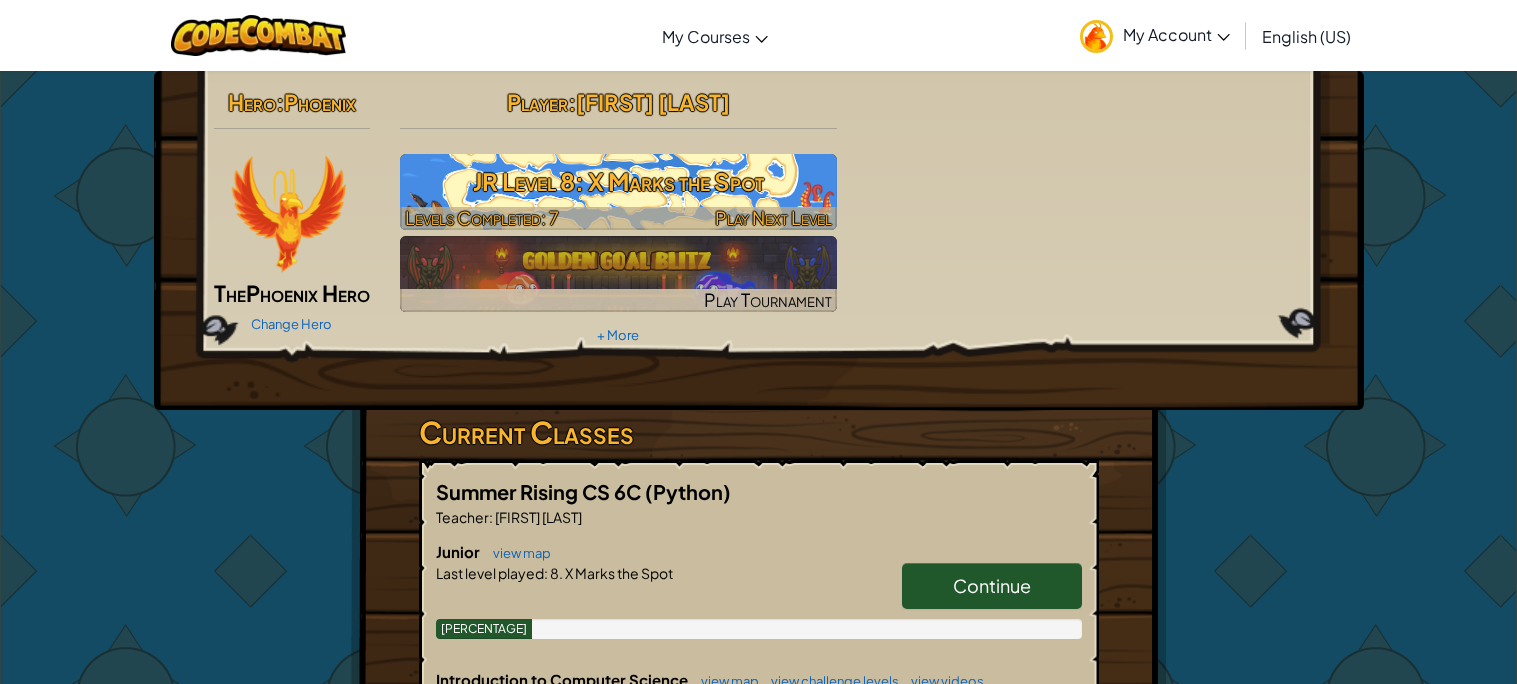 click on "JR Level 8: X Marks the Spot" at bounding box center (618, 181) 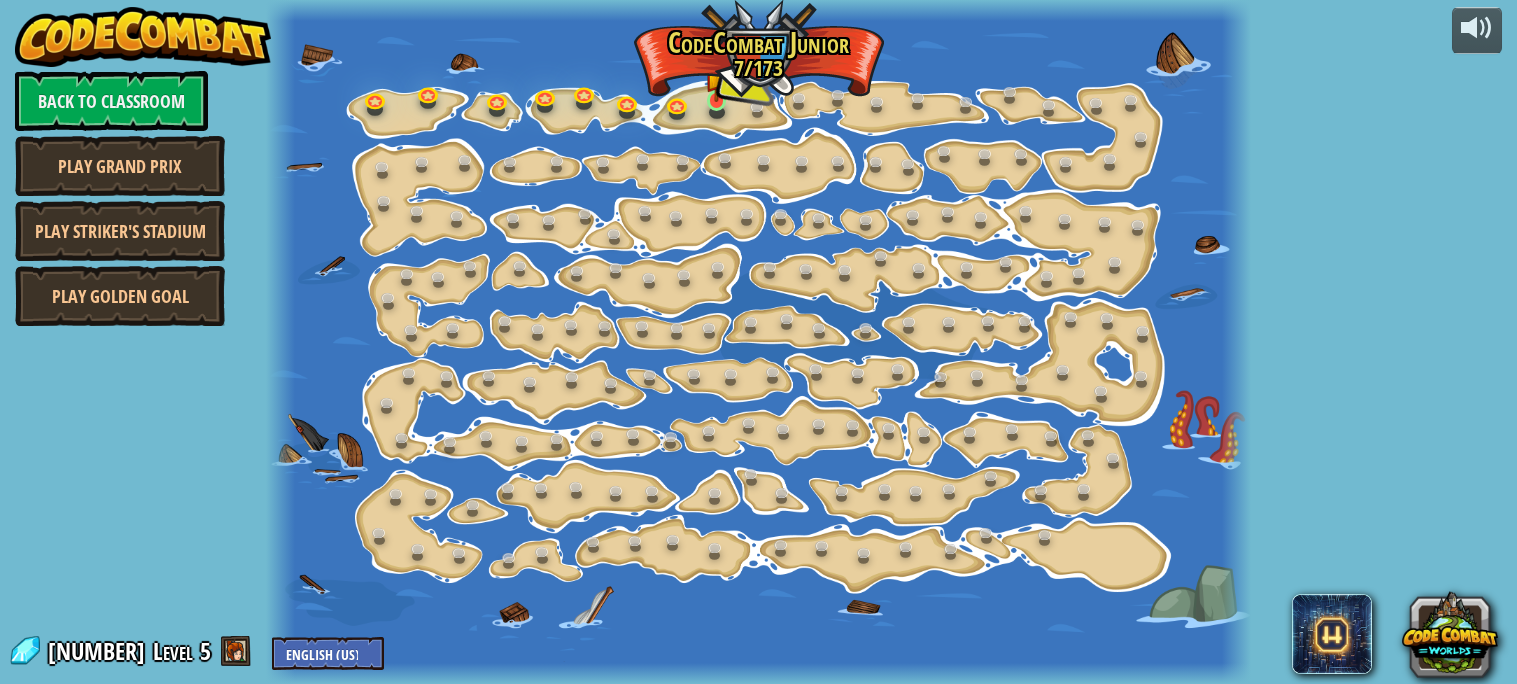 click at bounding box center (716, 75) 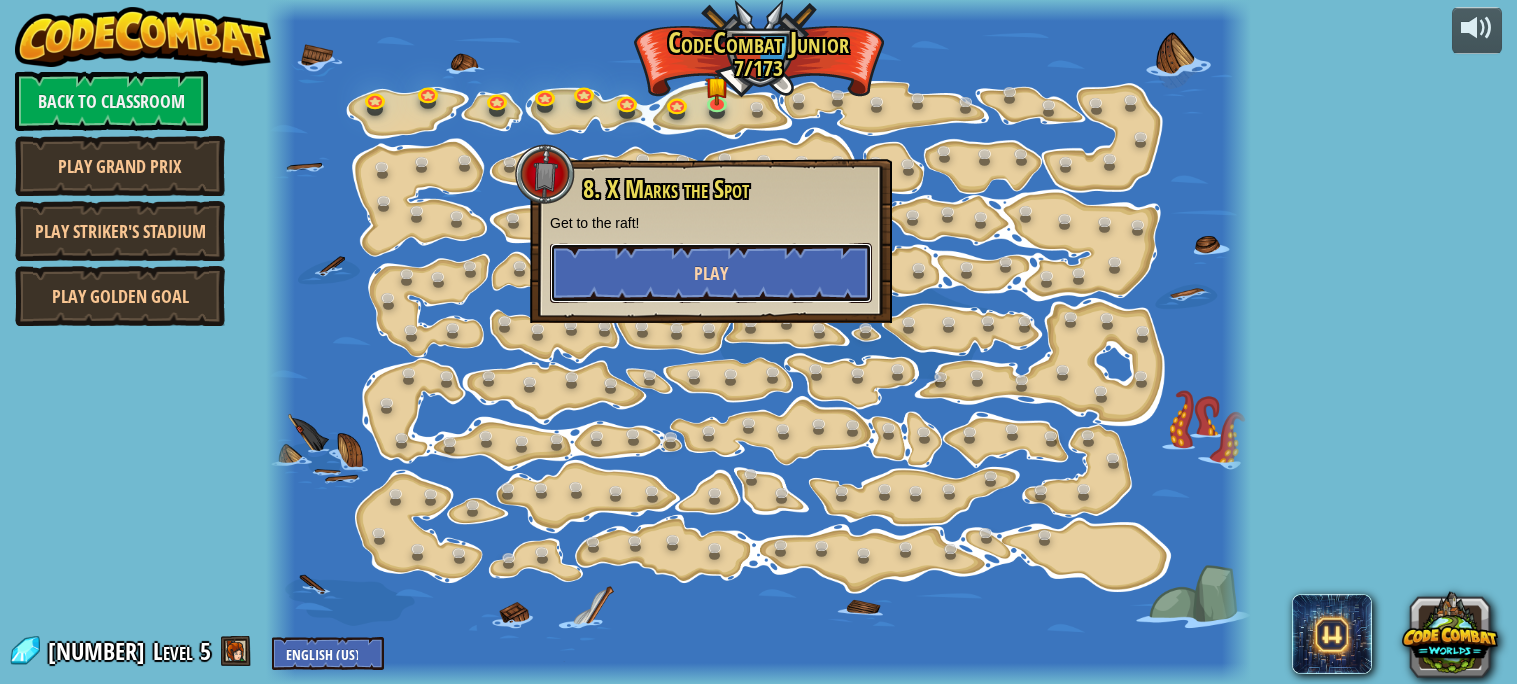 click on "Play" at bounding box center (711, 273) 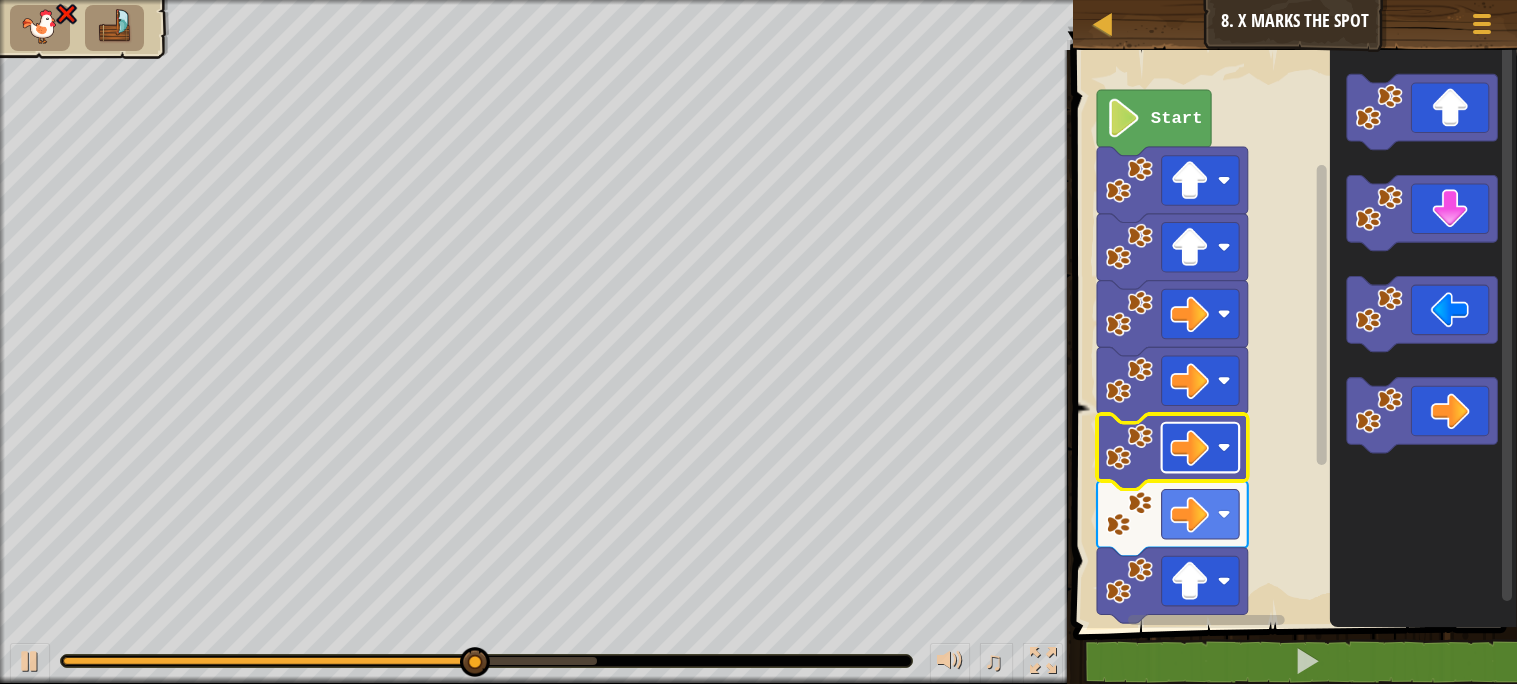 click 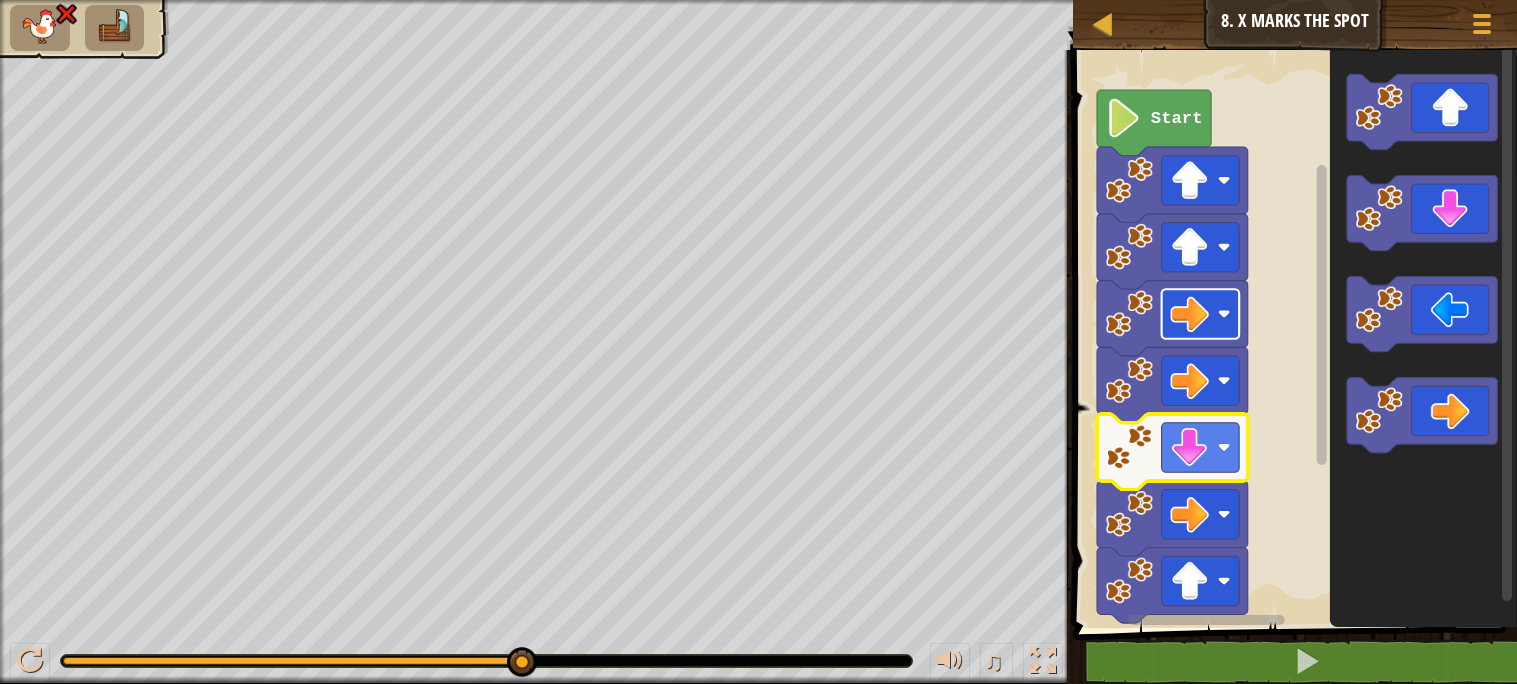 click 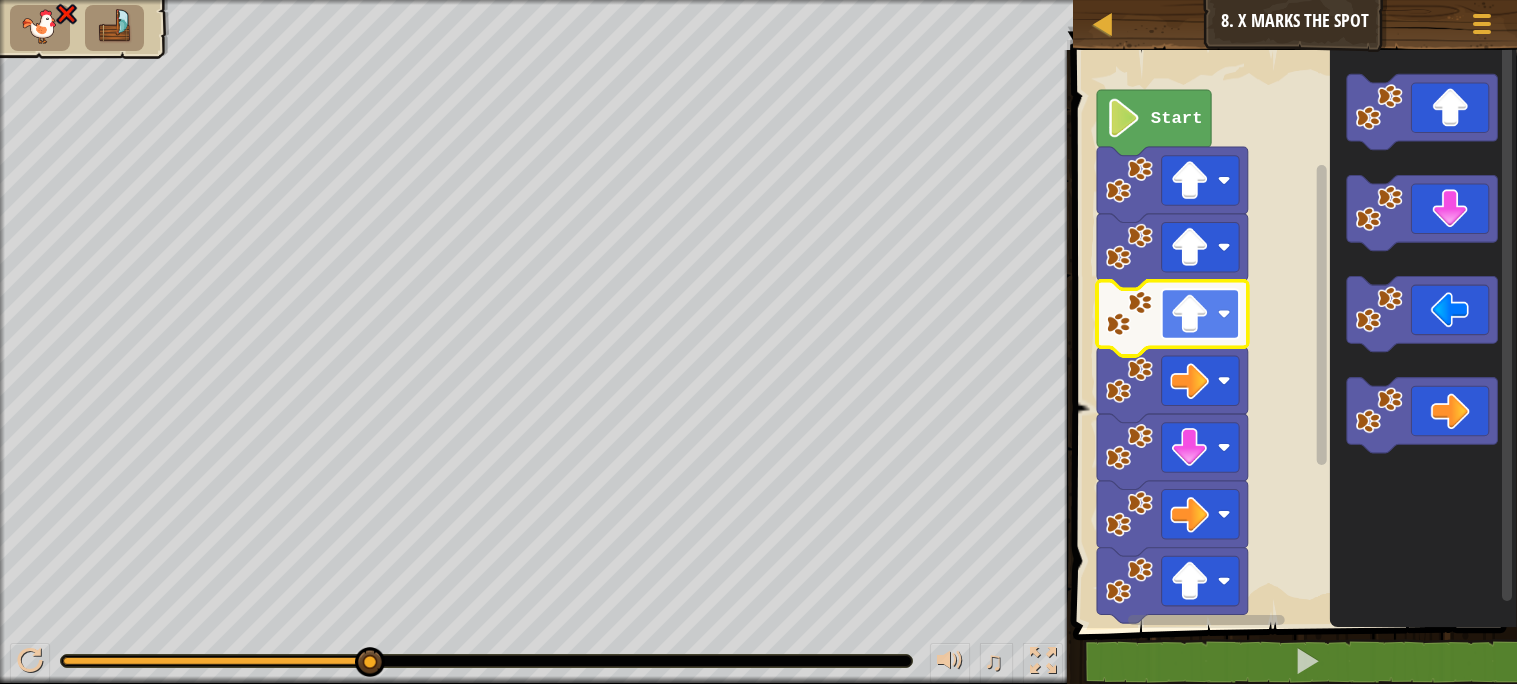 click 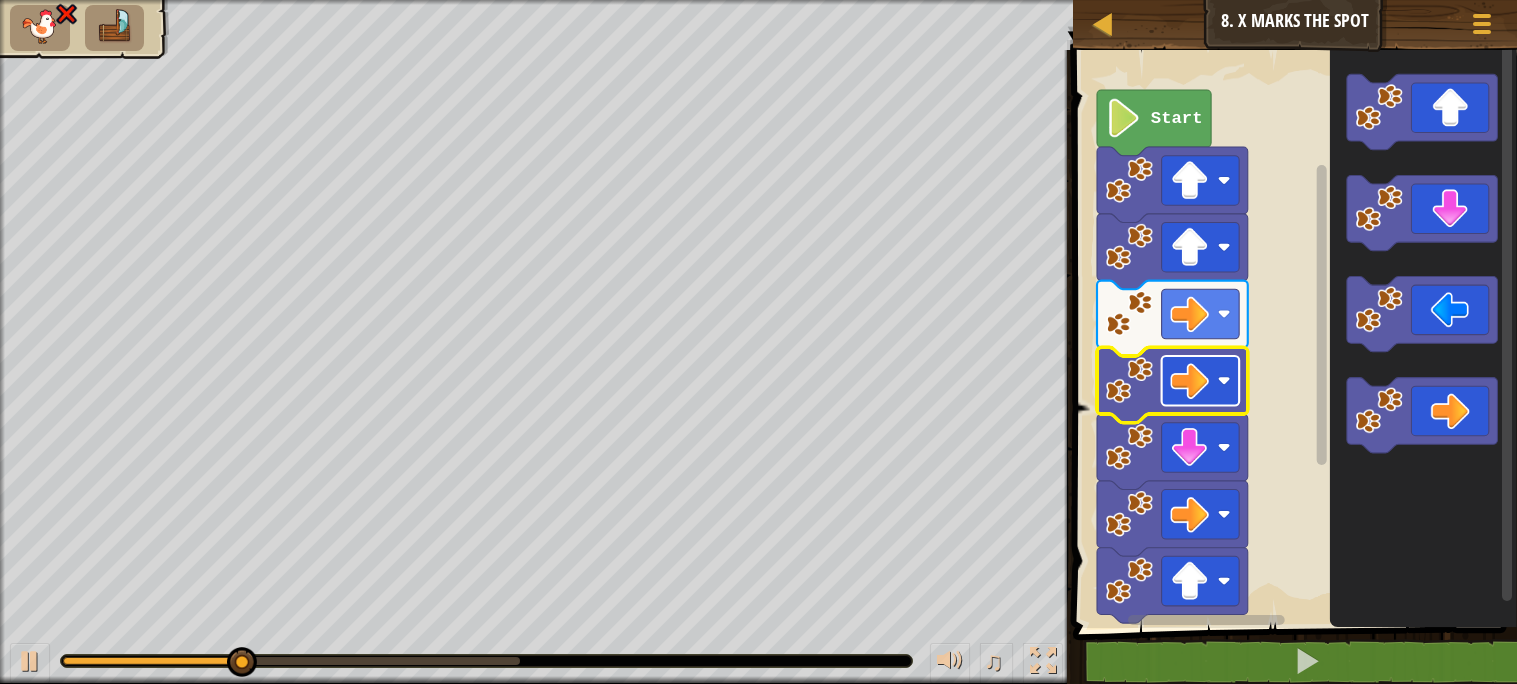 click 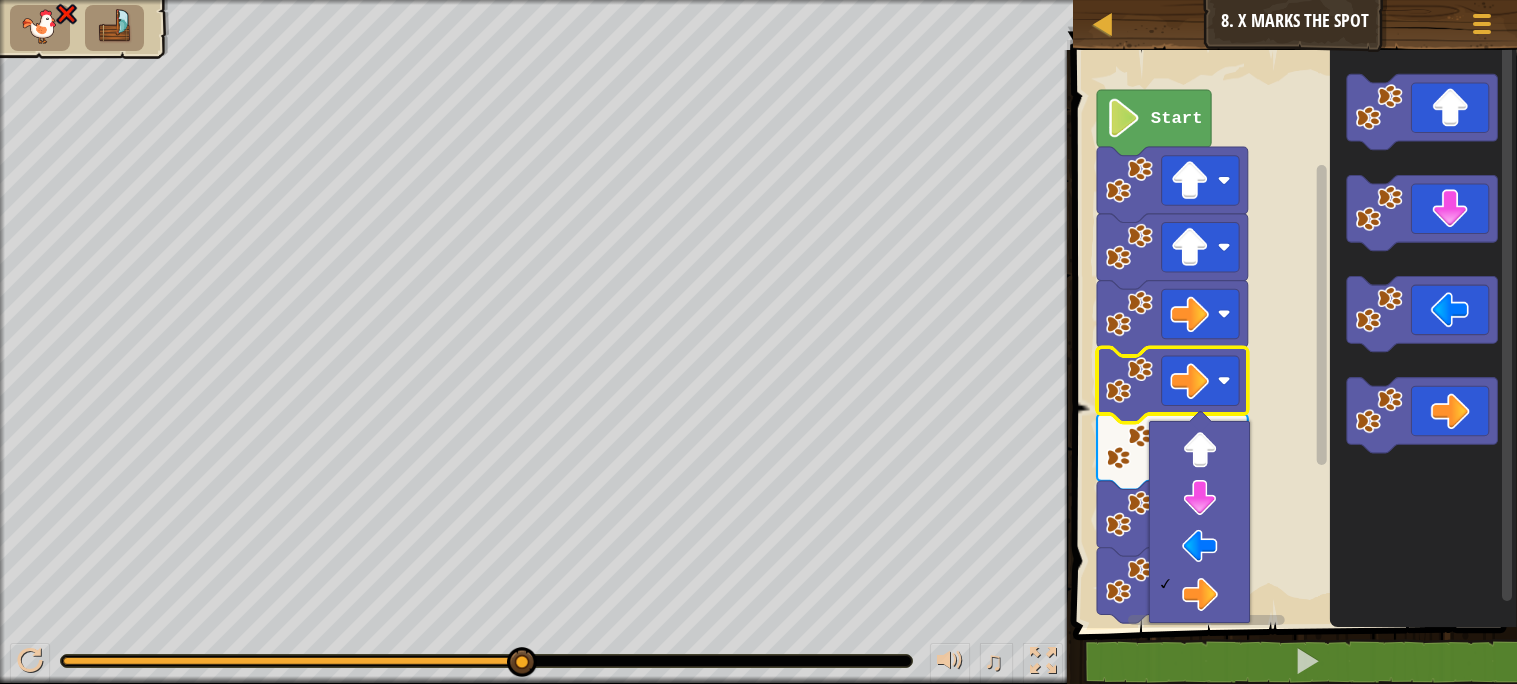 click 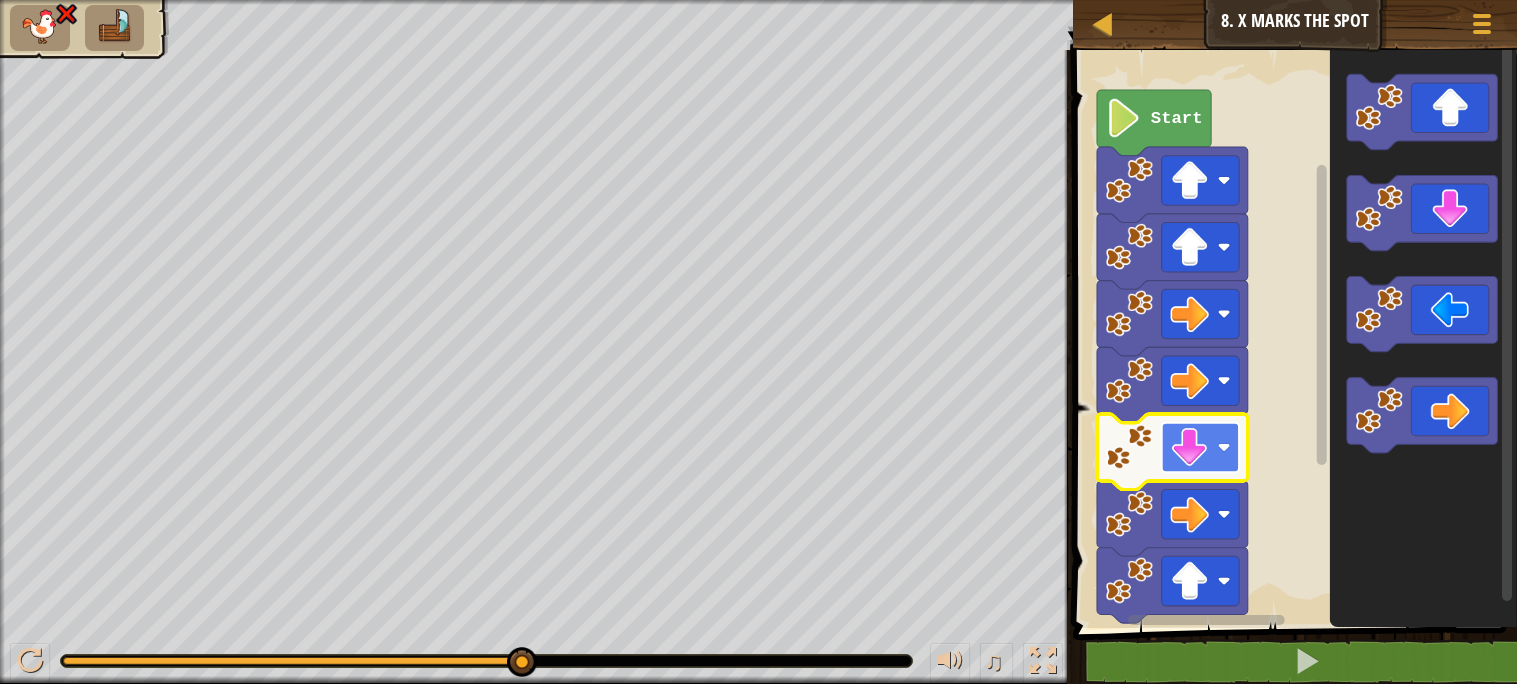 click 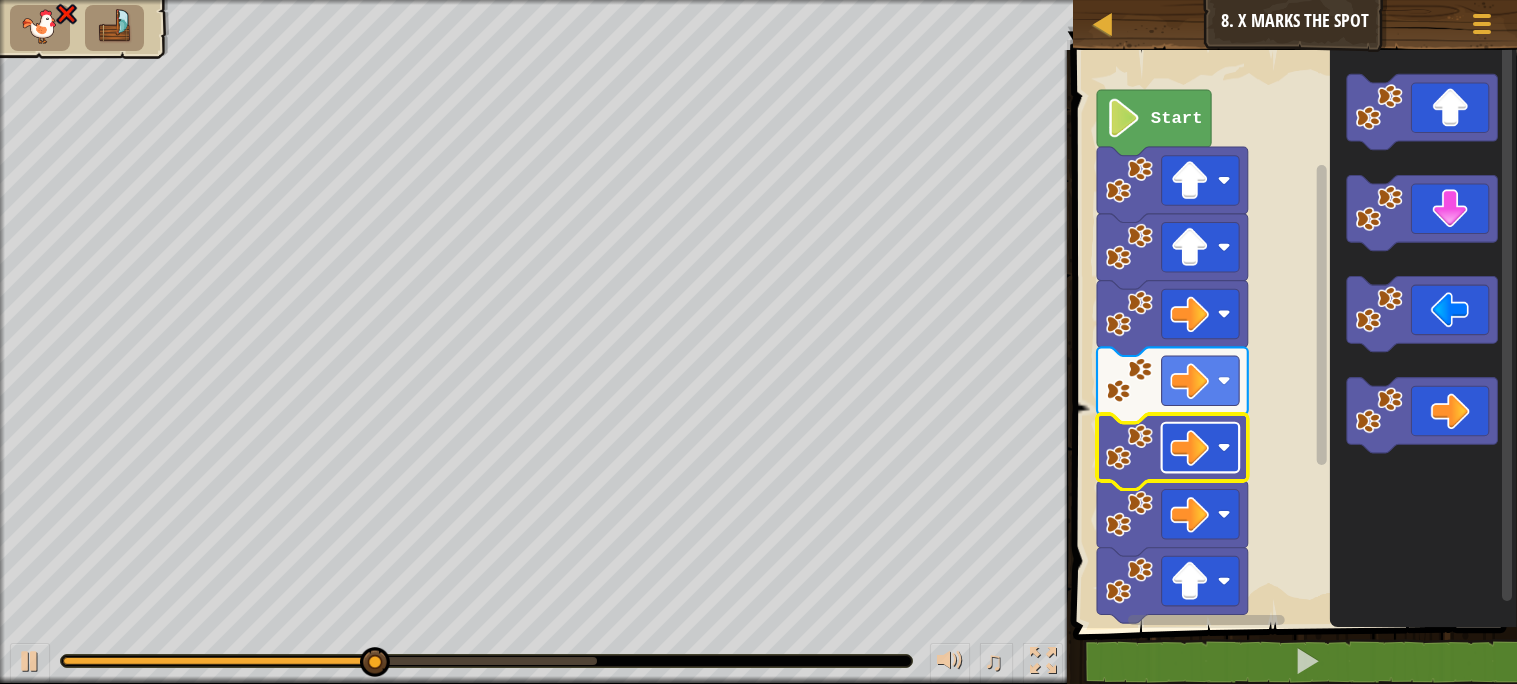 click 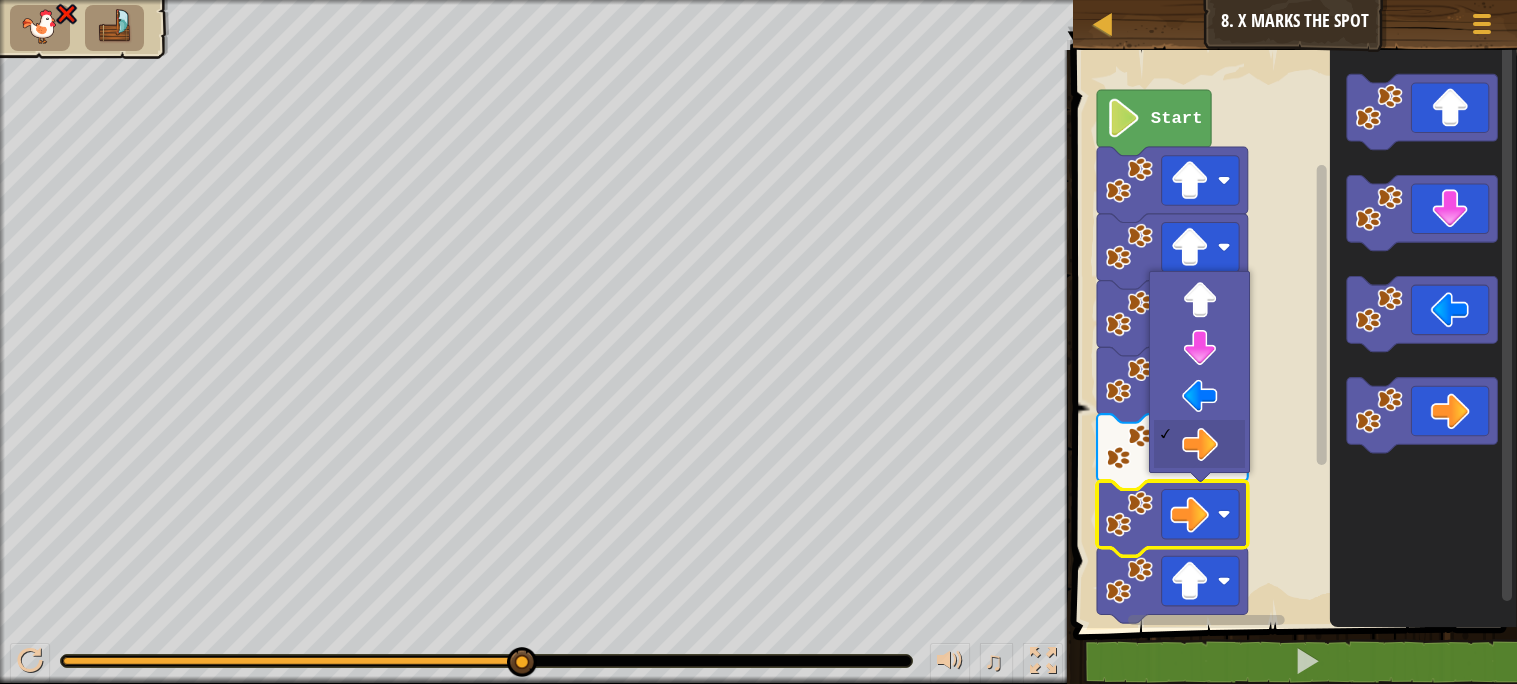 click 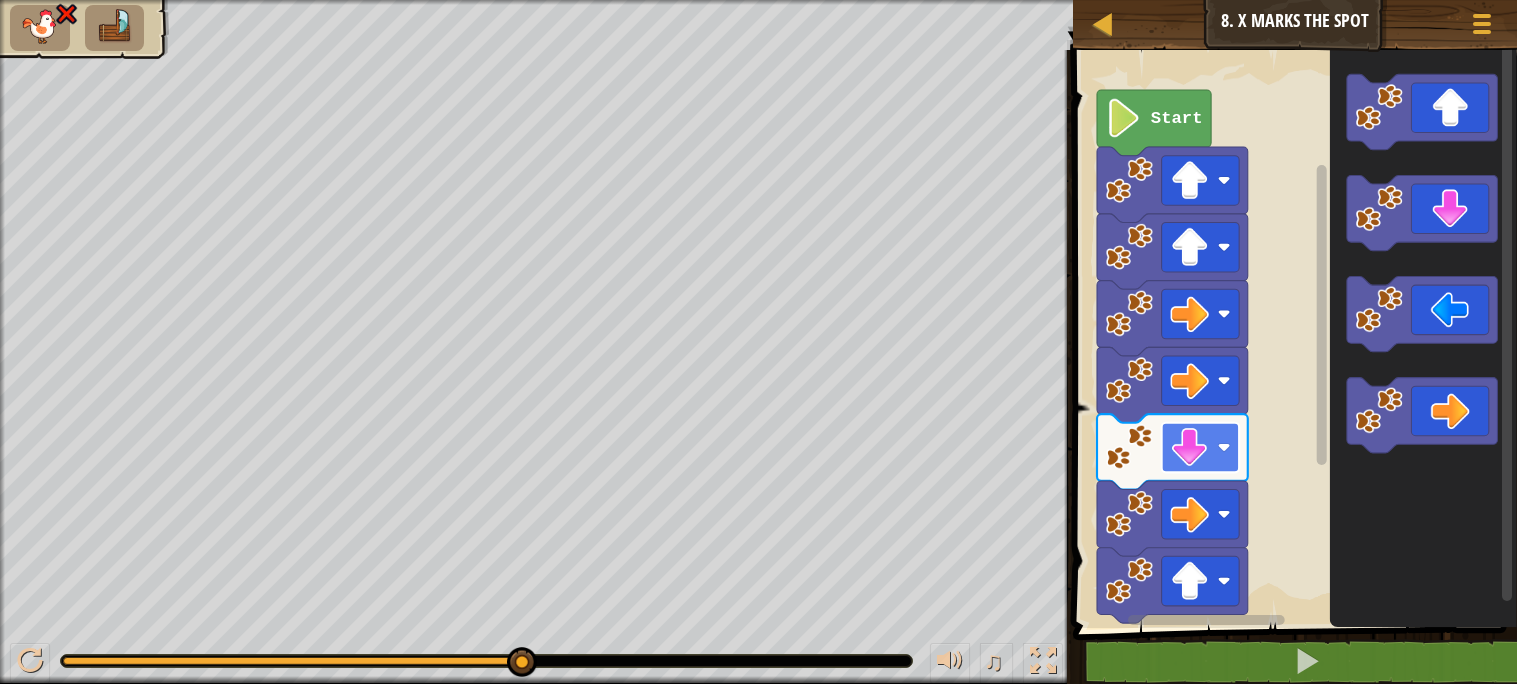 click 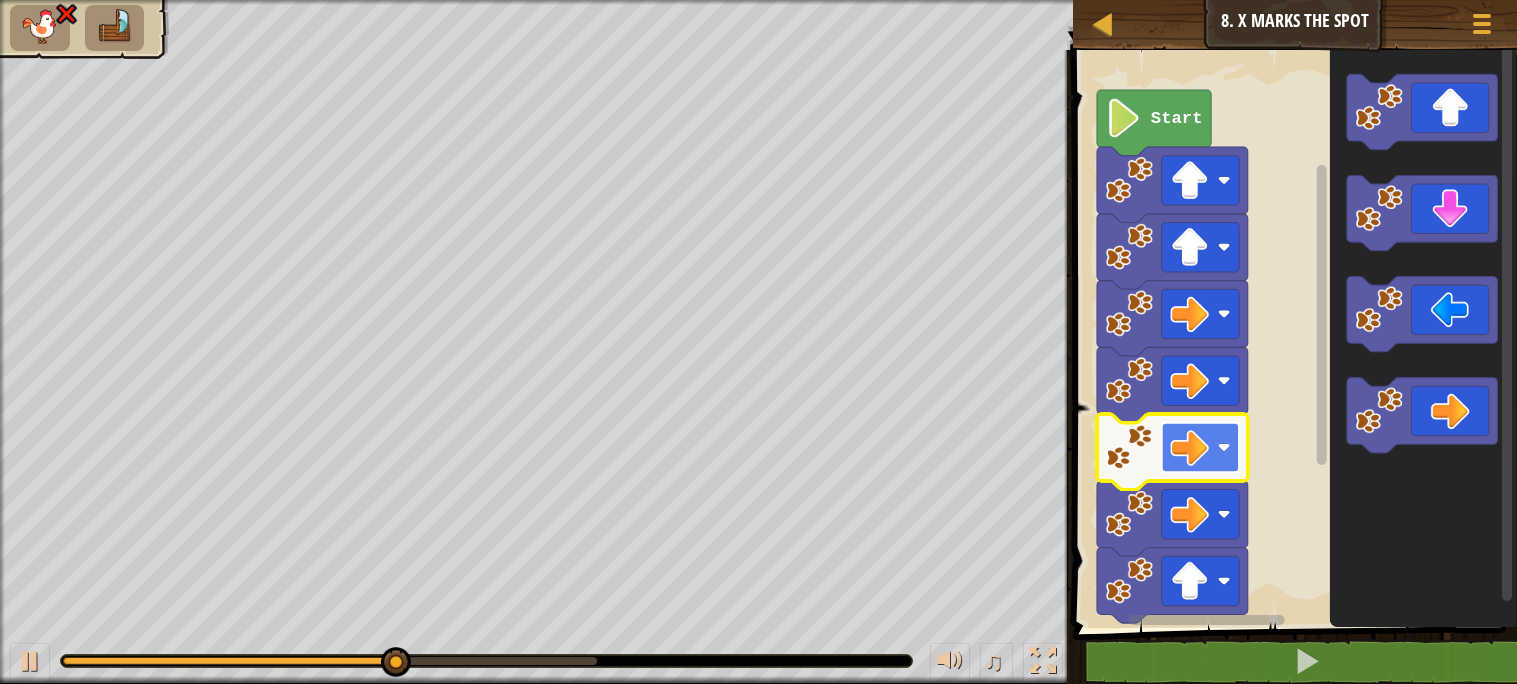 click 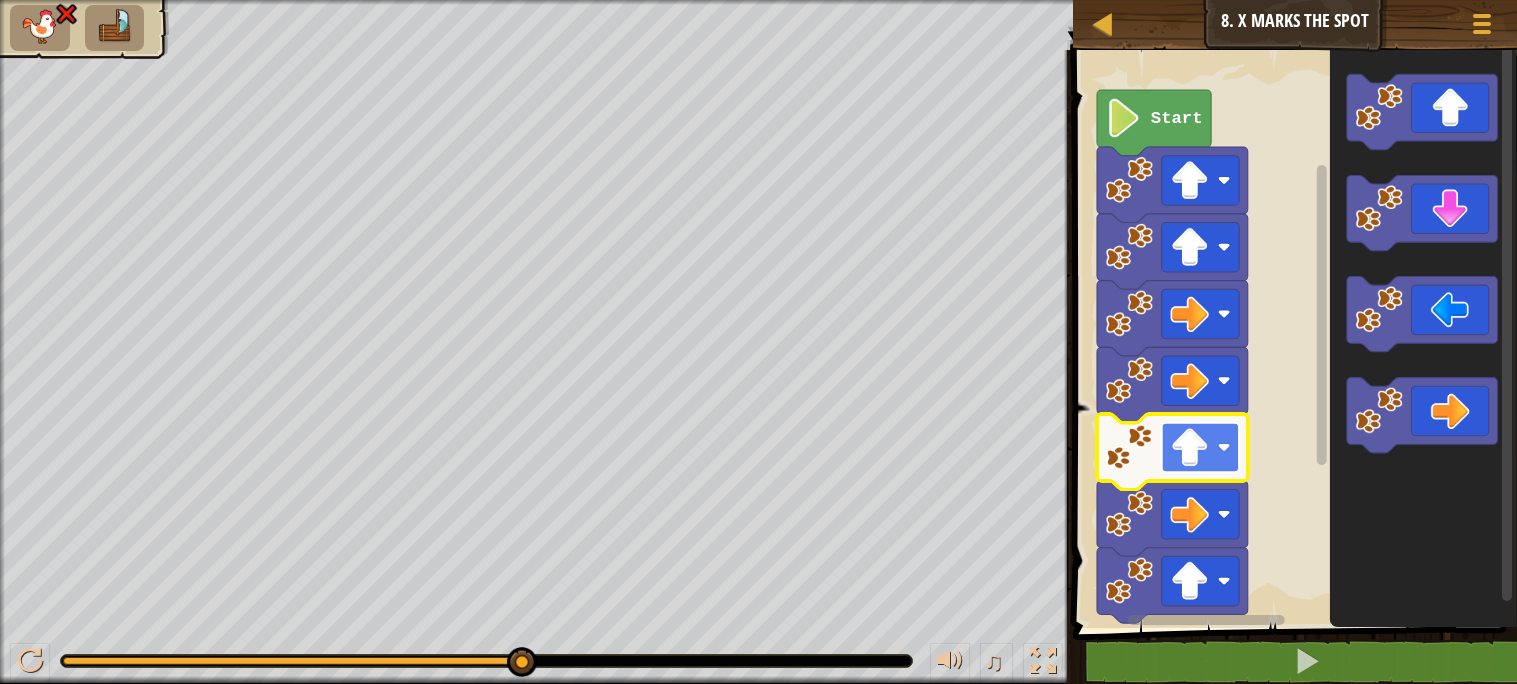 click 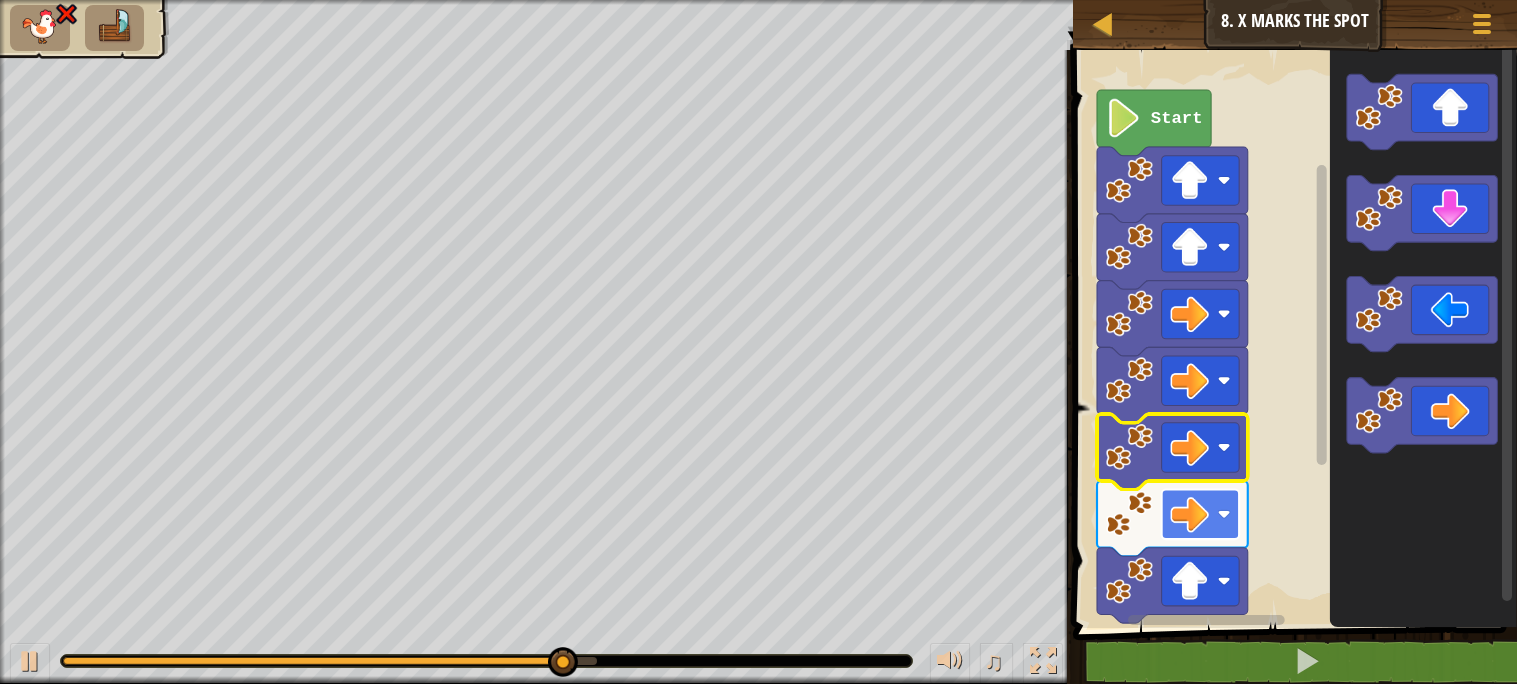 click 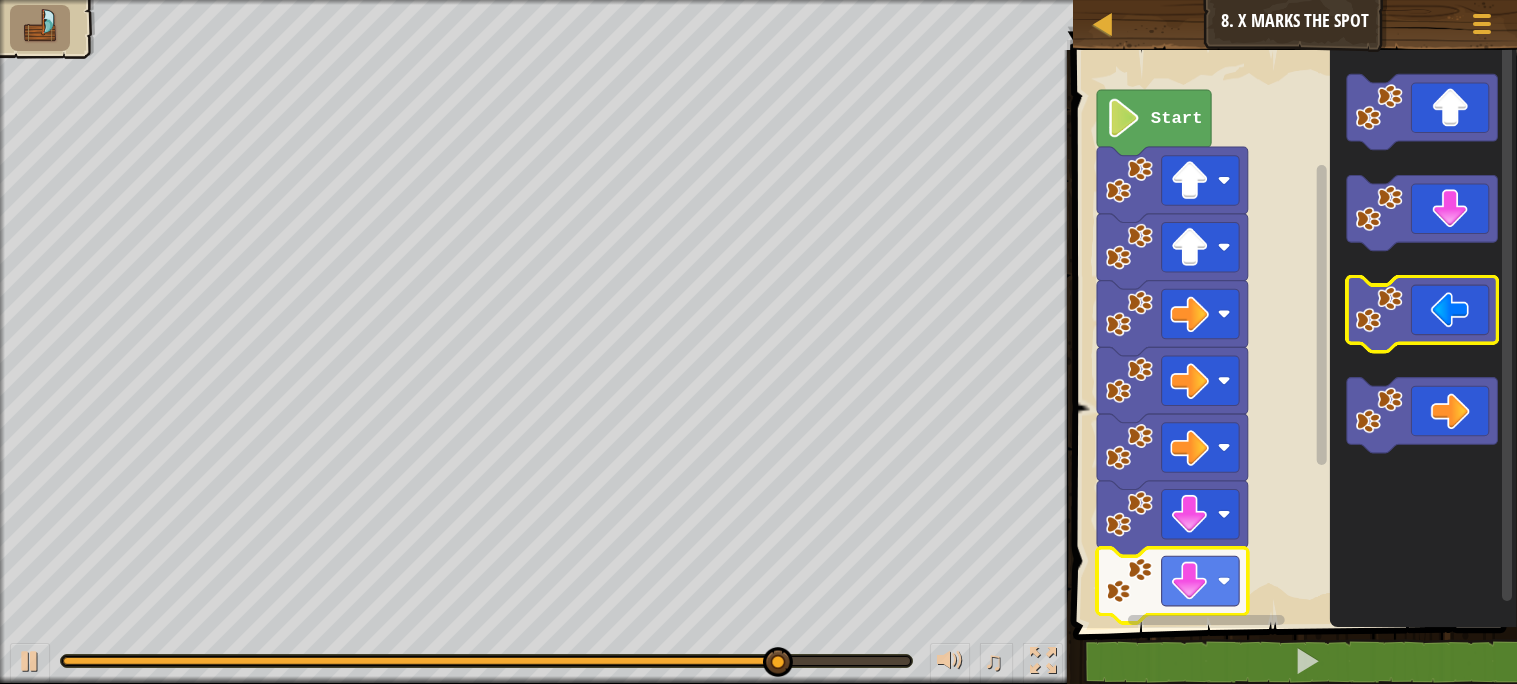 click 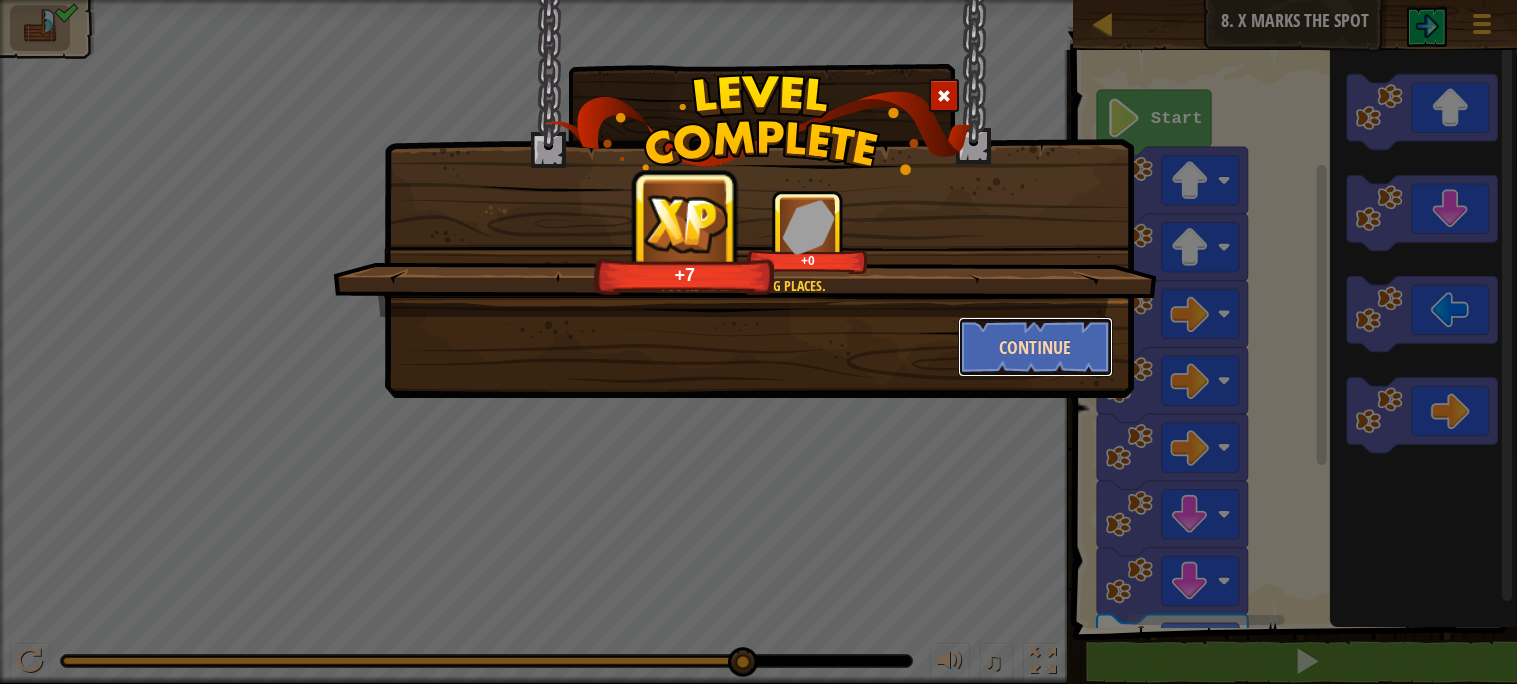 click on "Continue" at bounding box center (1035, 347) 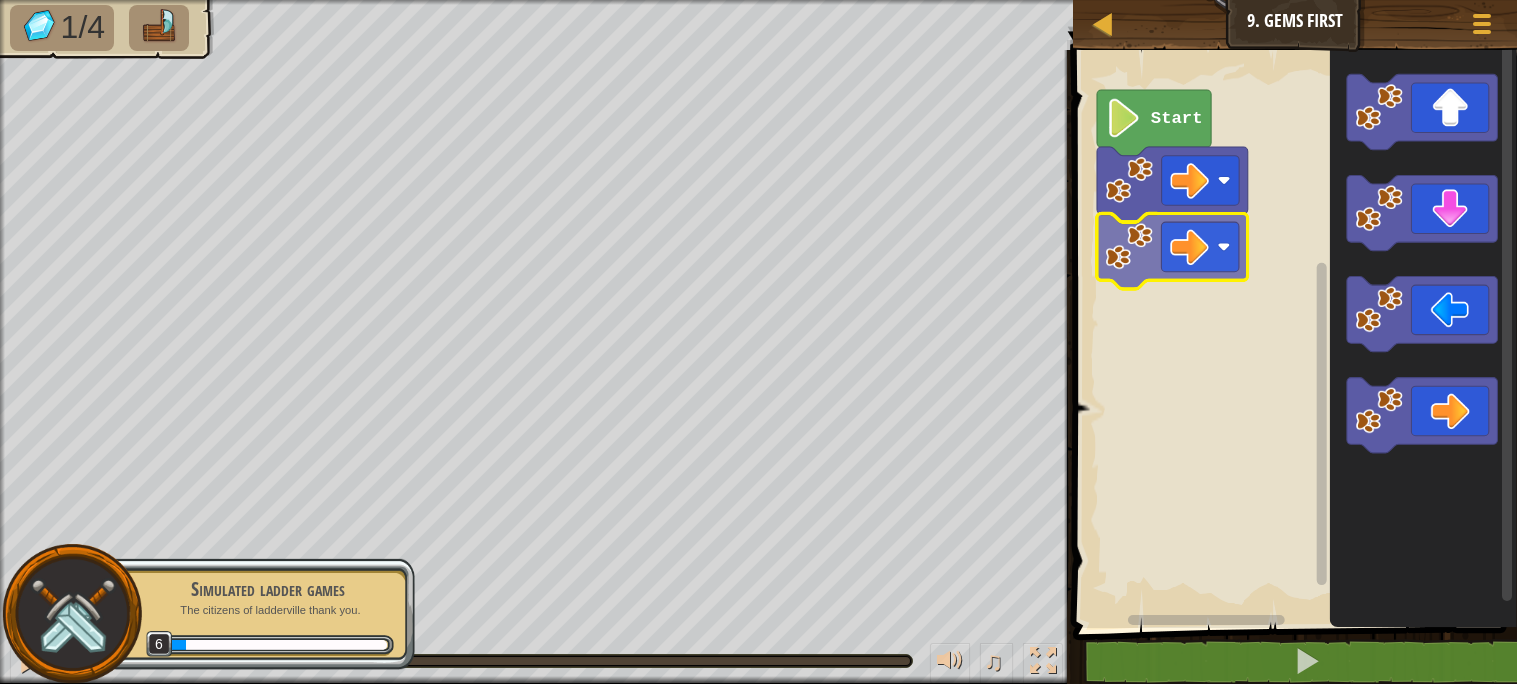 click on "Start" at bounding box center (1292, 334) 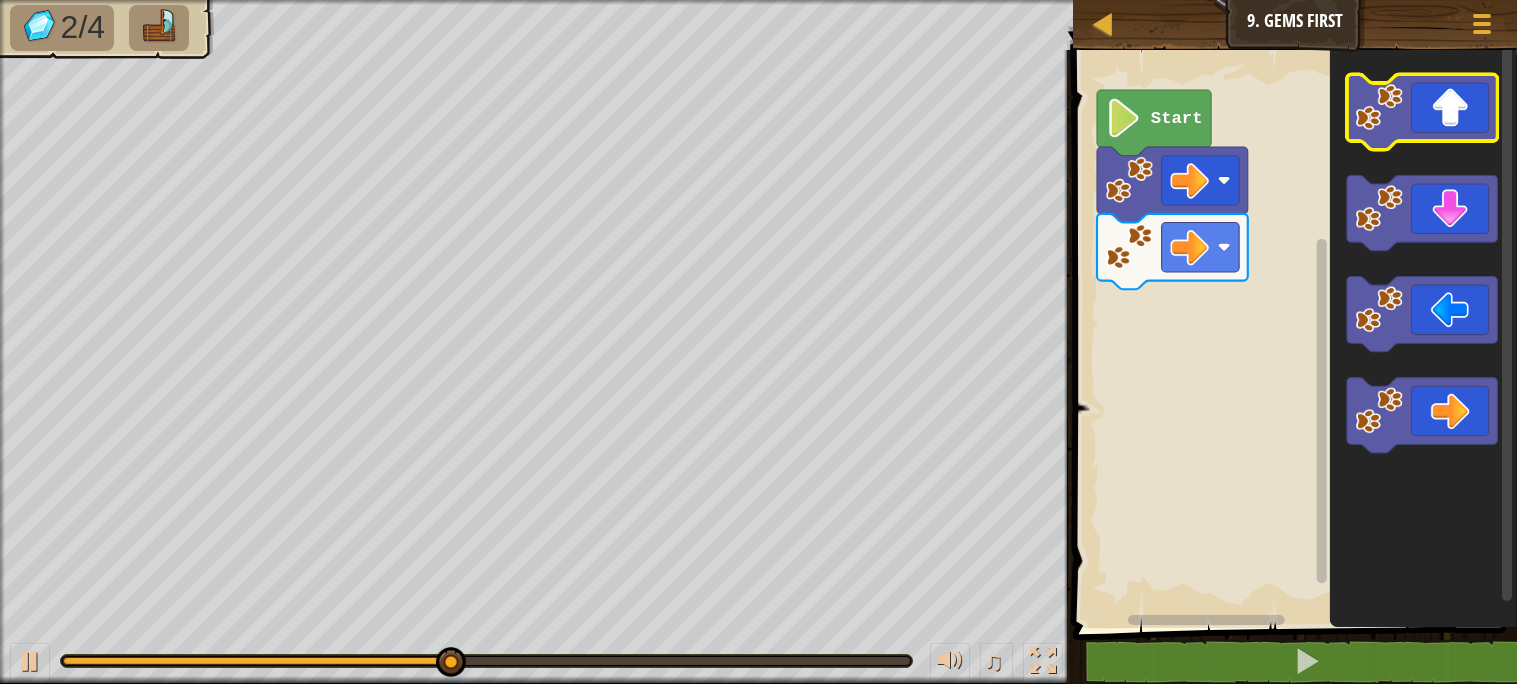 click 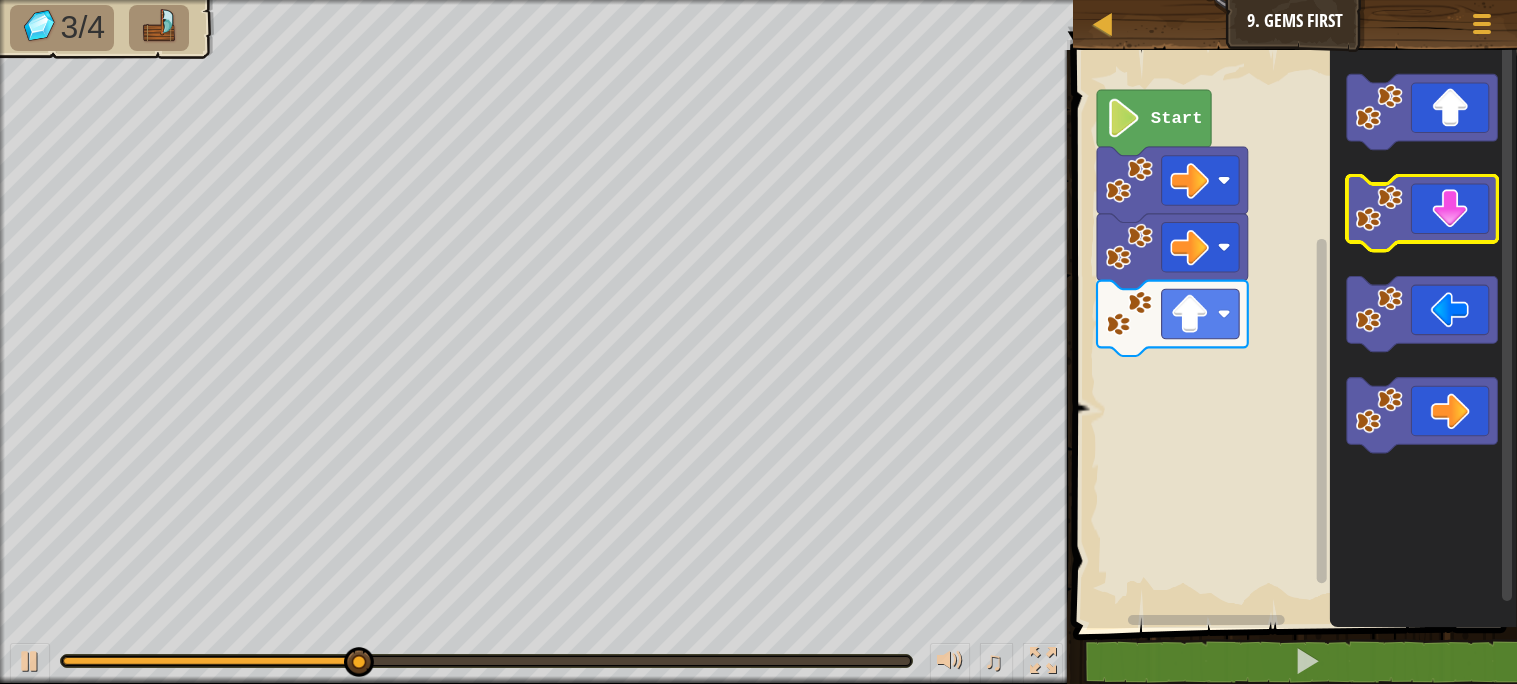click 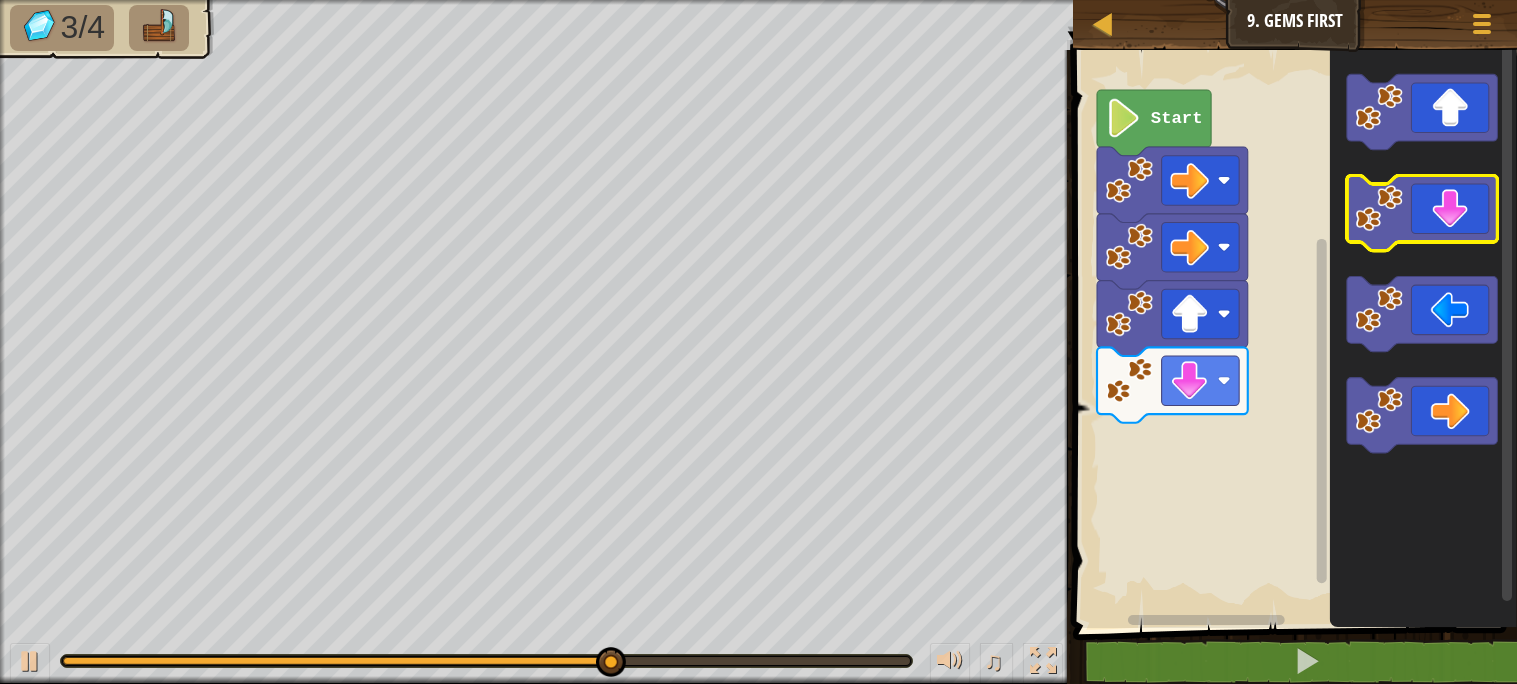 click 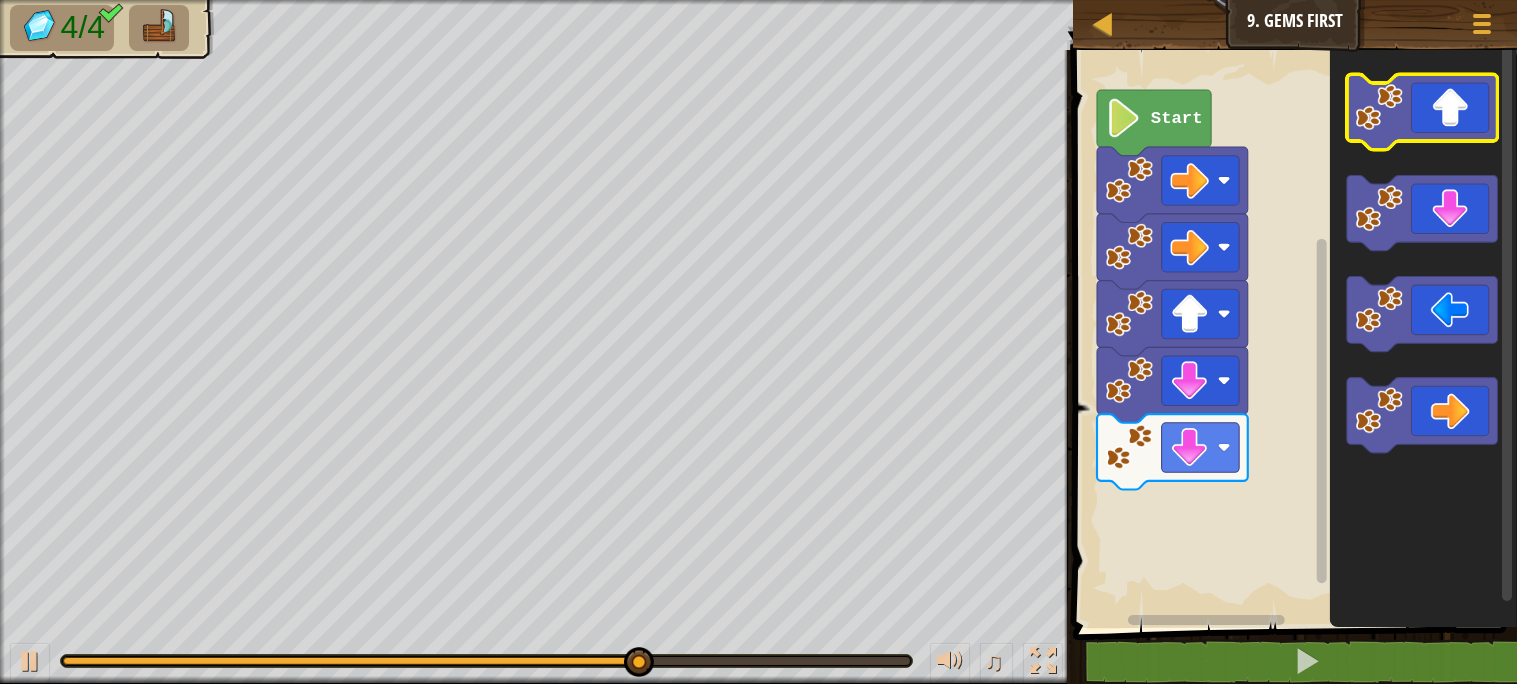 click 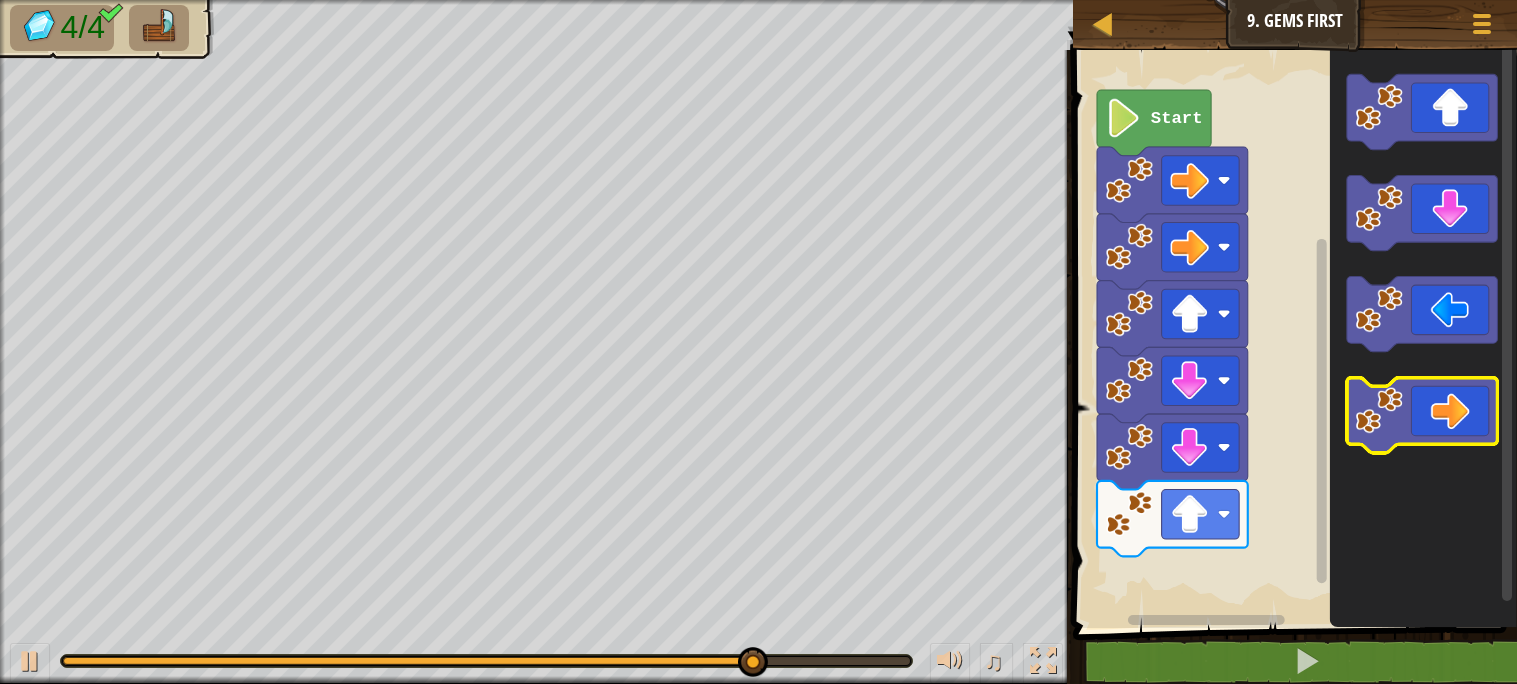 click 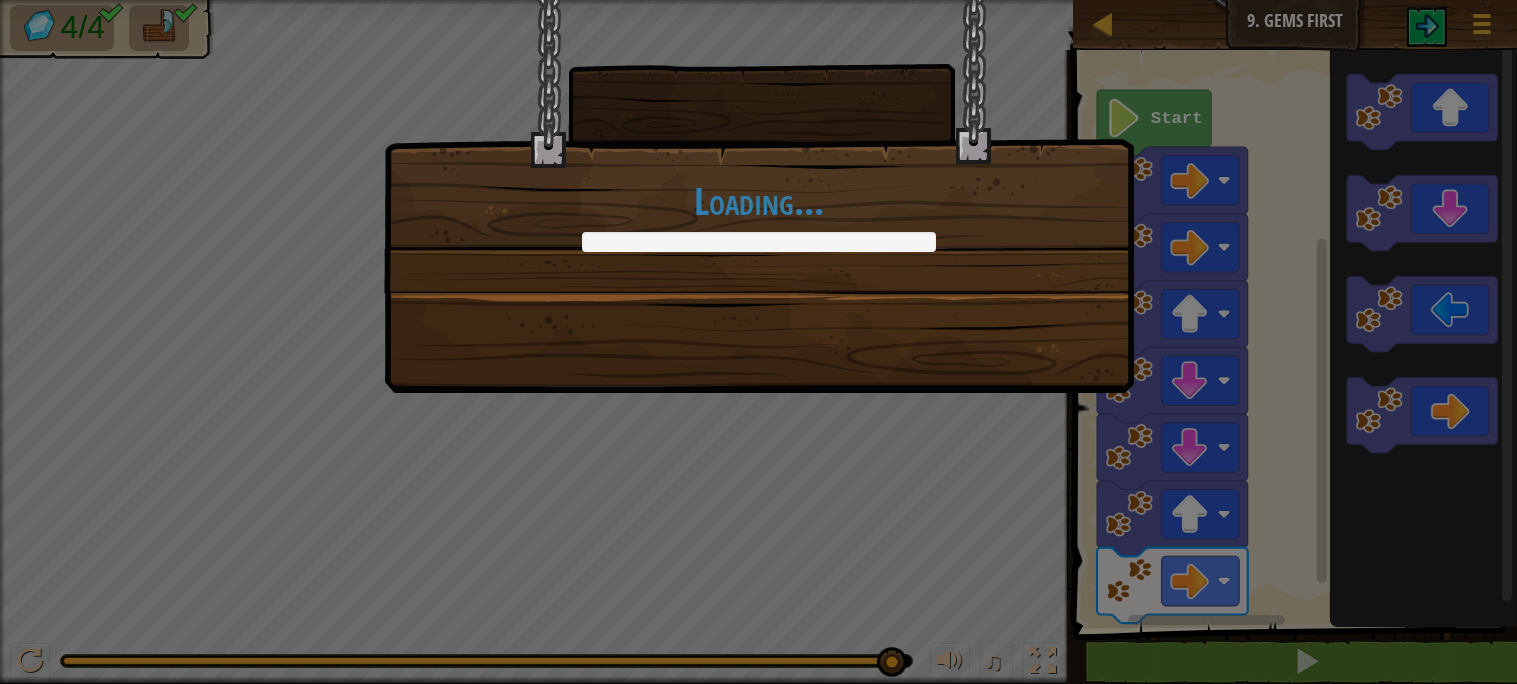 click on "Loading..." at bounding box center (758, 342) 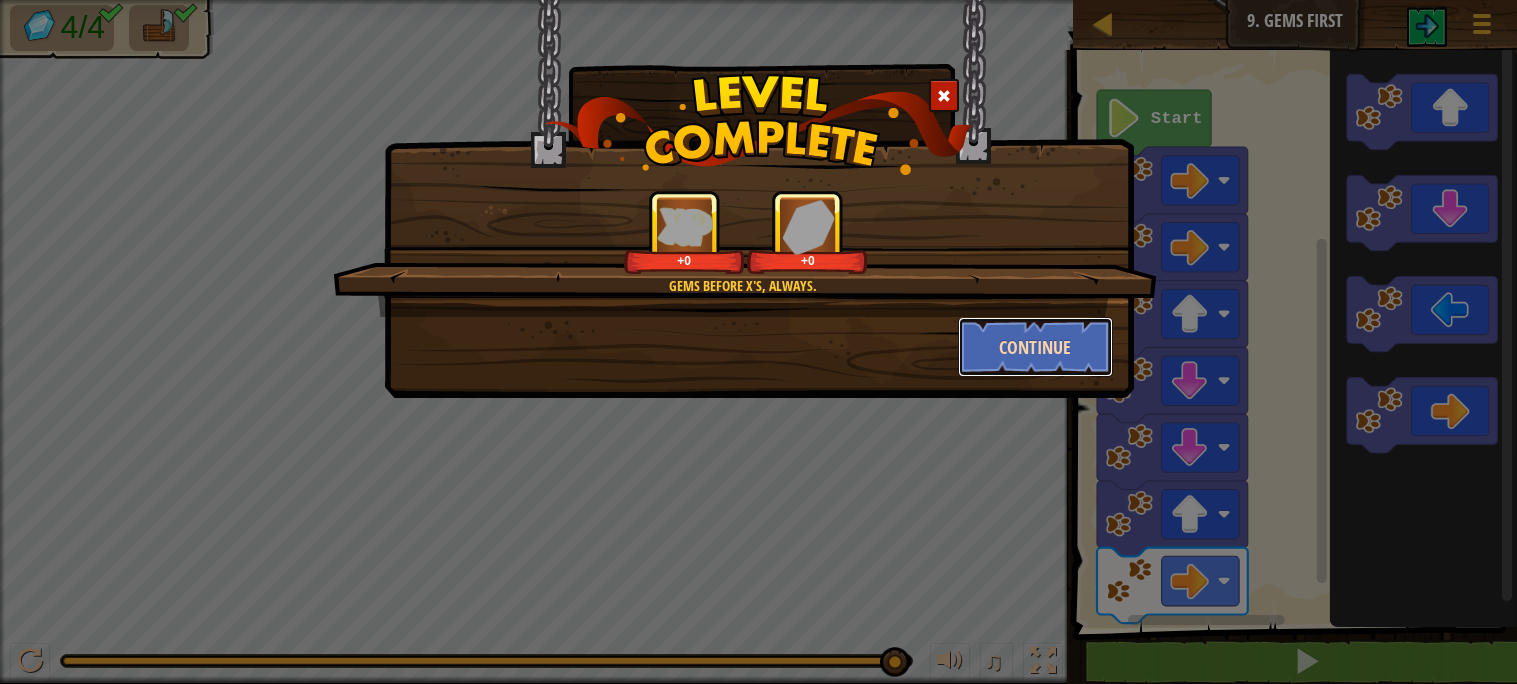 click on "Continue" at bounding box center (1035, 347) 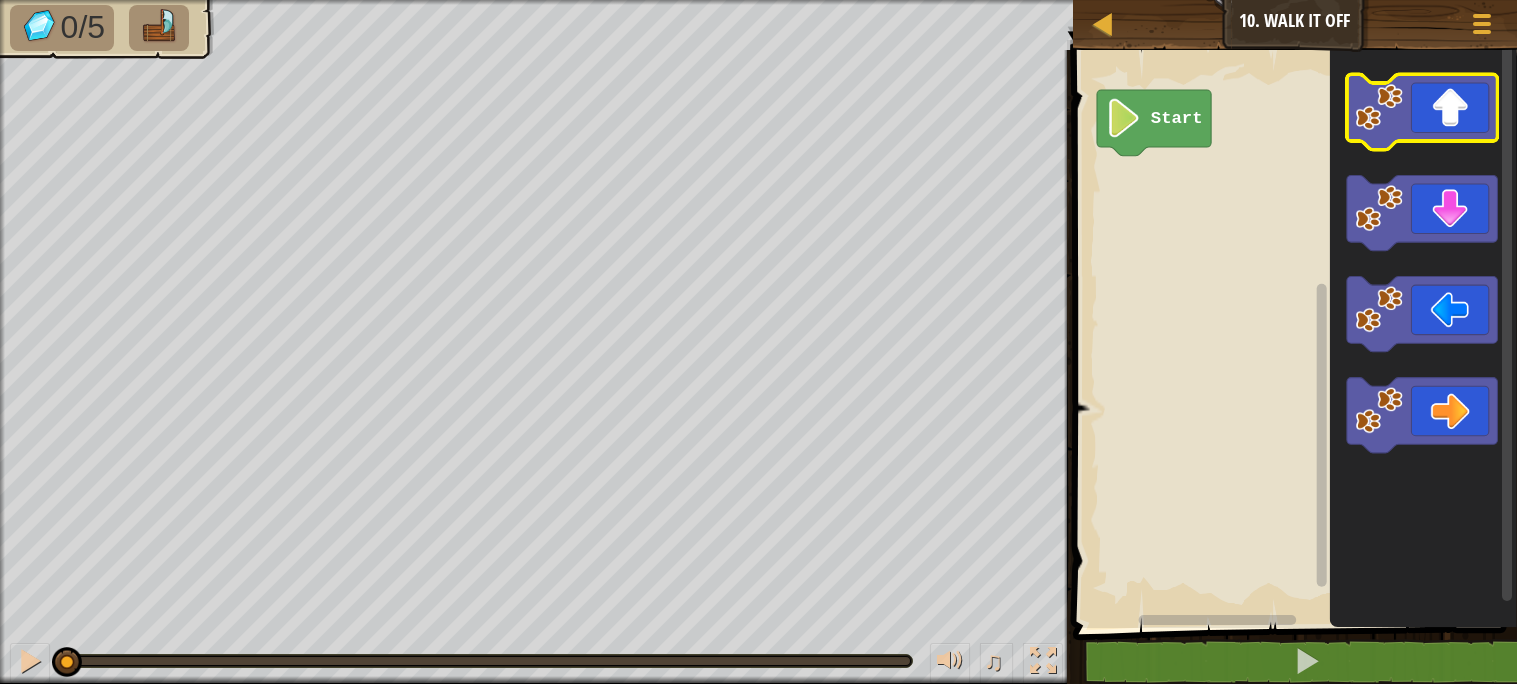click 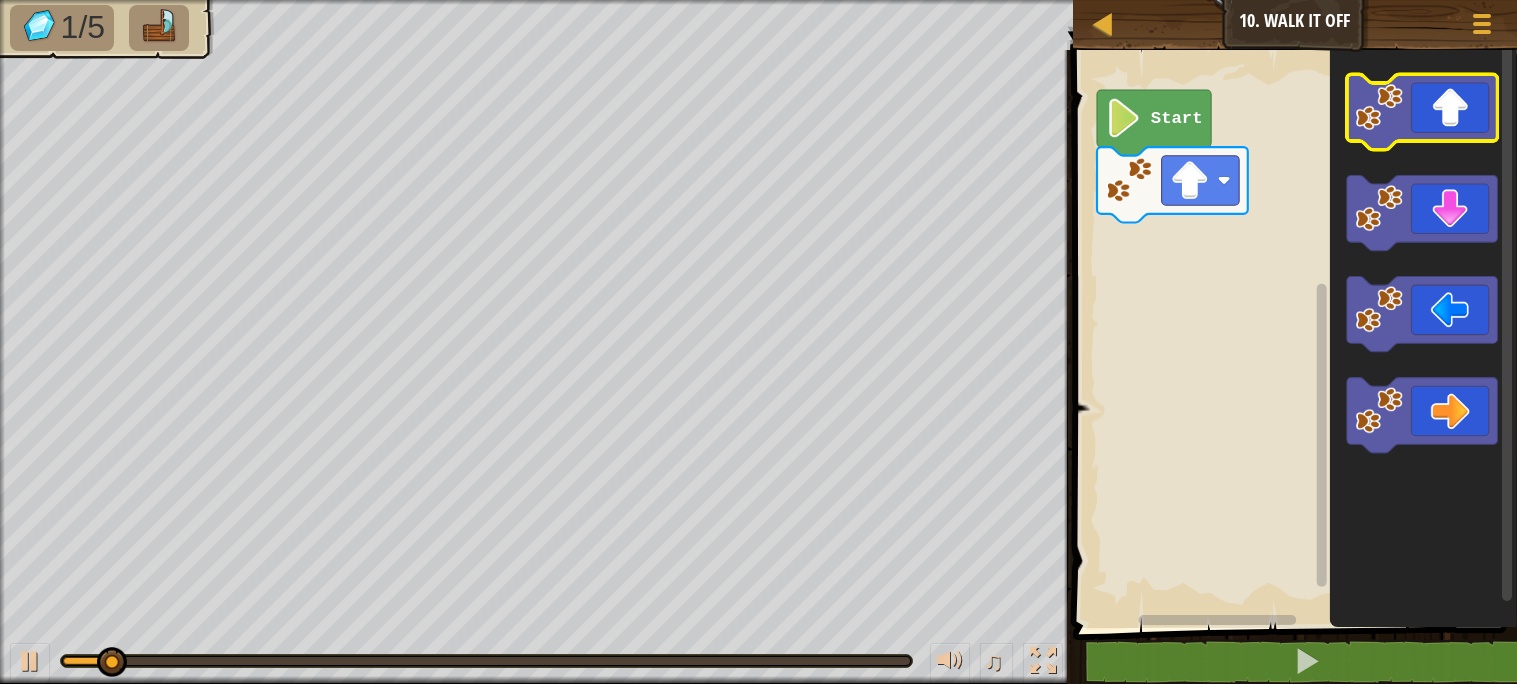 click 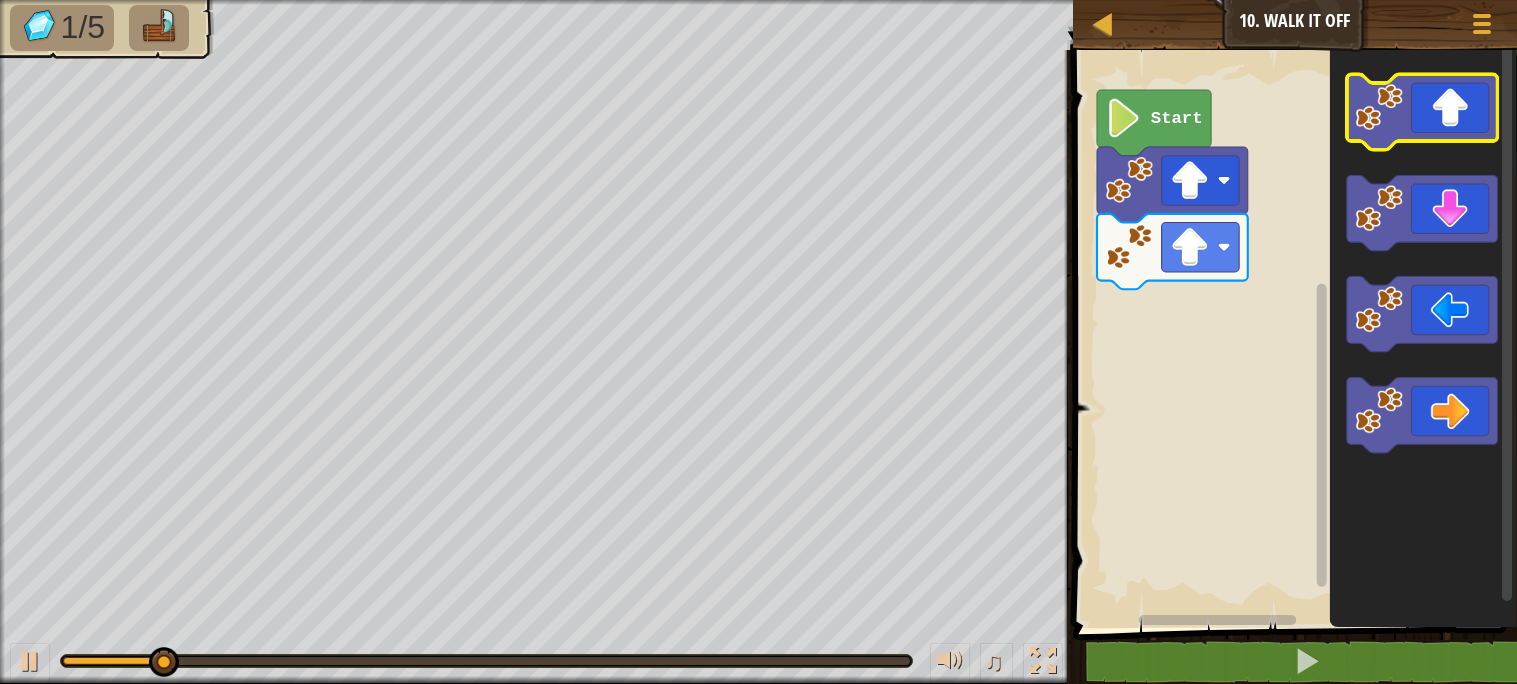 click 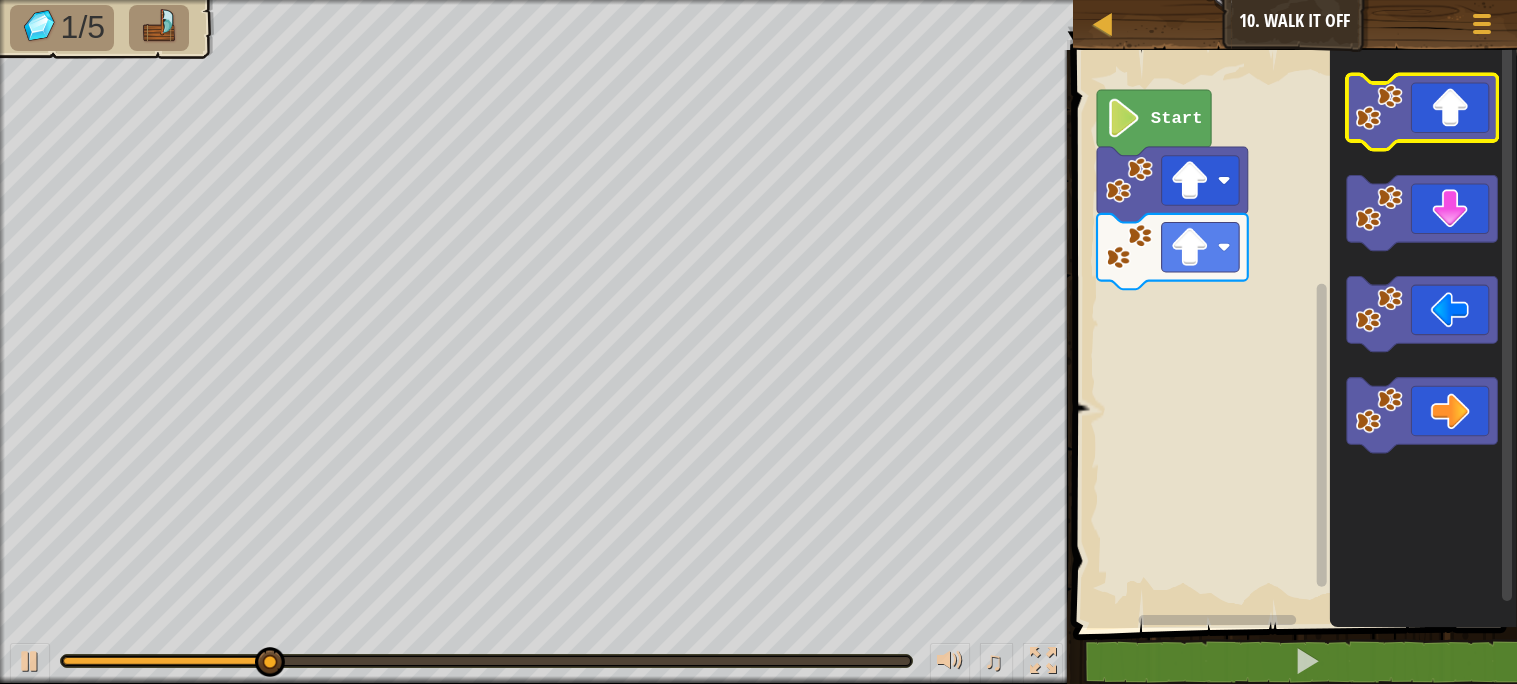 click 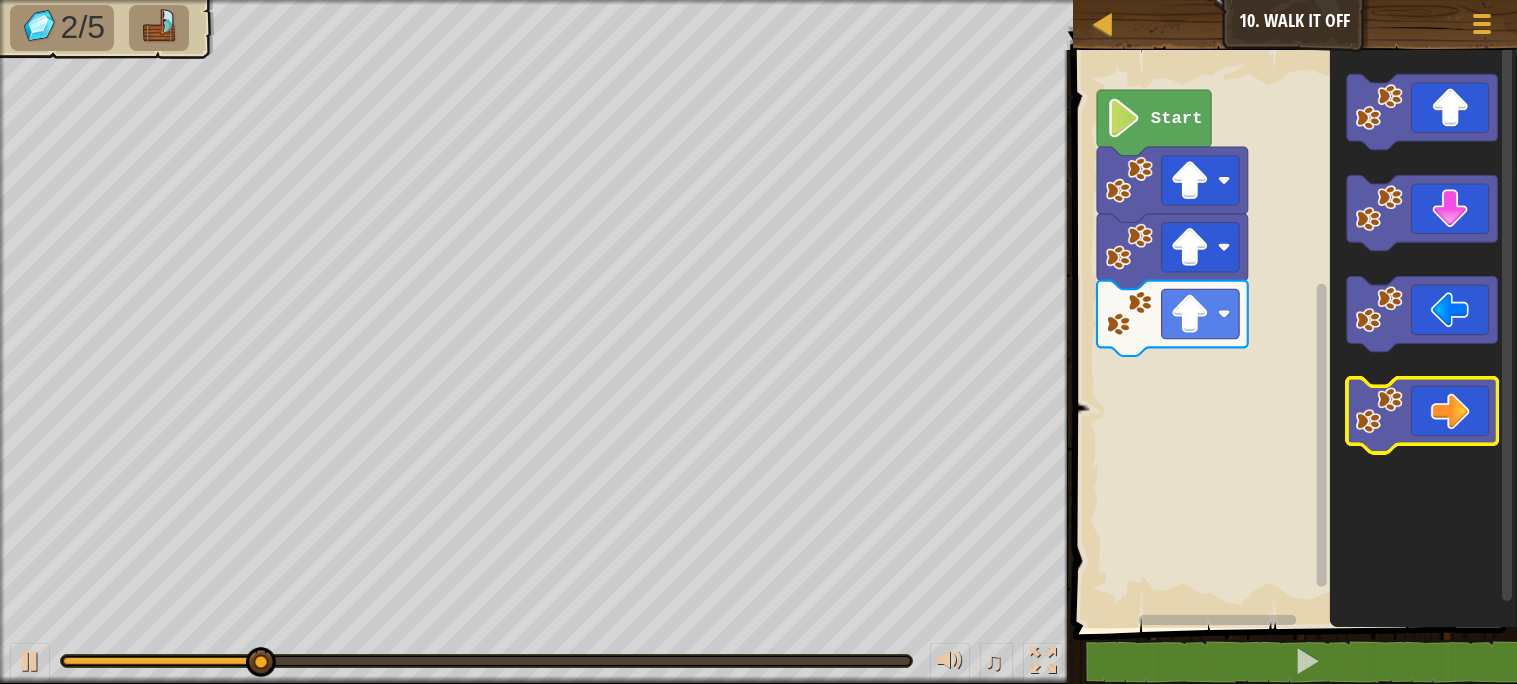 click 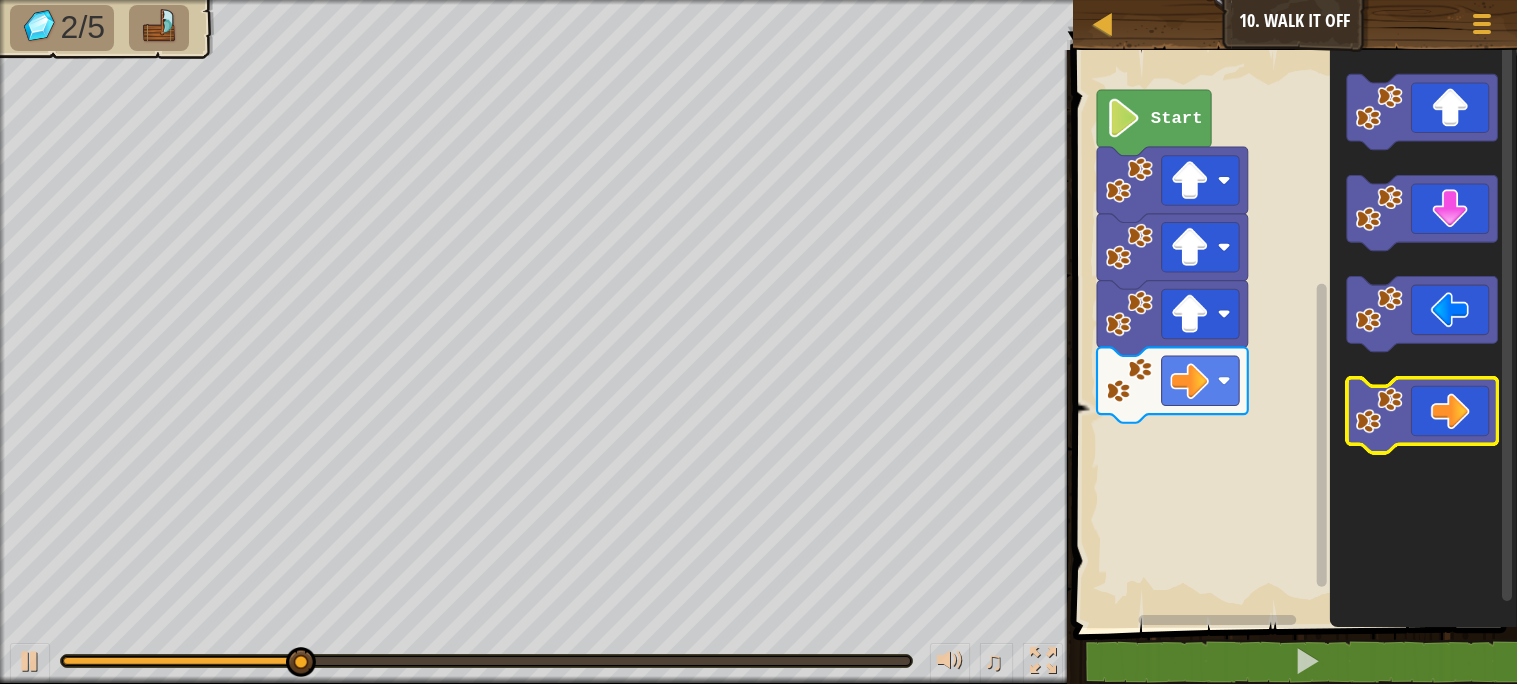 click 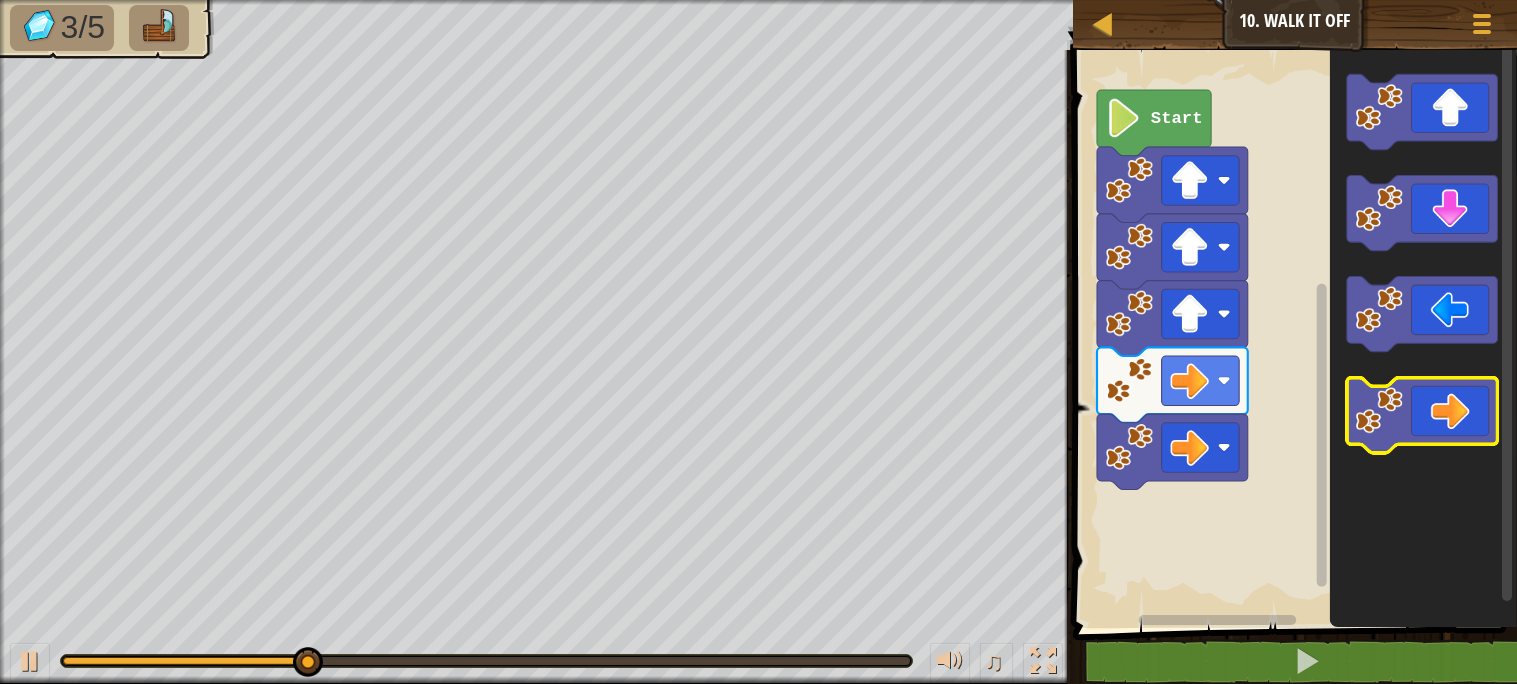 click 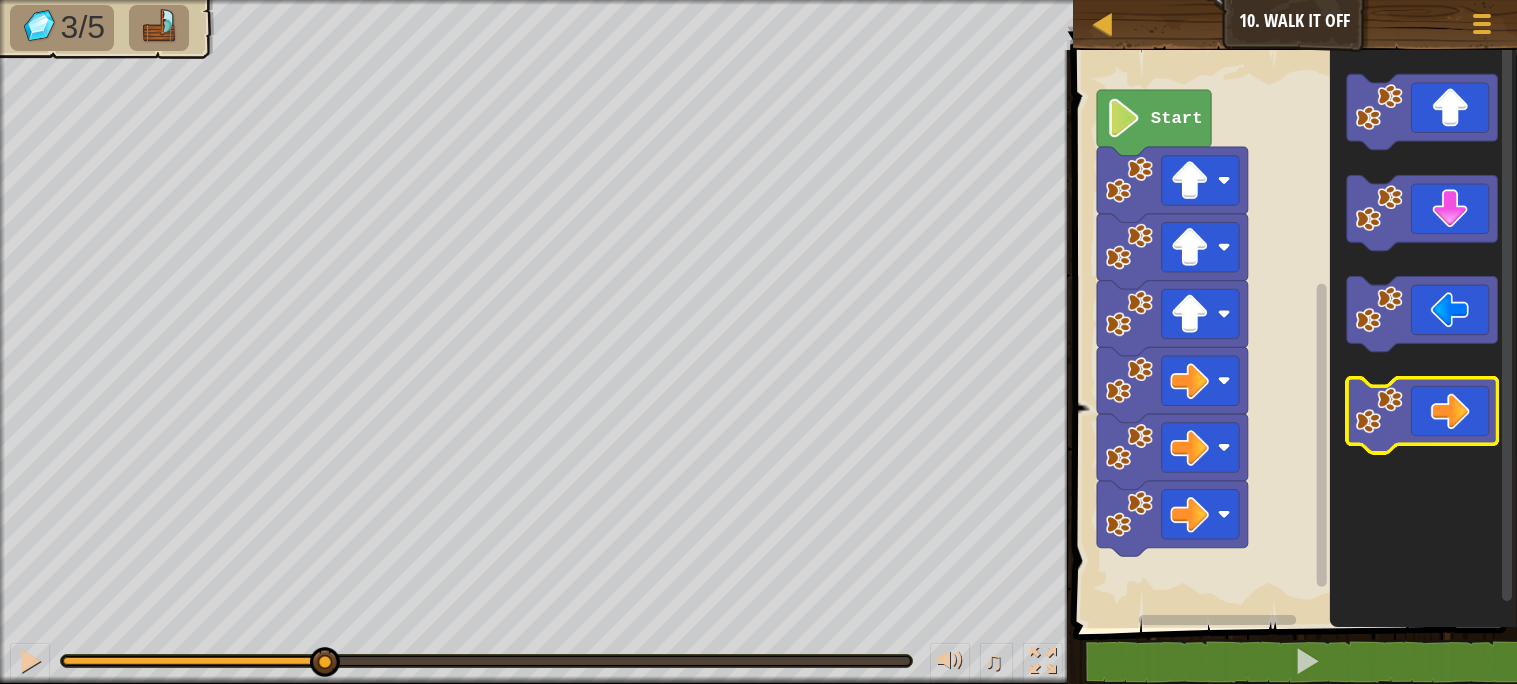 click 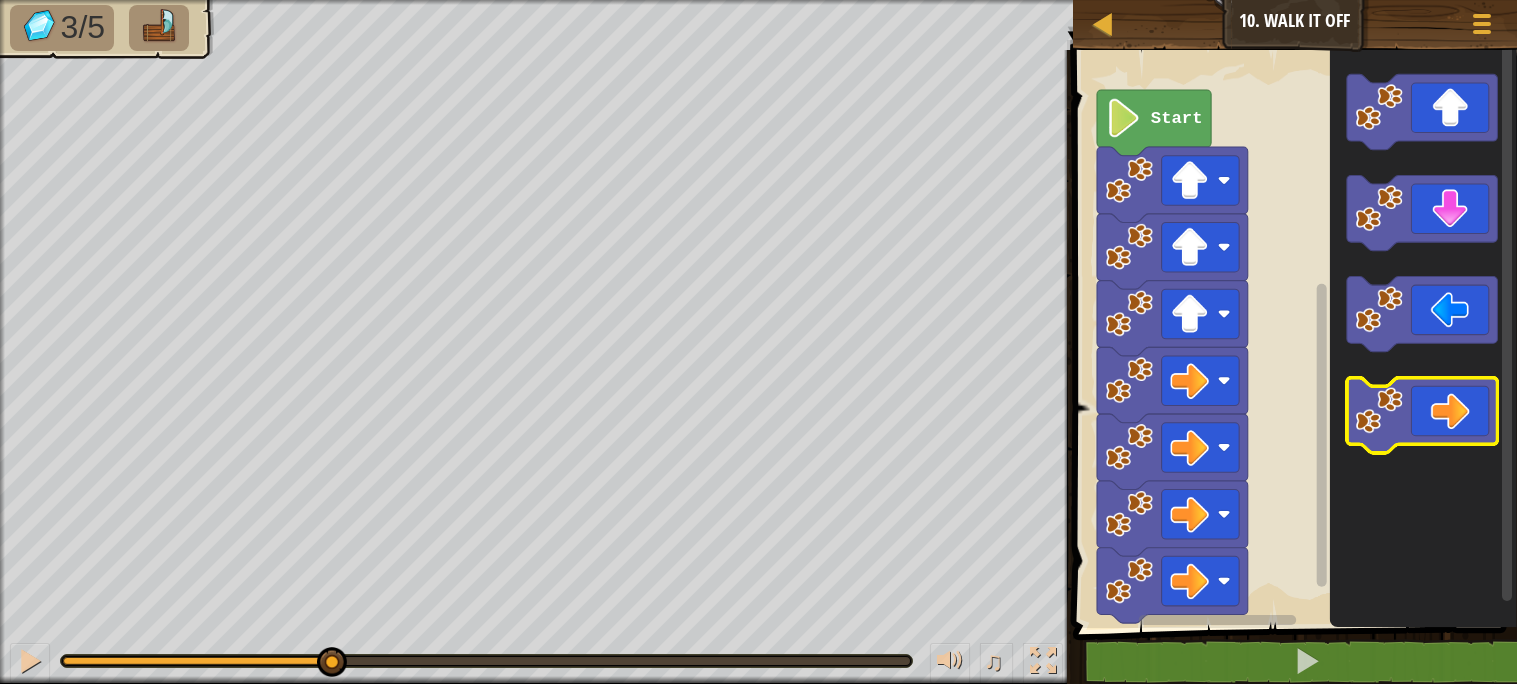 click 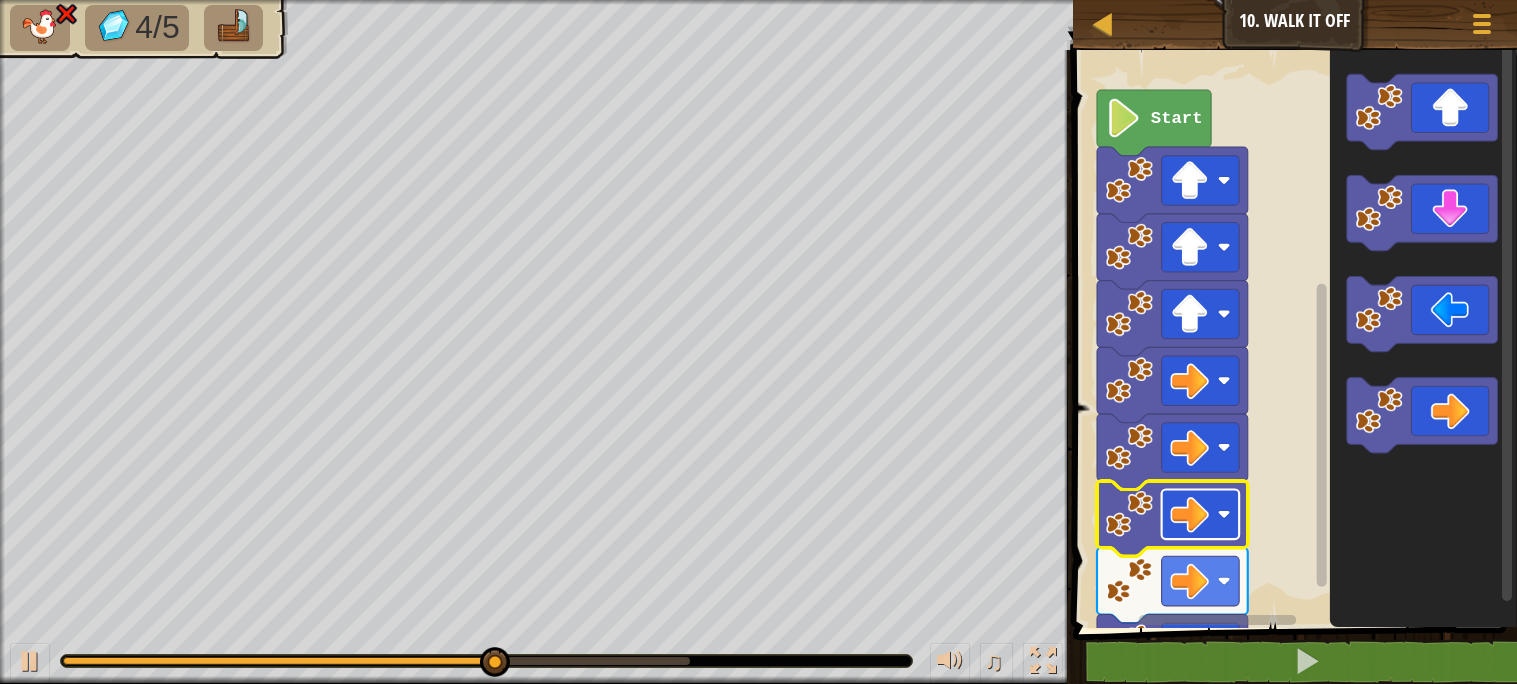 click 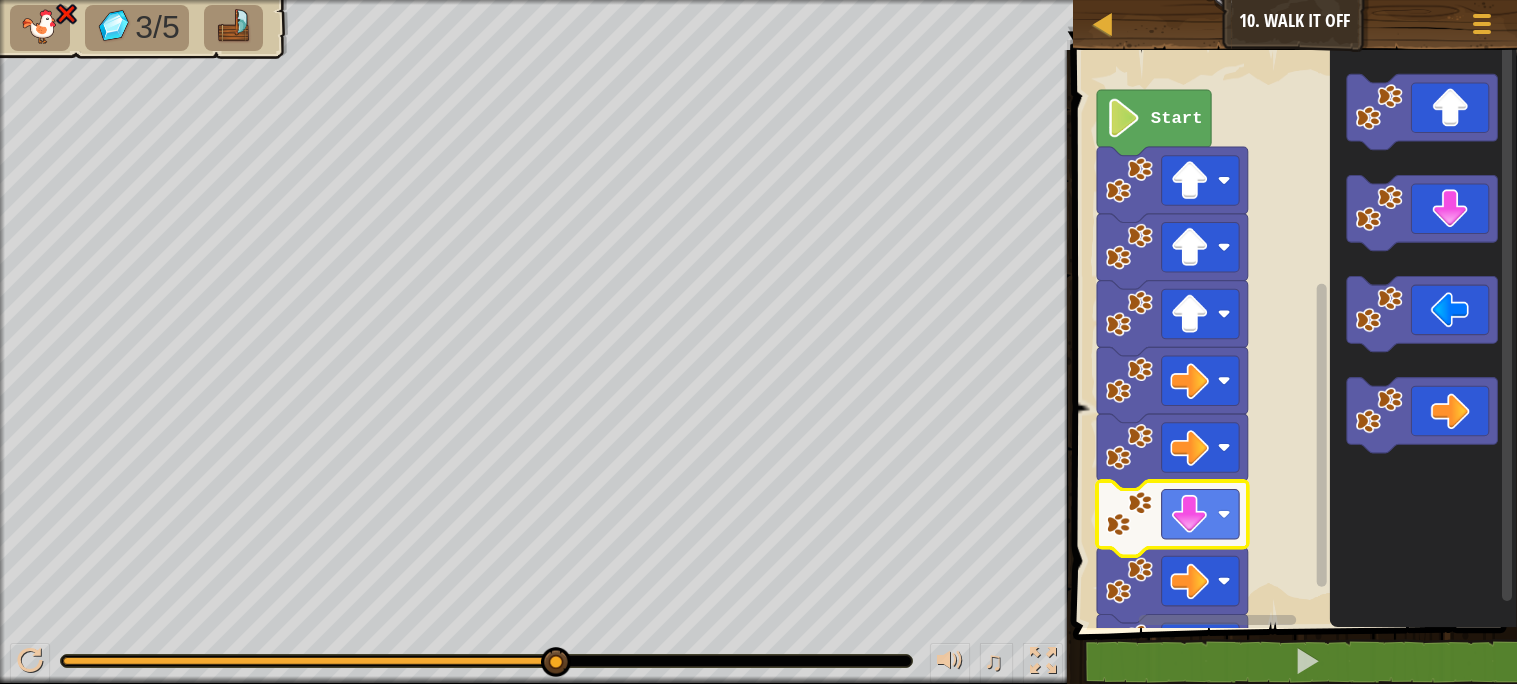 click on "Start" 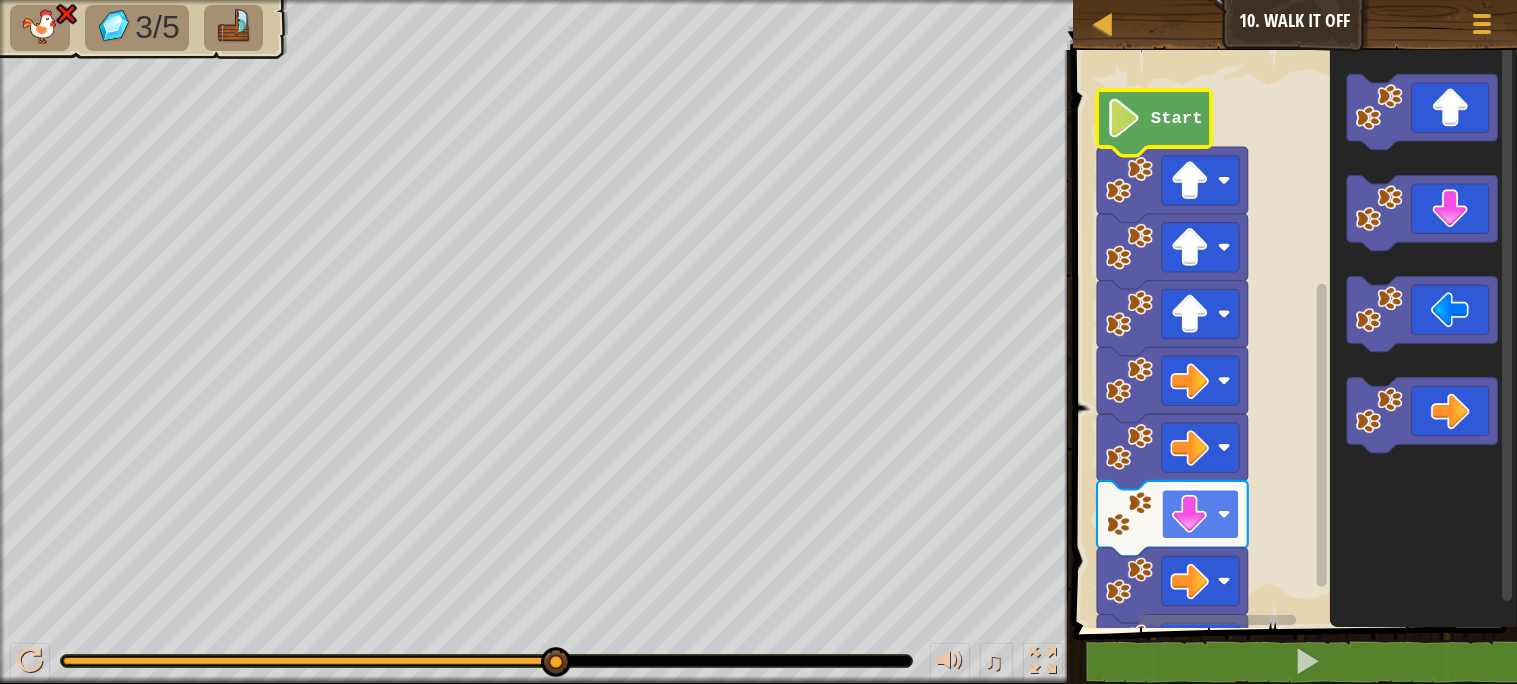 click 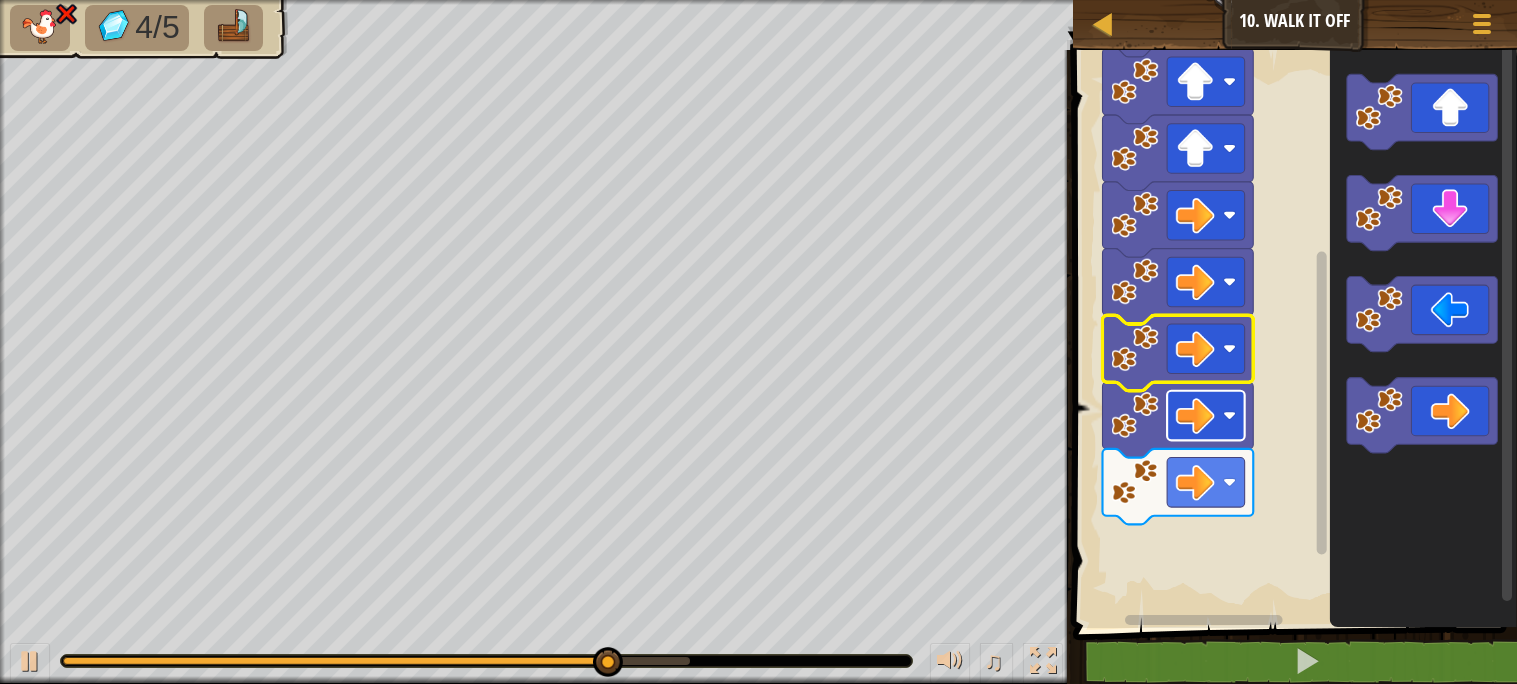click 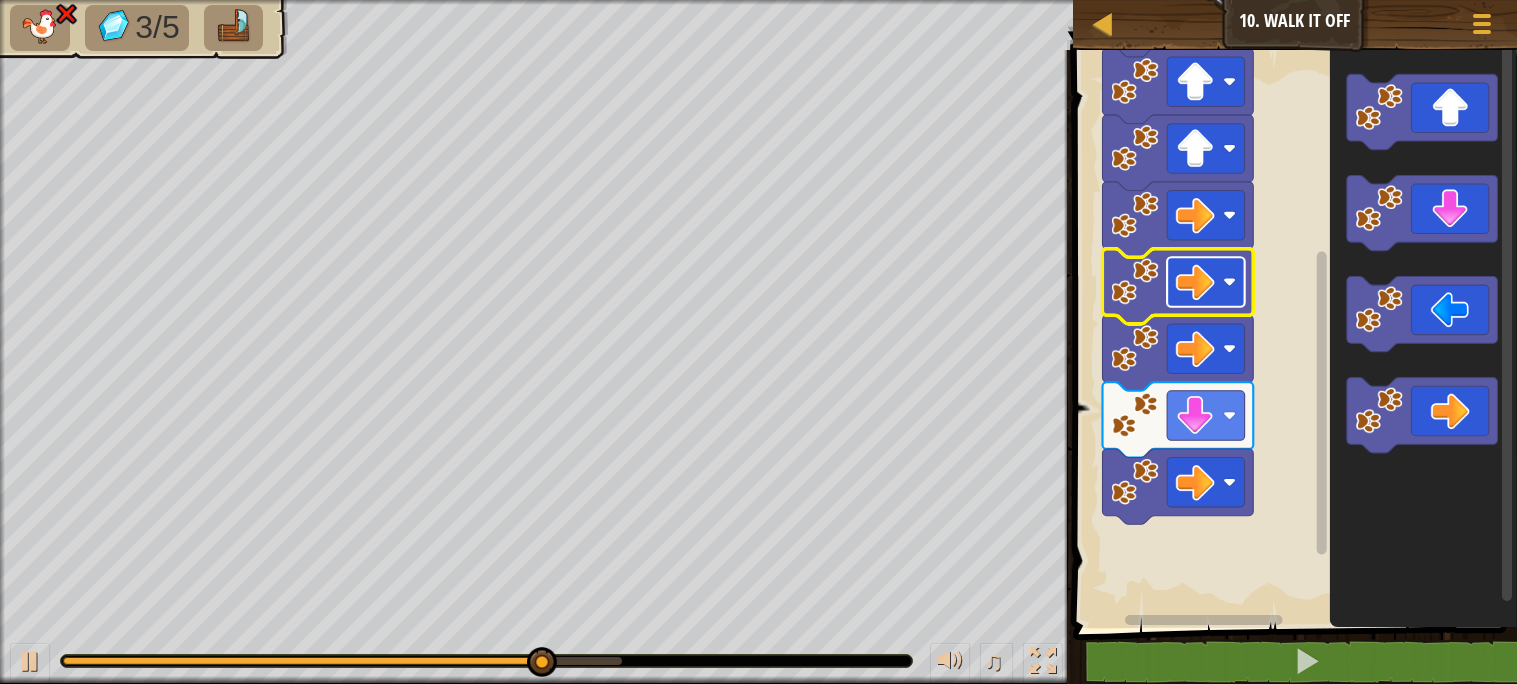 click 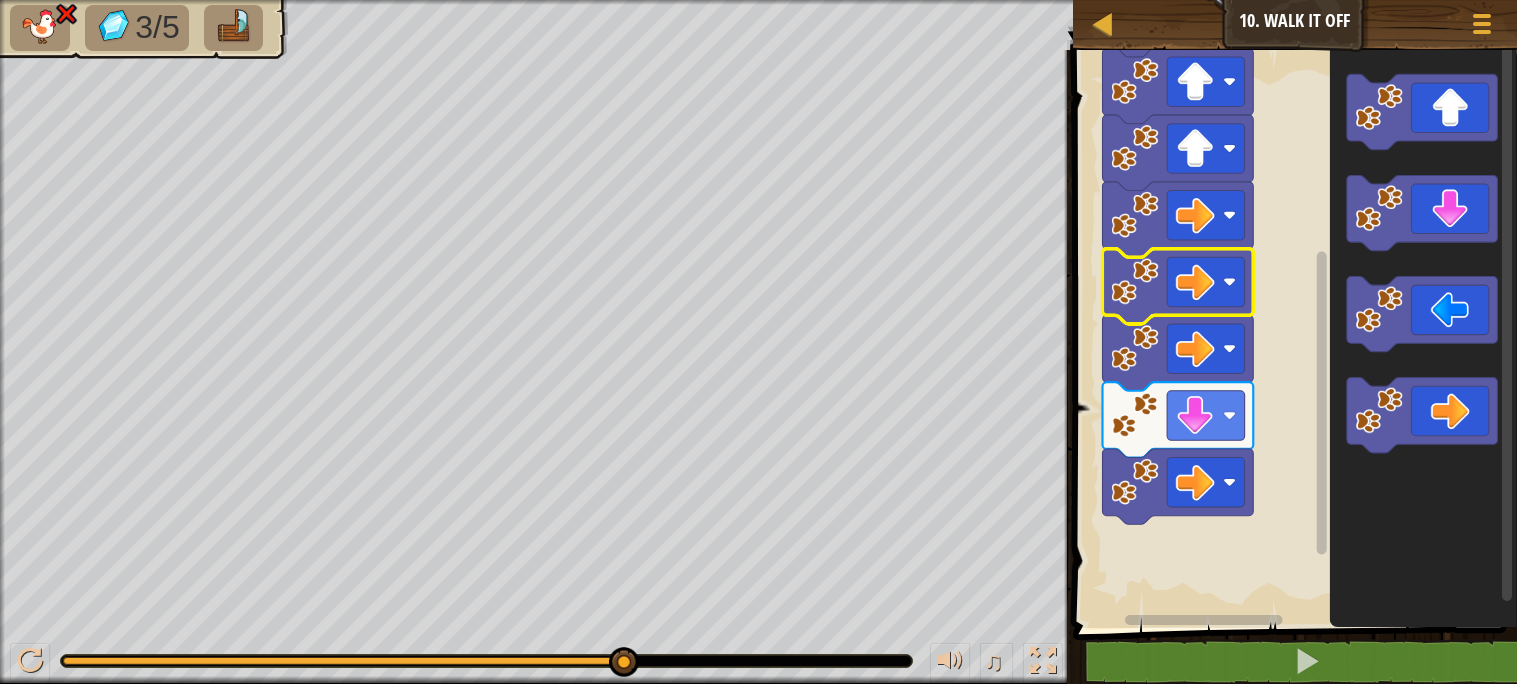 click 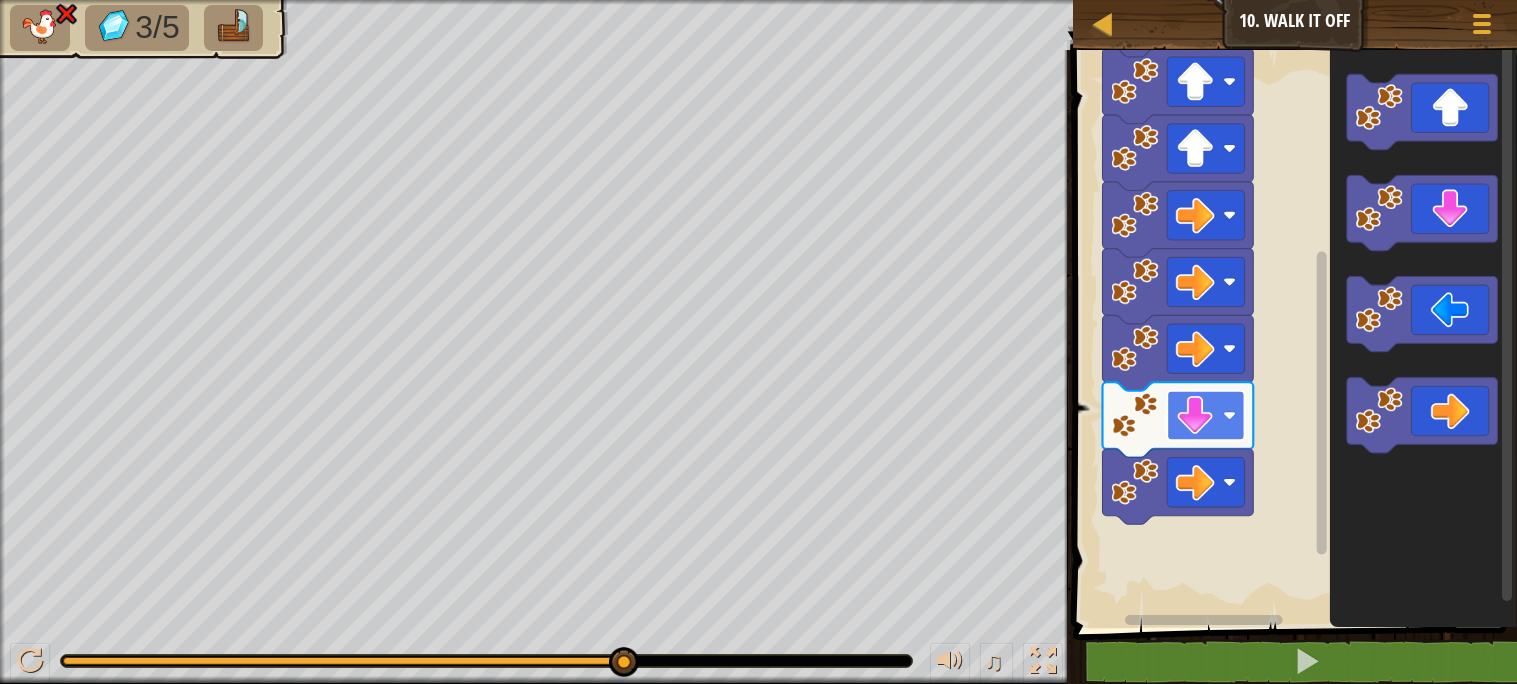 click 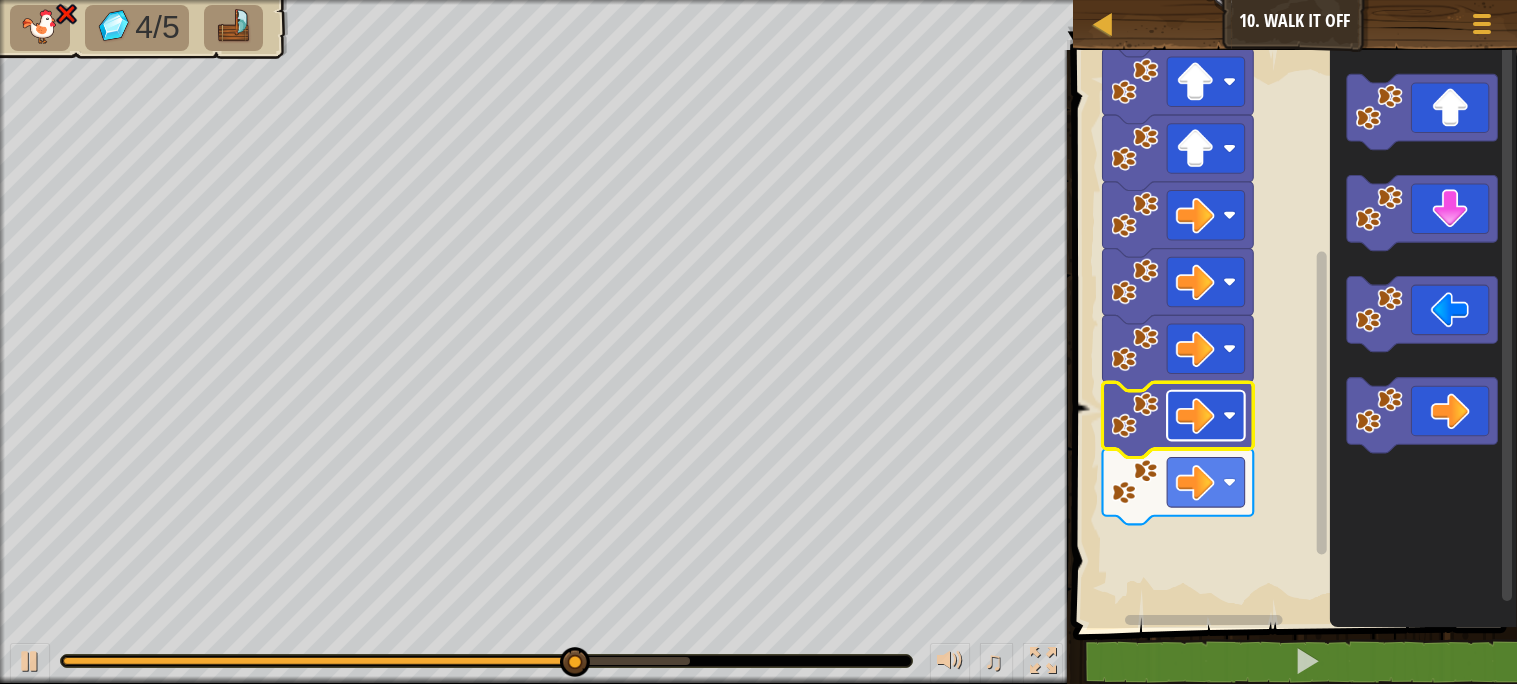 click 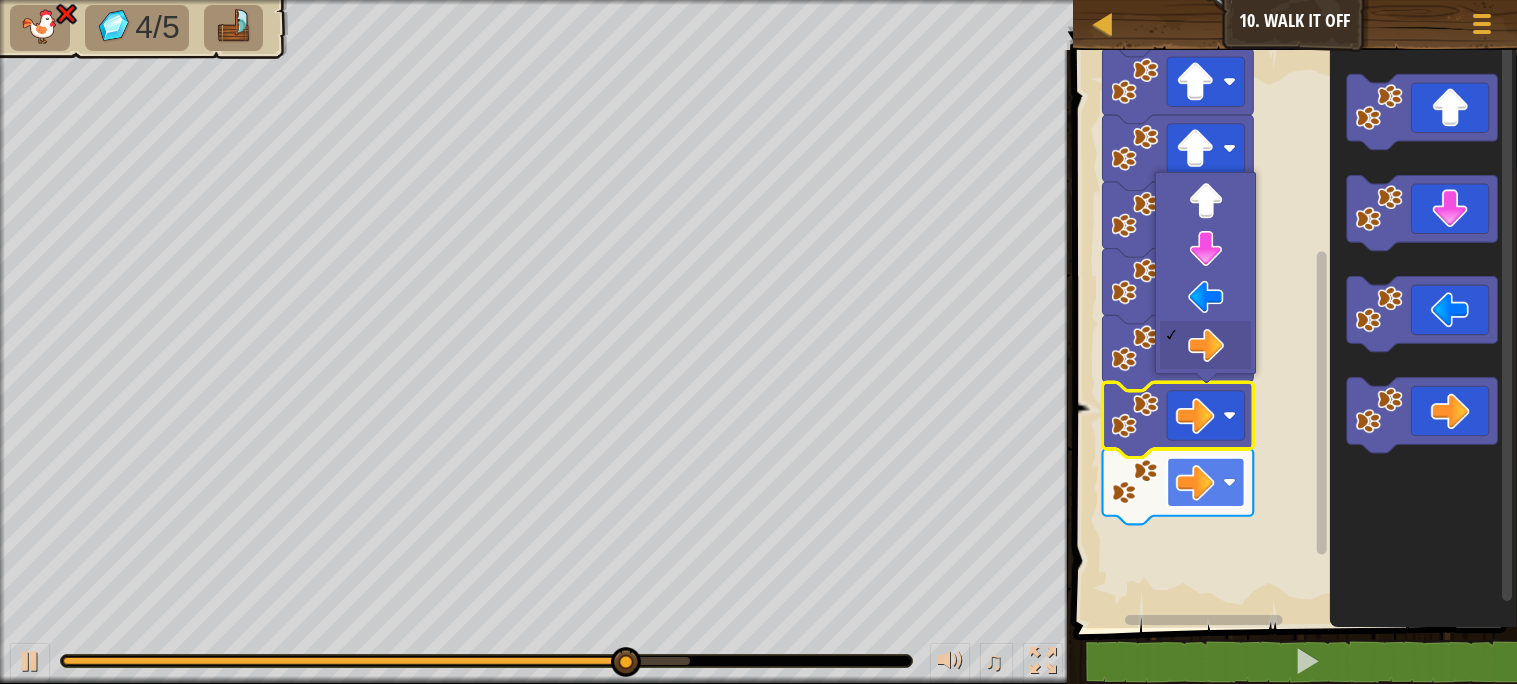 click 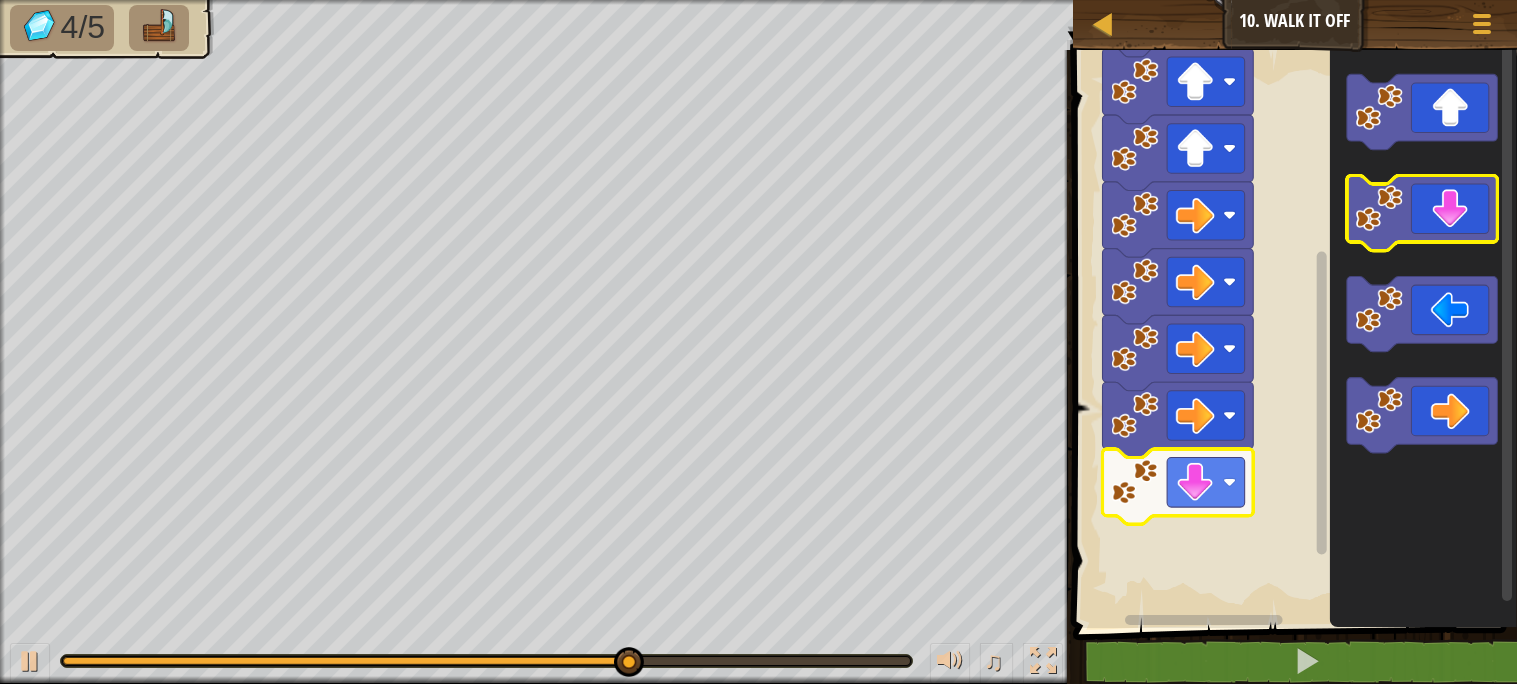 click 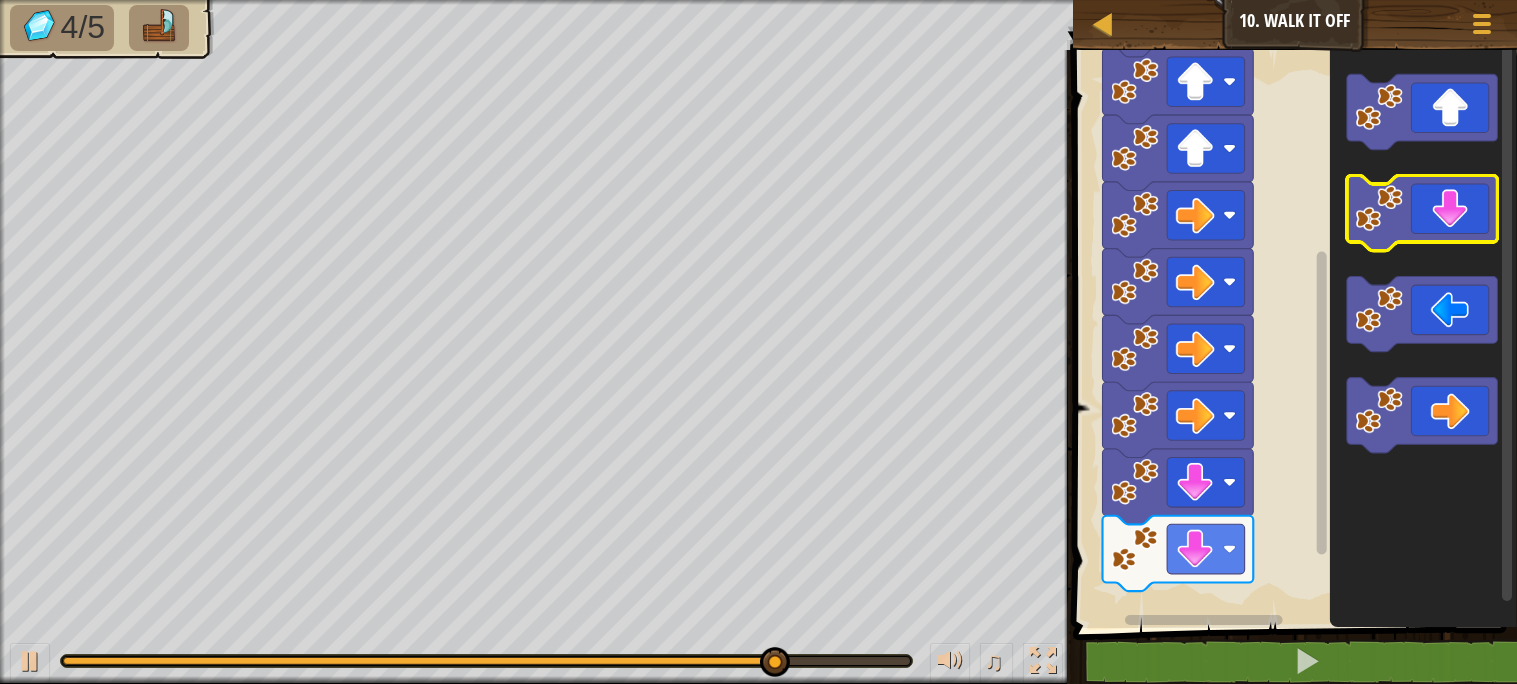 click 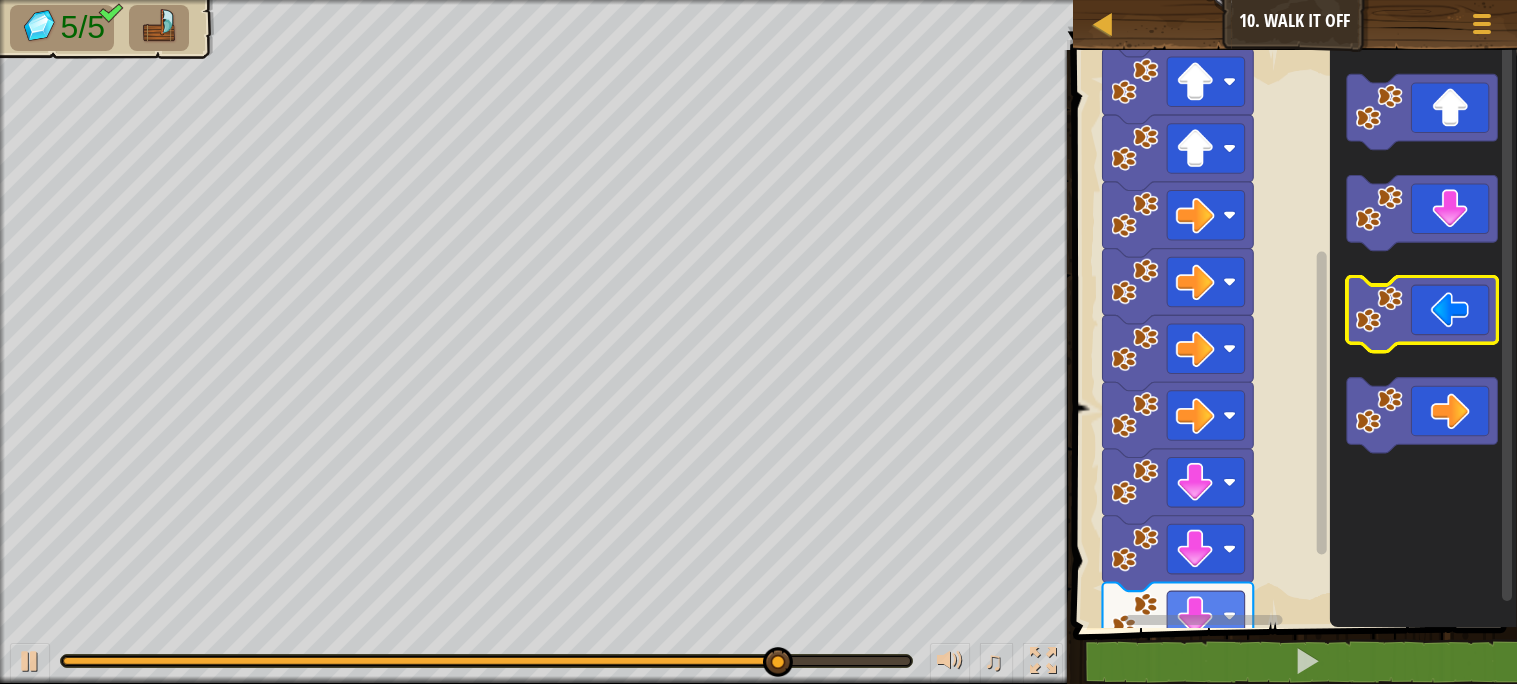 click 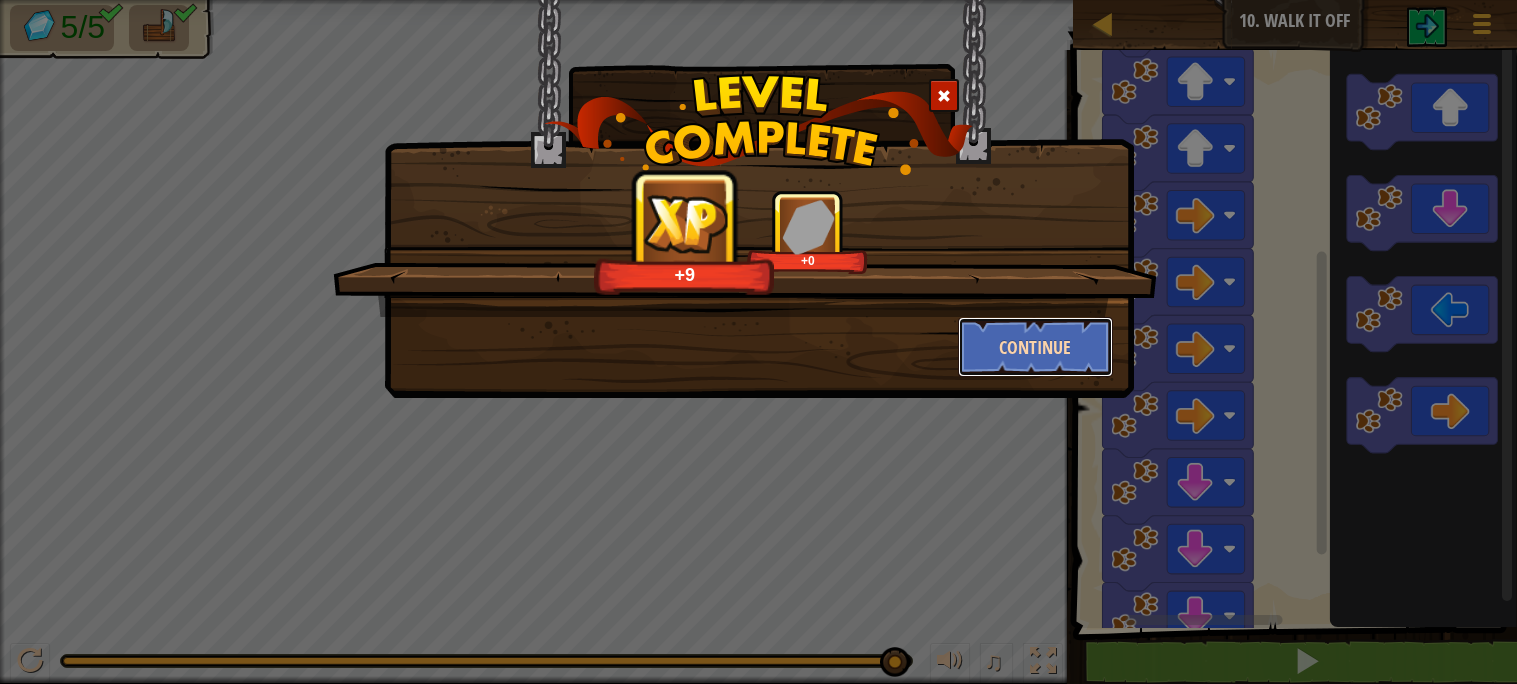 click on "Continue" at bounding box center (1035, 347) 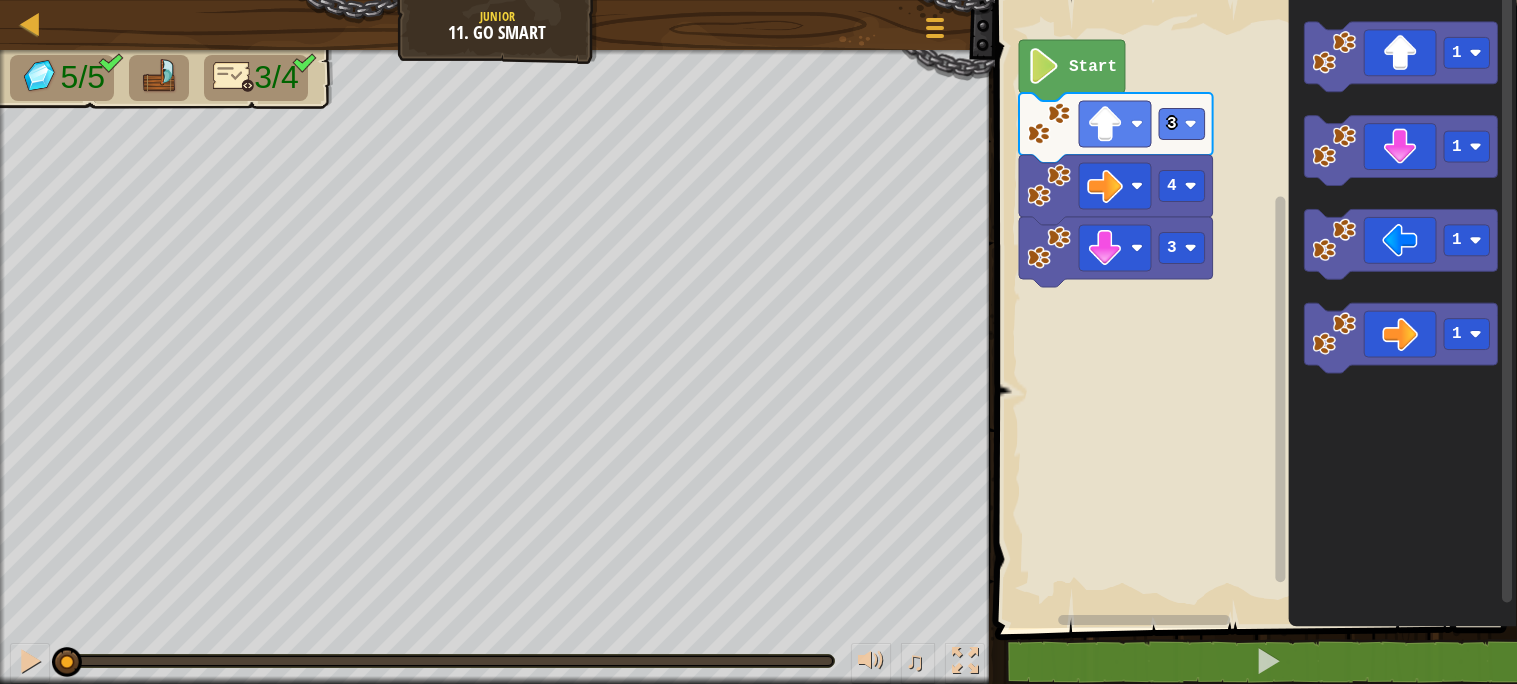 click on "Start" 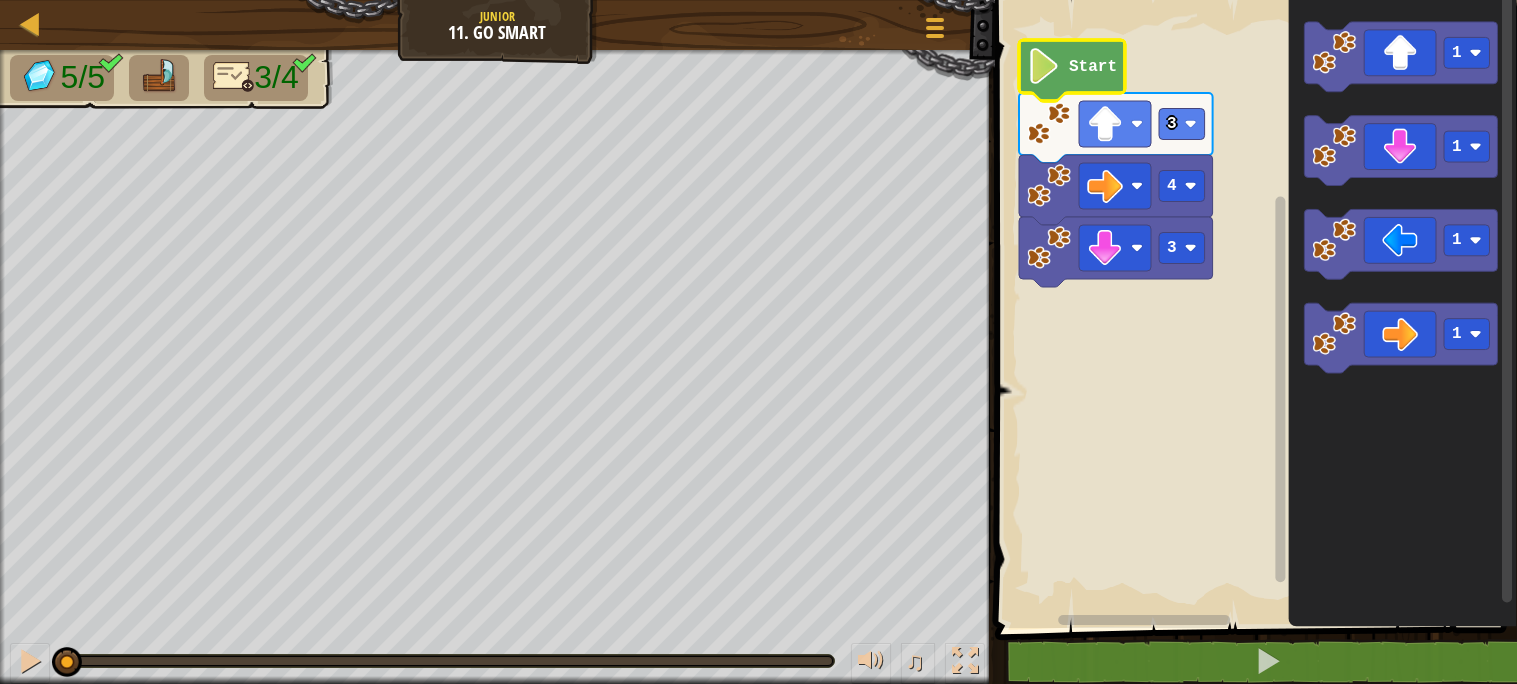 click 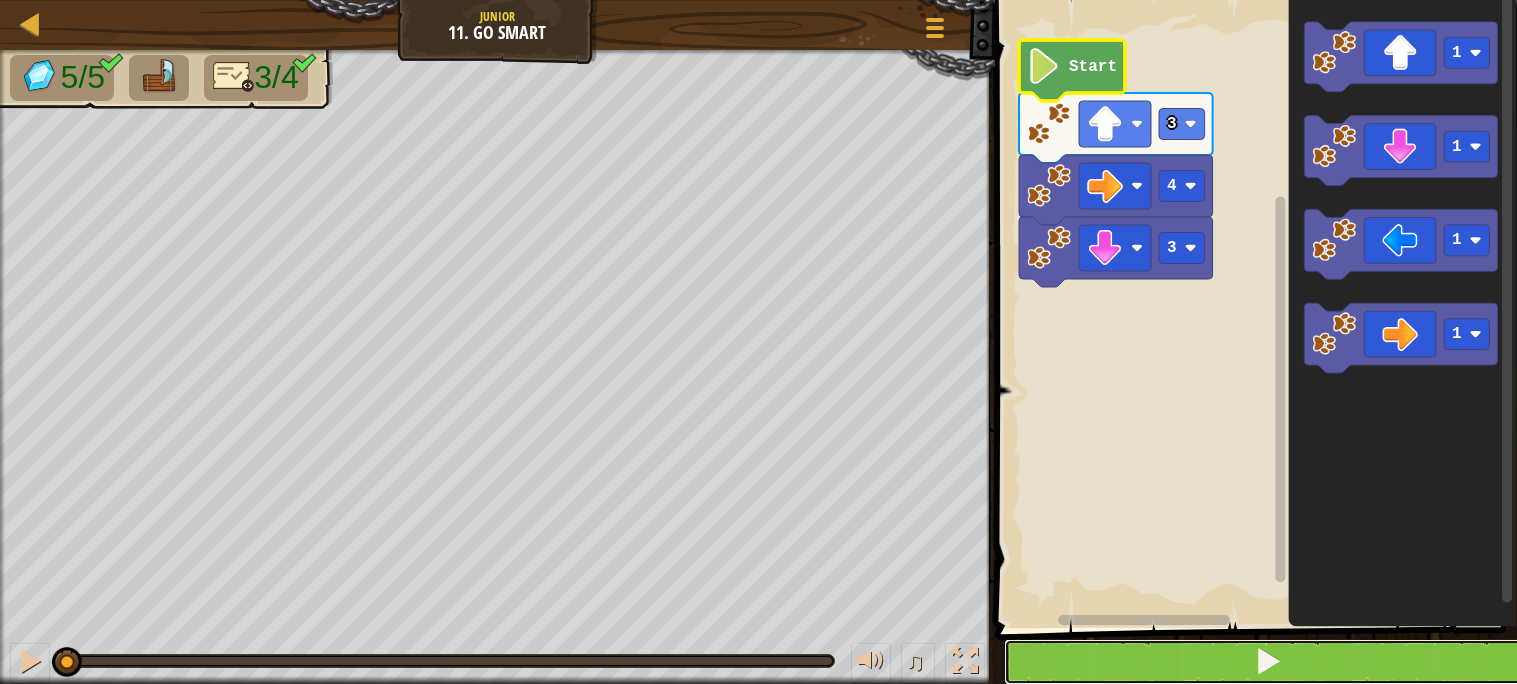 click at bounding box center [1268, 662] 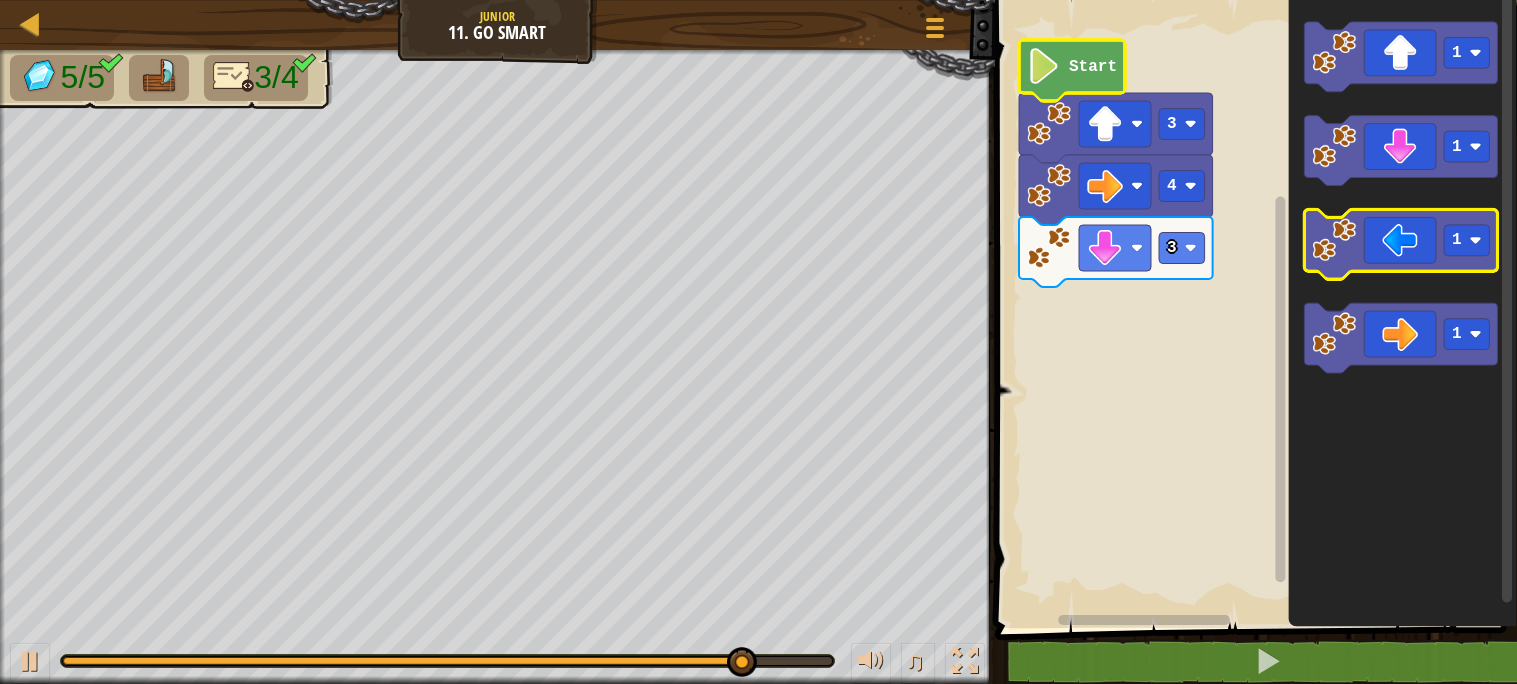 click 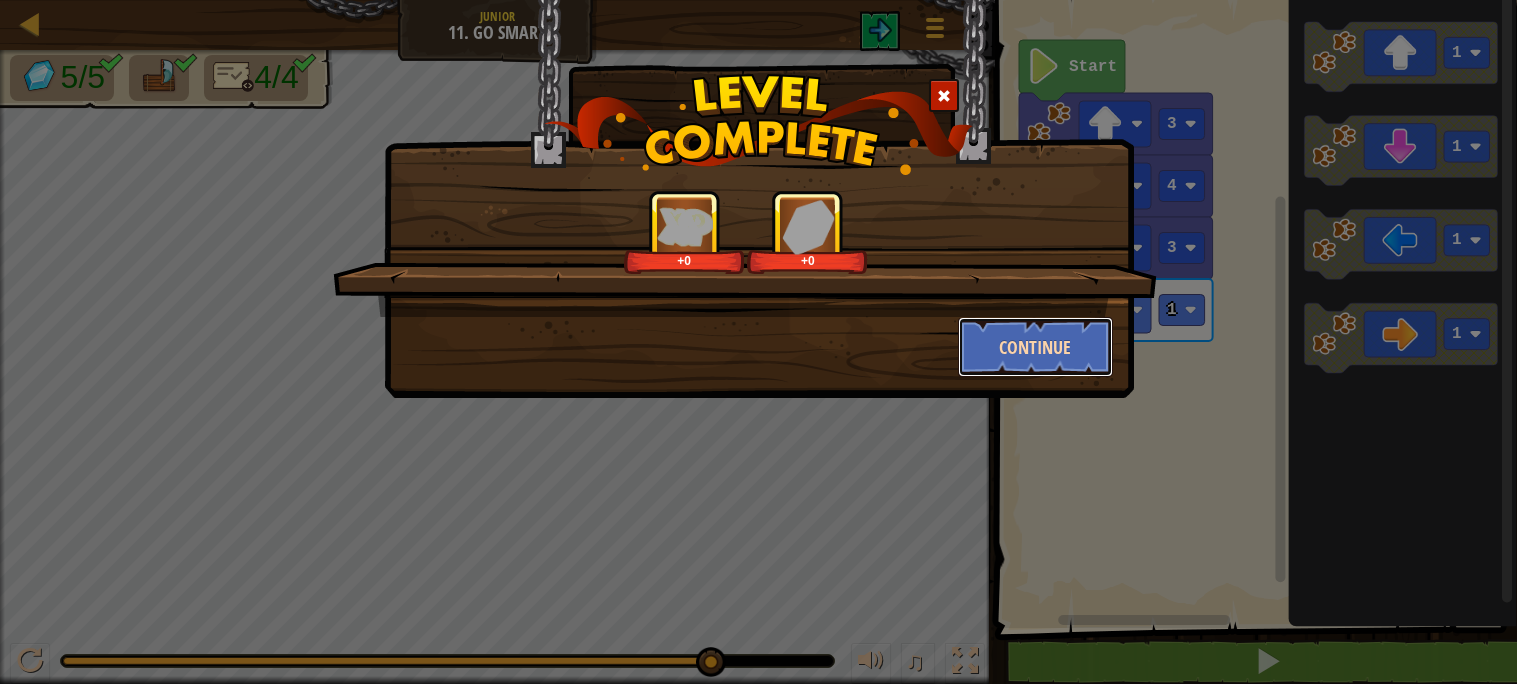 click on "Continue" at bounding box center (1035, 347) 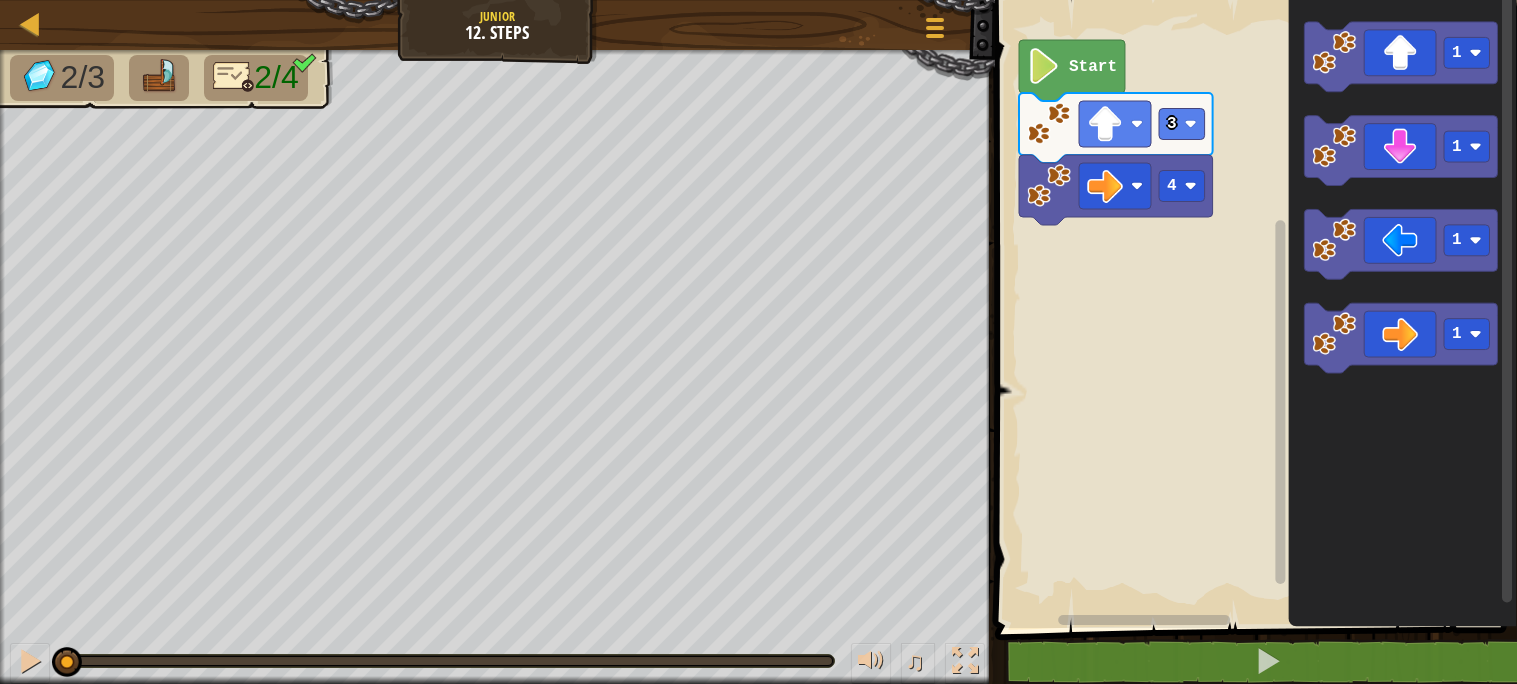 click 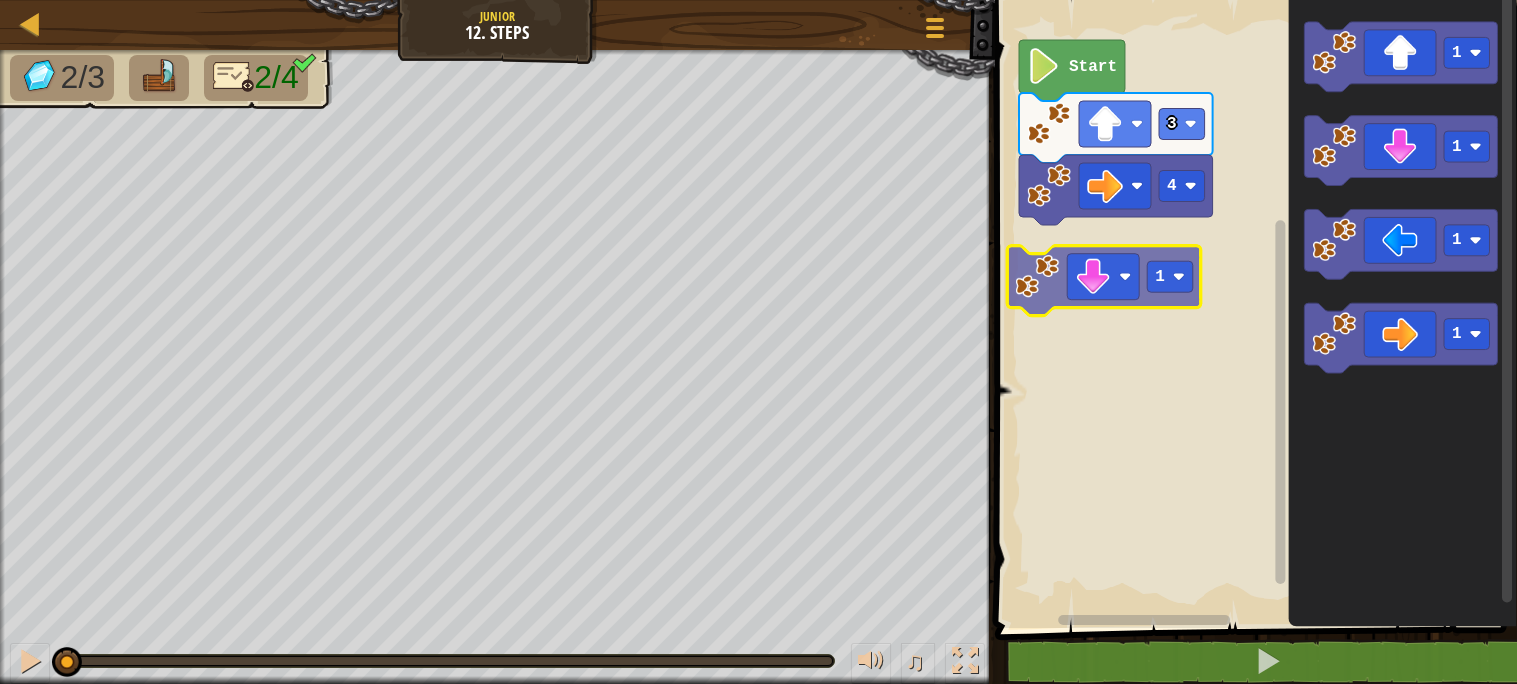 click on "3 4 Start 1 1 1 1 1 1" at bounding box center (1253, 309) 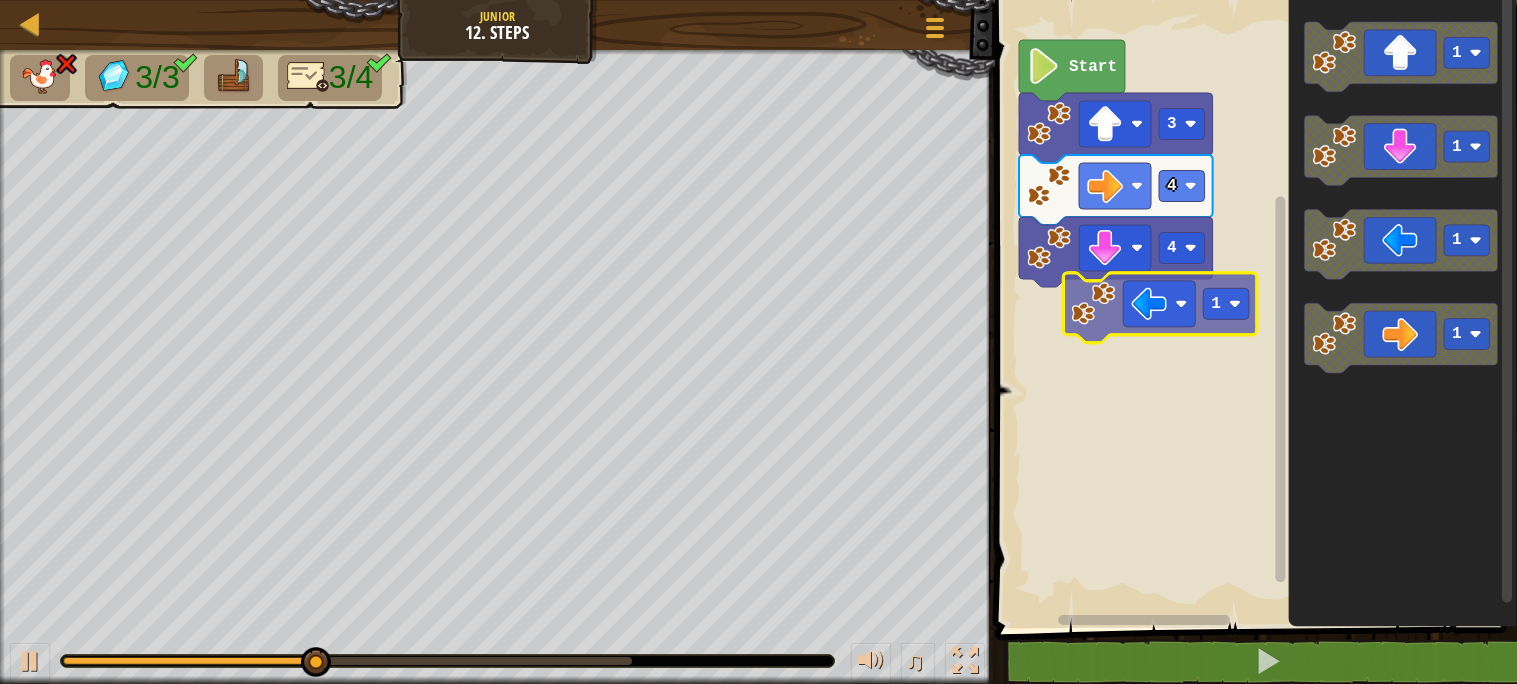 click on "Start 3 4 4 1 1 1 1 1" at bounding box center (1253, 309) 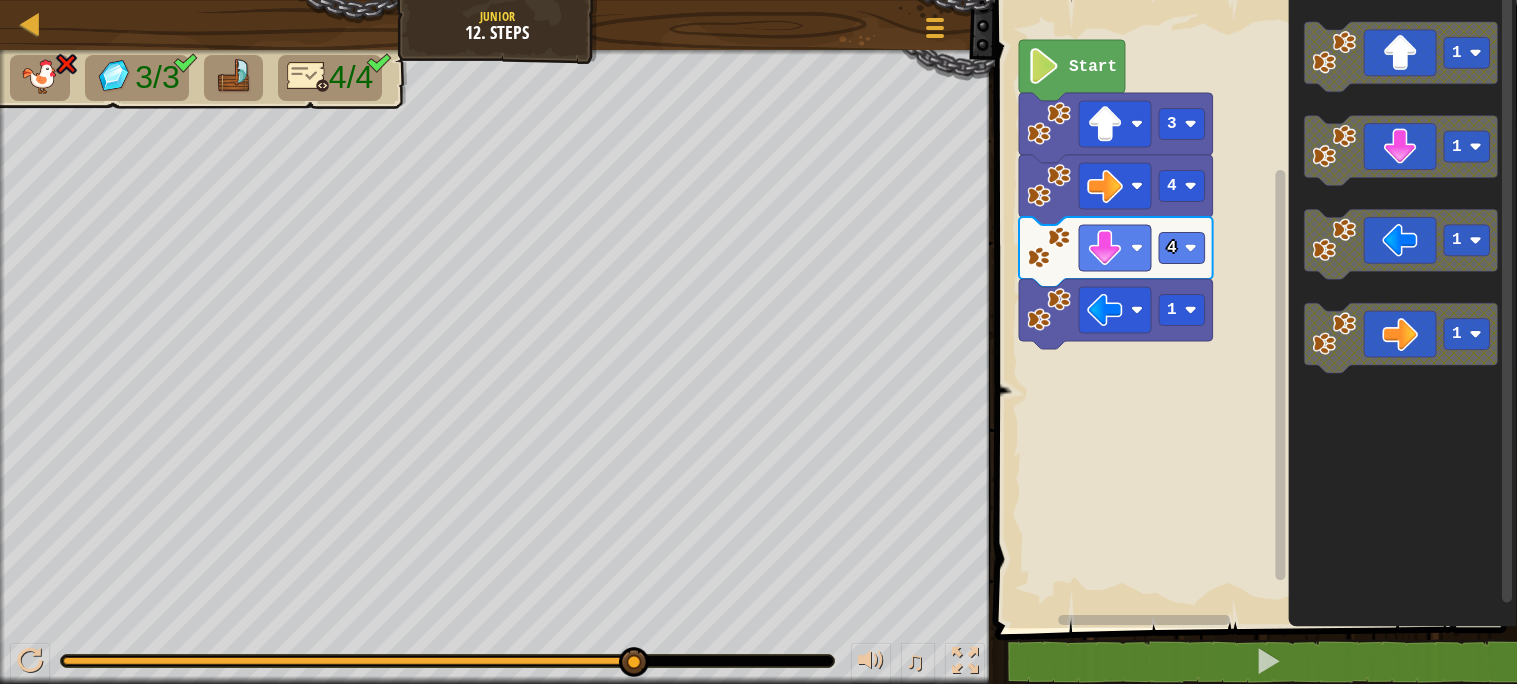 click on "Start 3 4 4 1 1 1 1 1" at bounding box center [1253, 309] 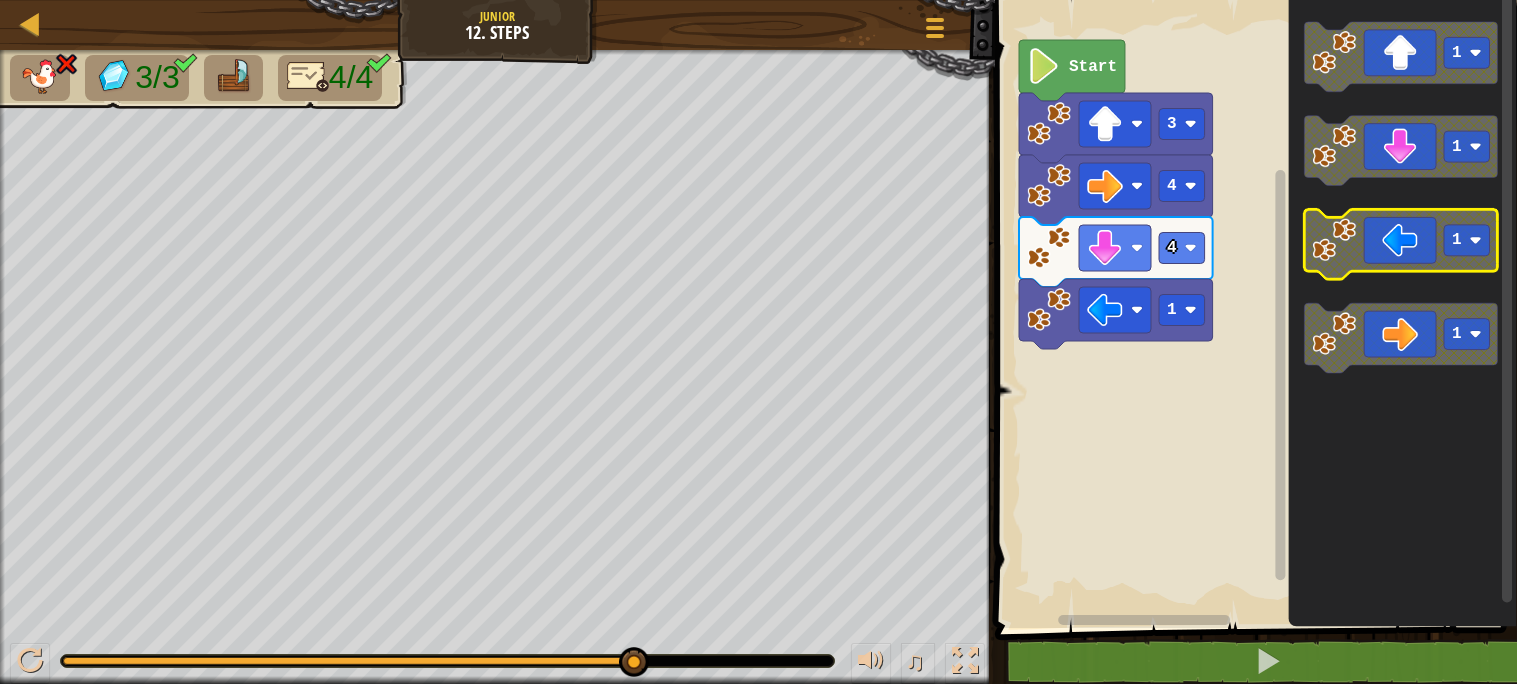 click 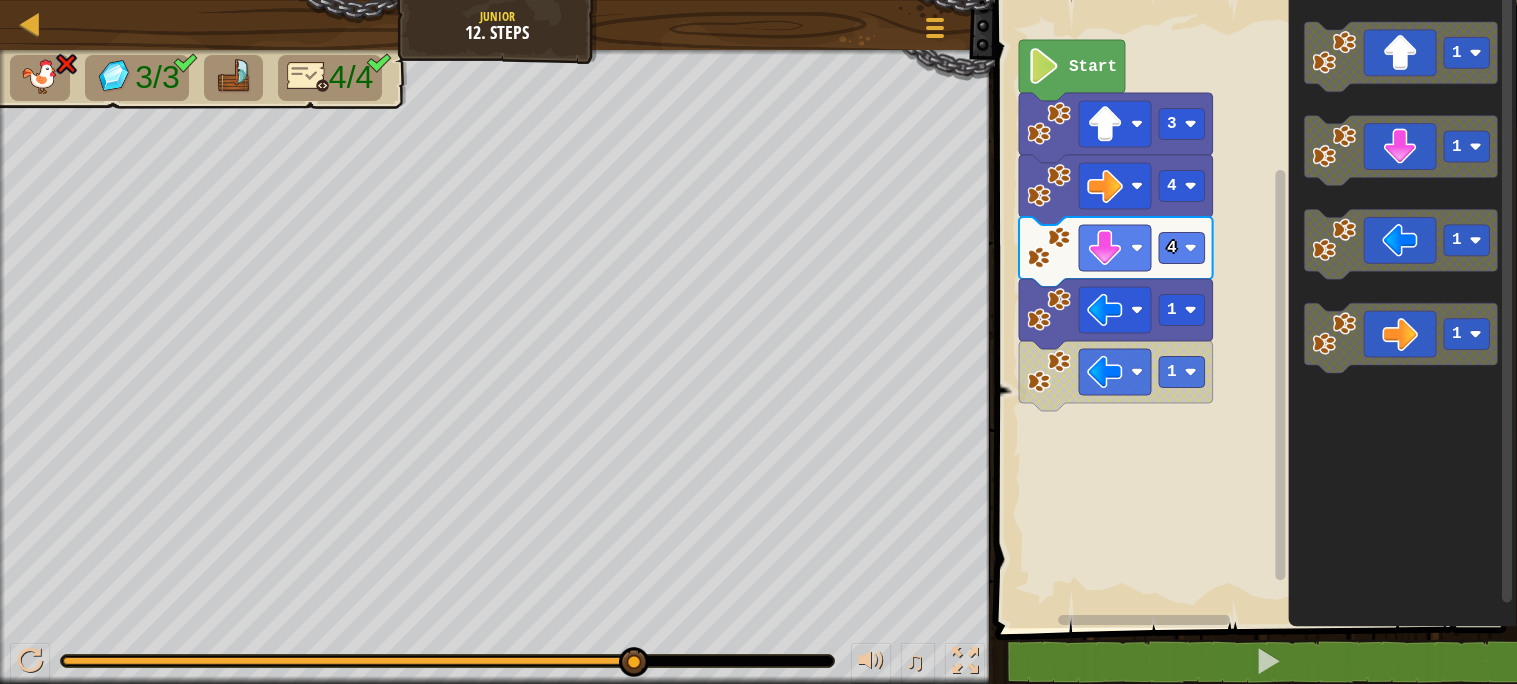 click on "Start" 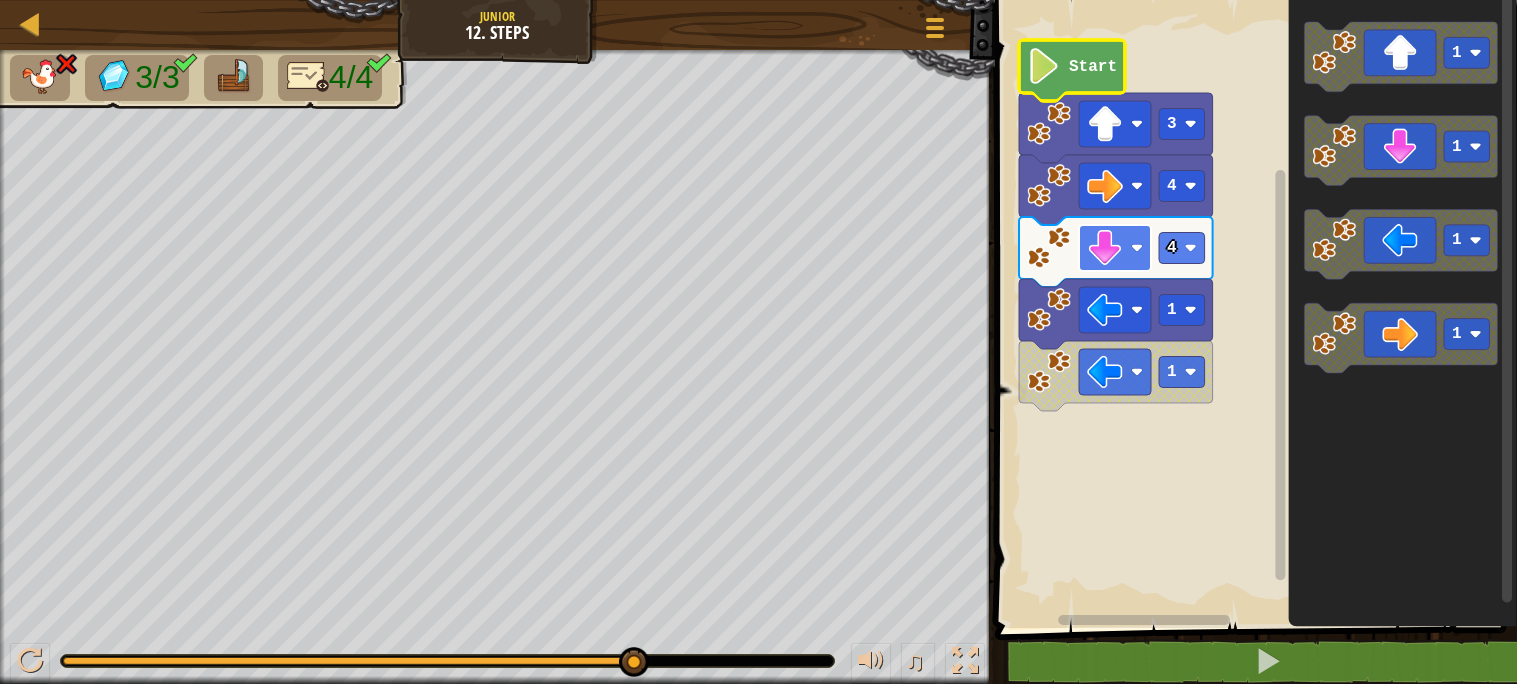 click 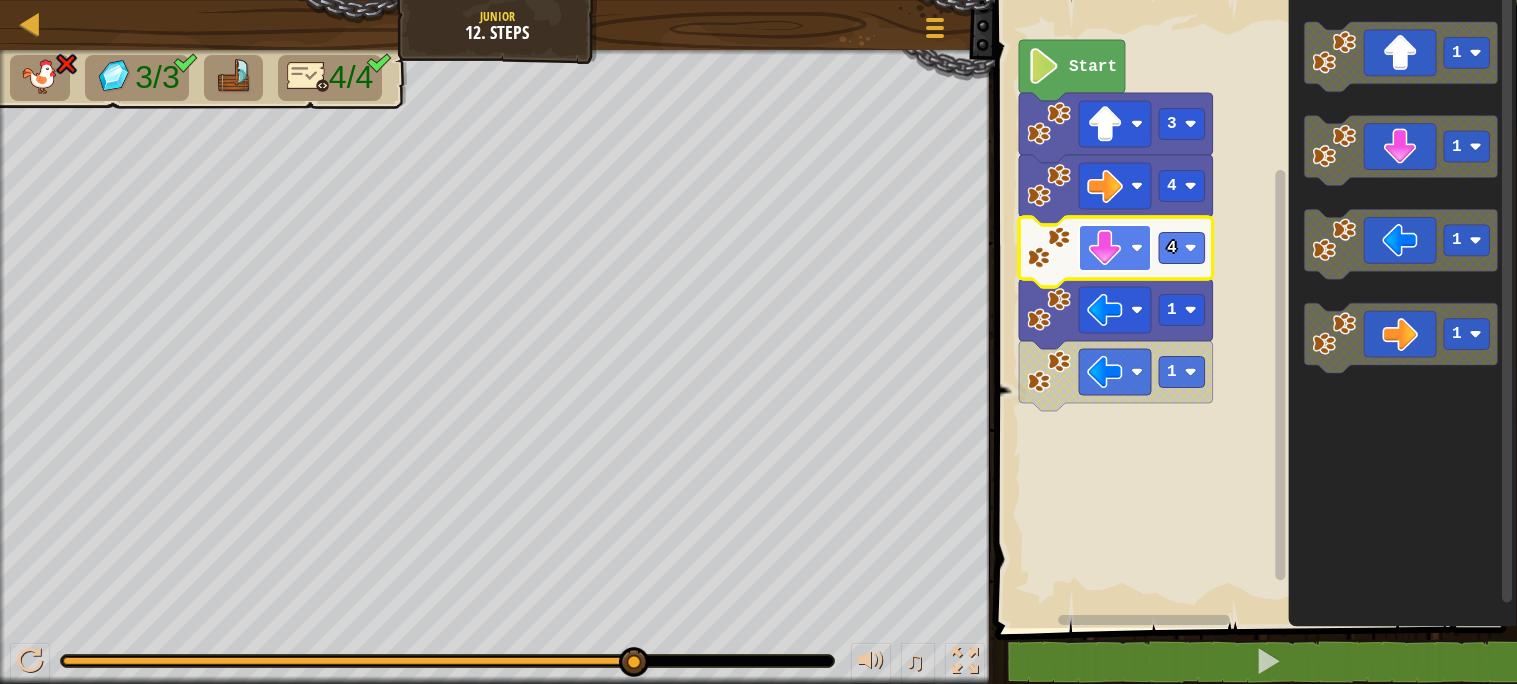 click 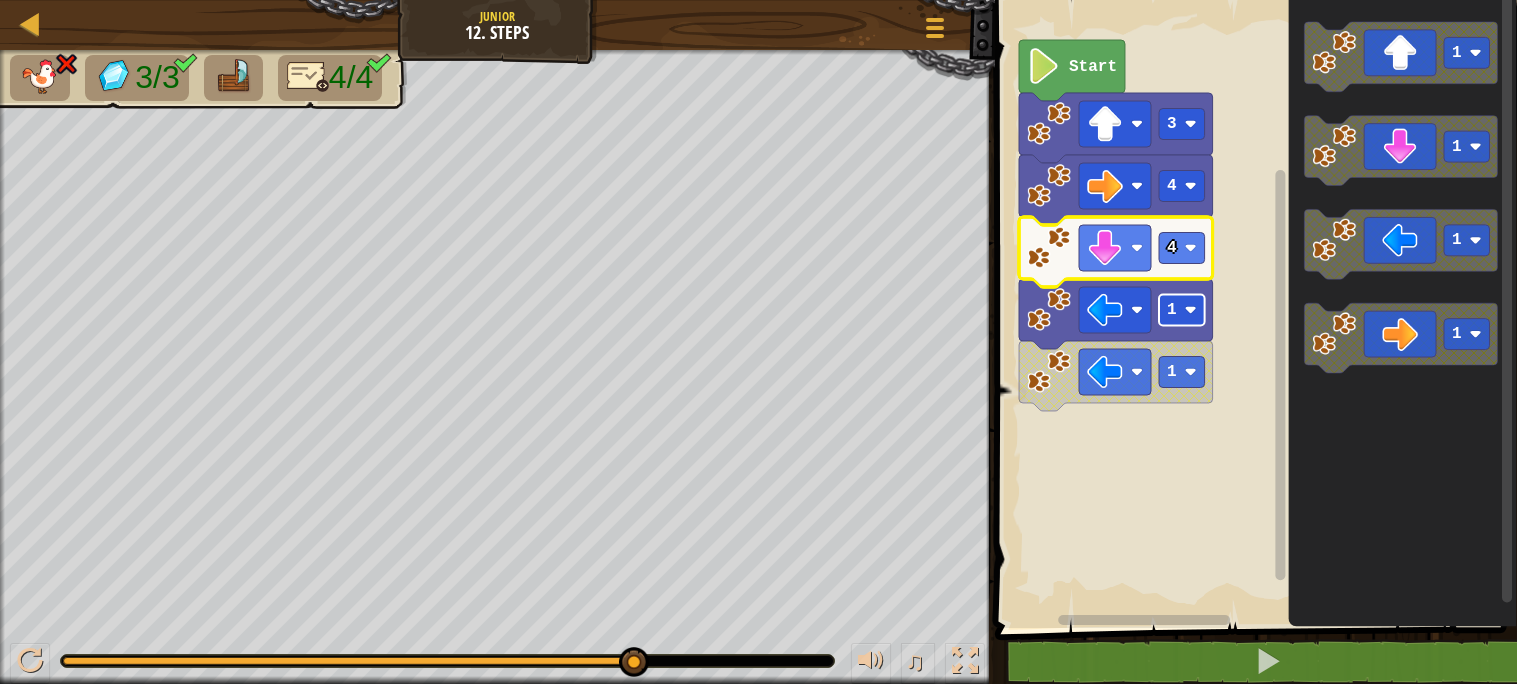 click 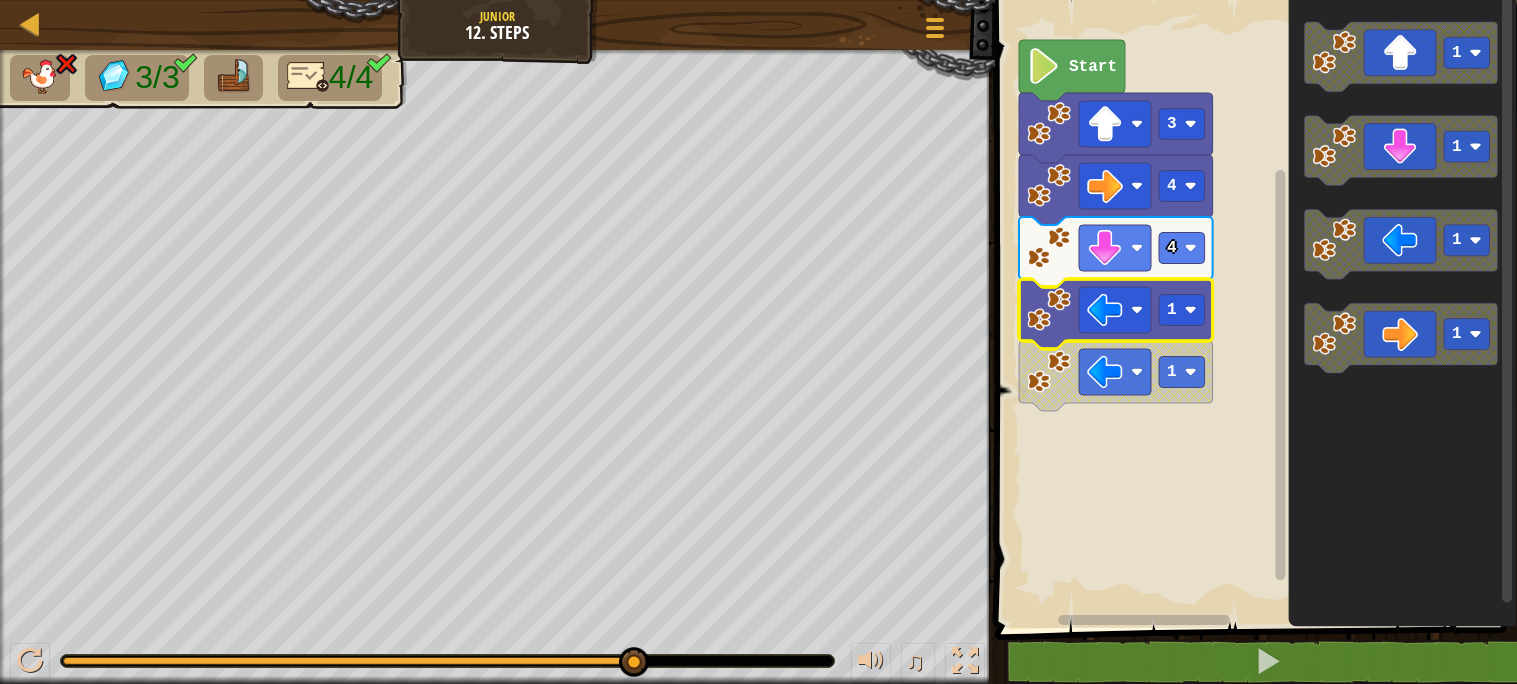 click 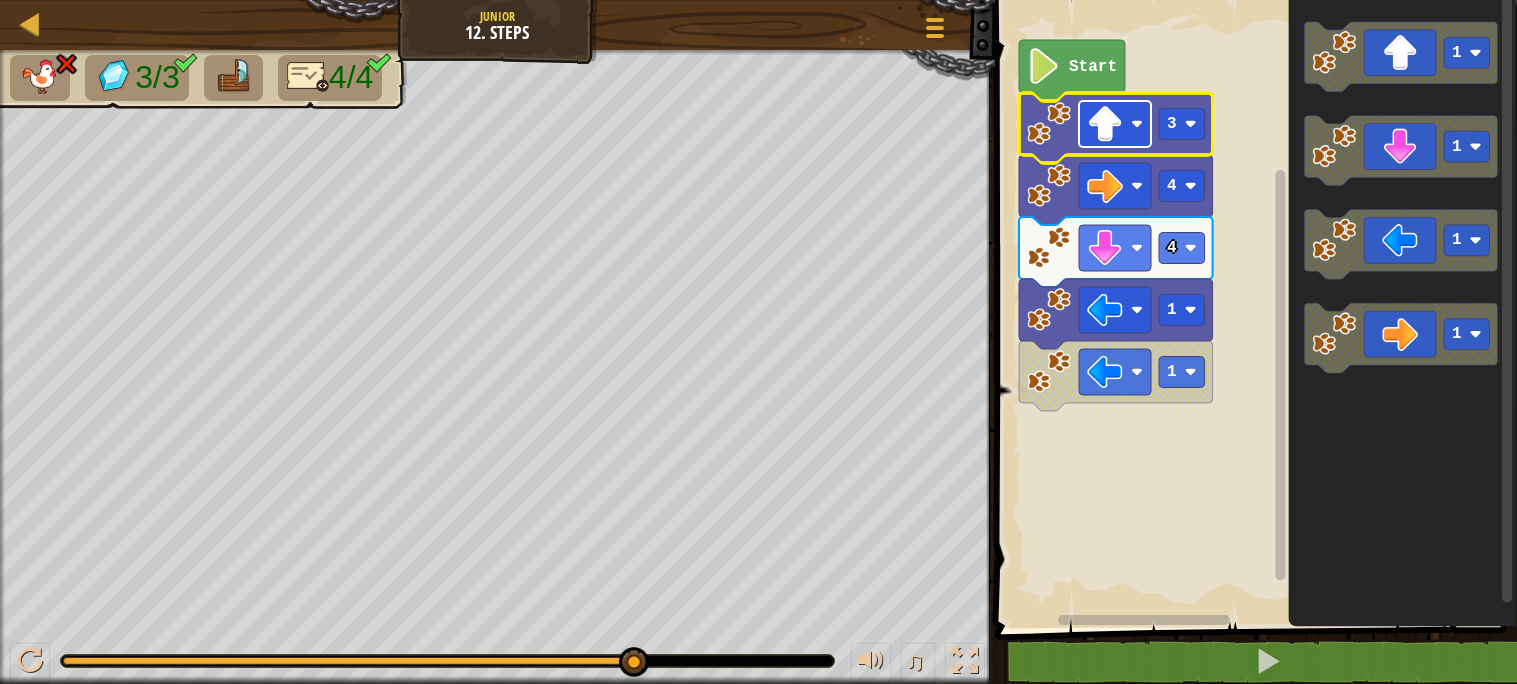 click 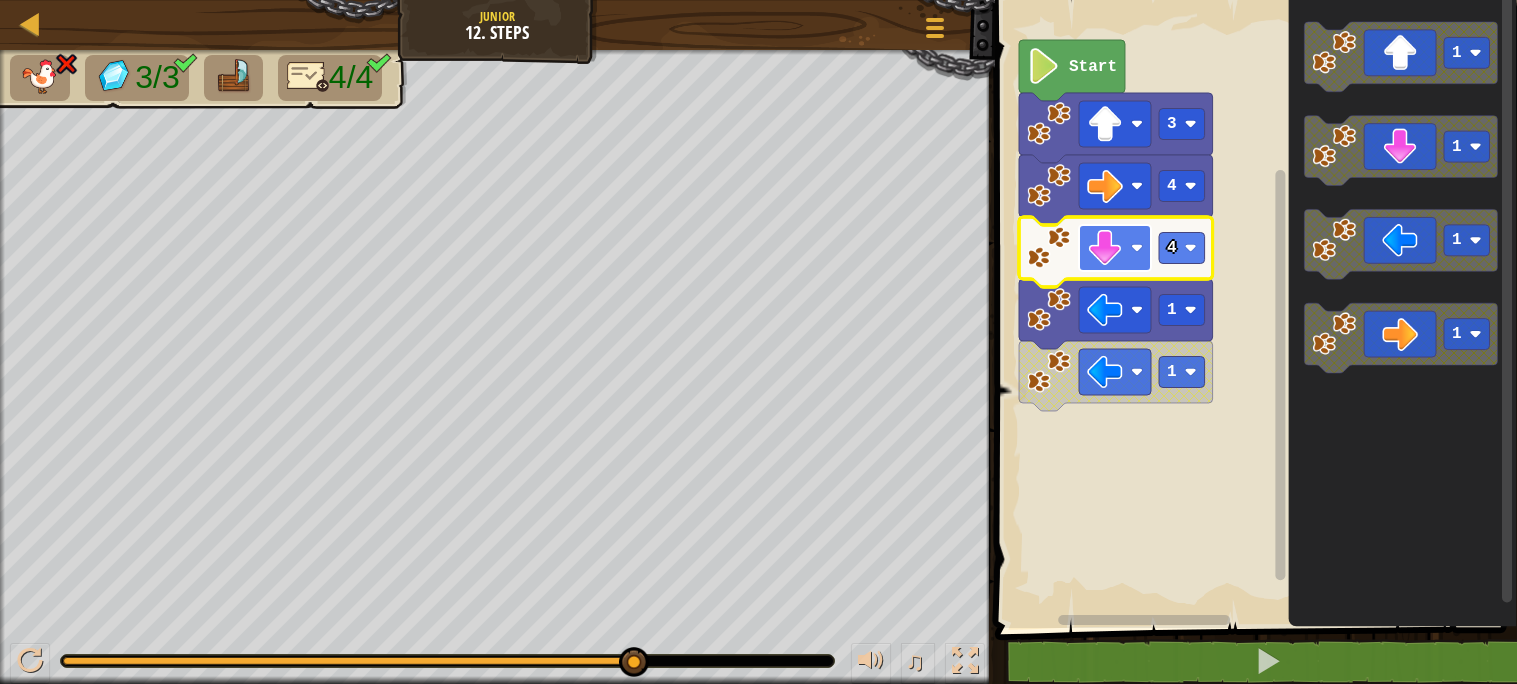 click 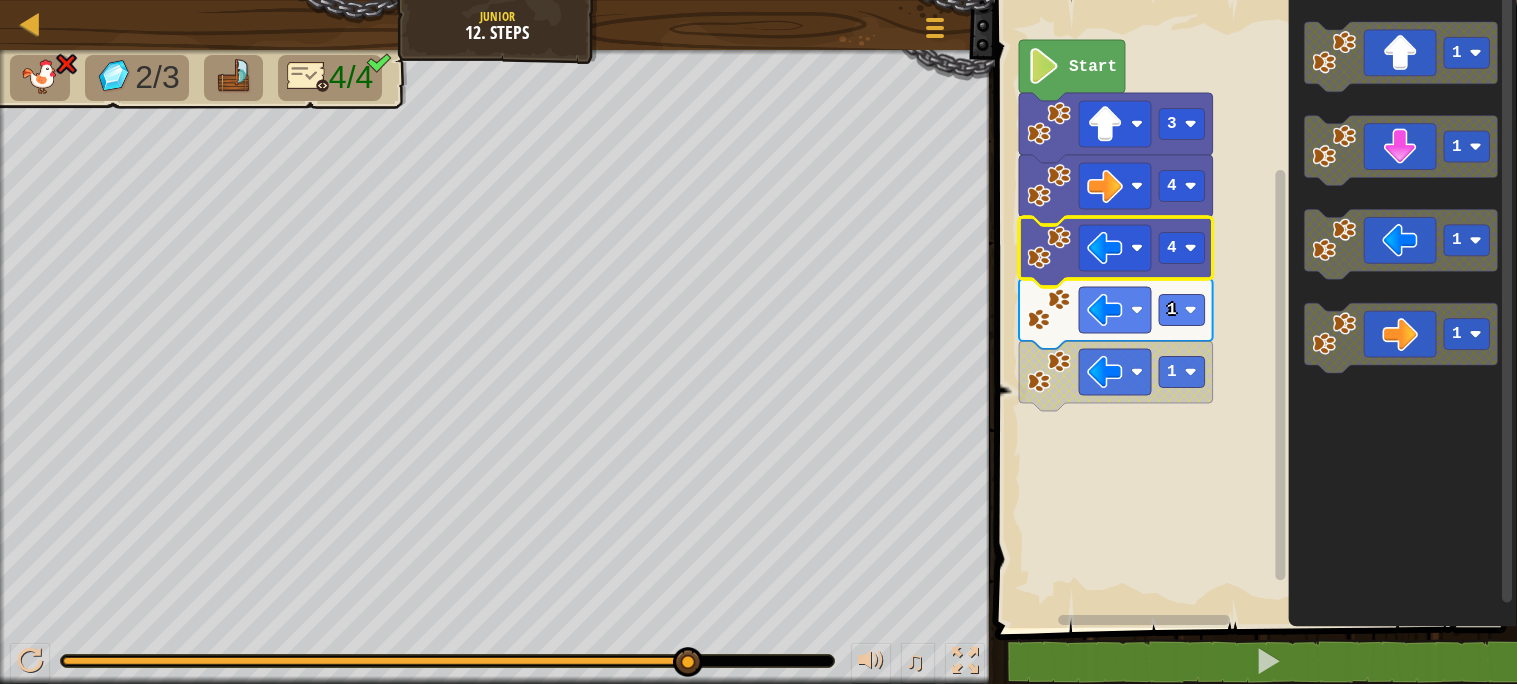 click 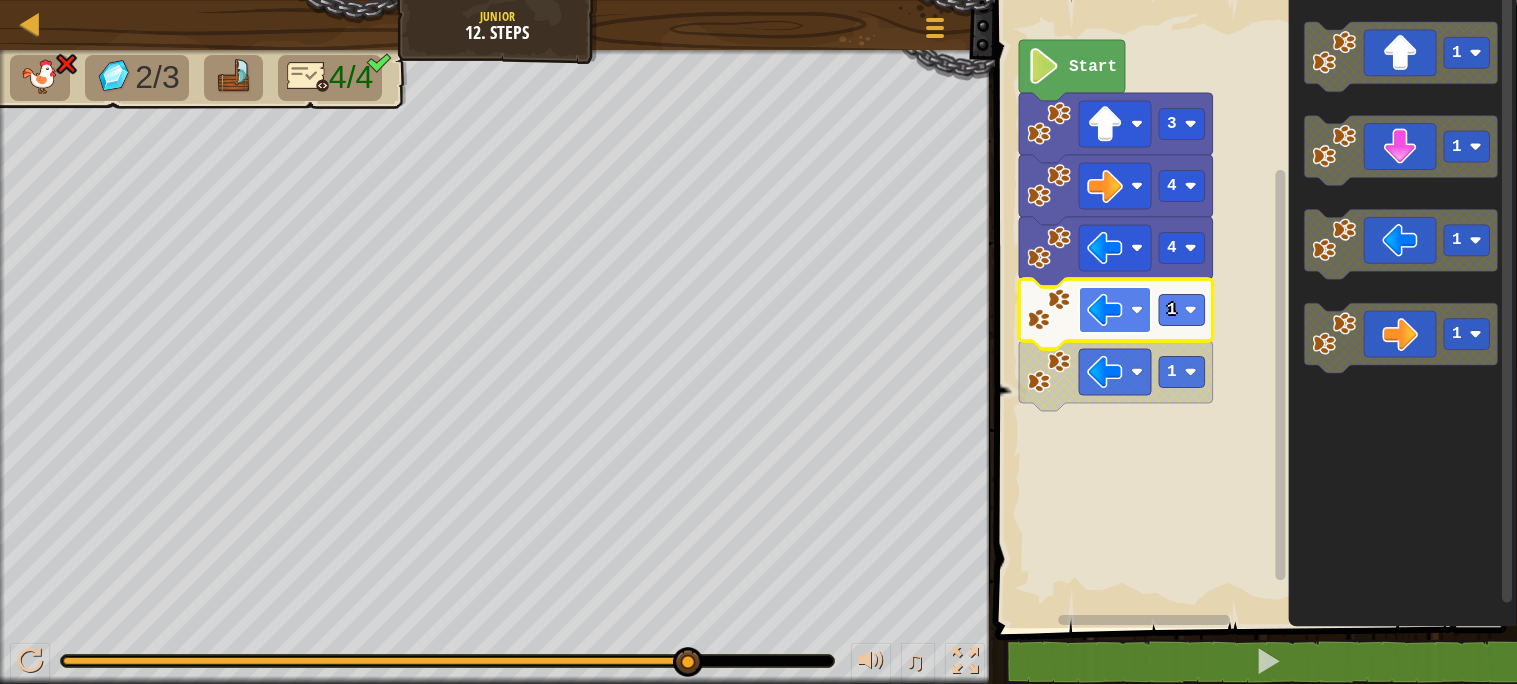 click 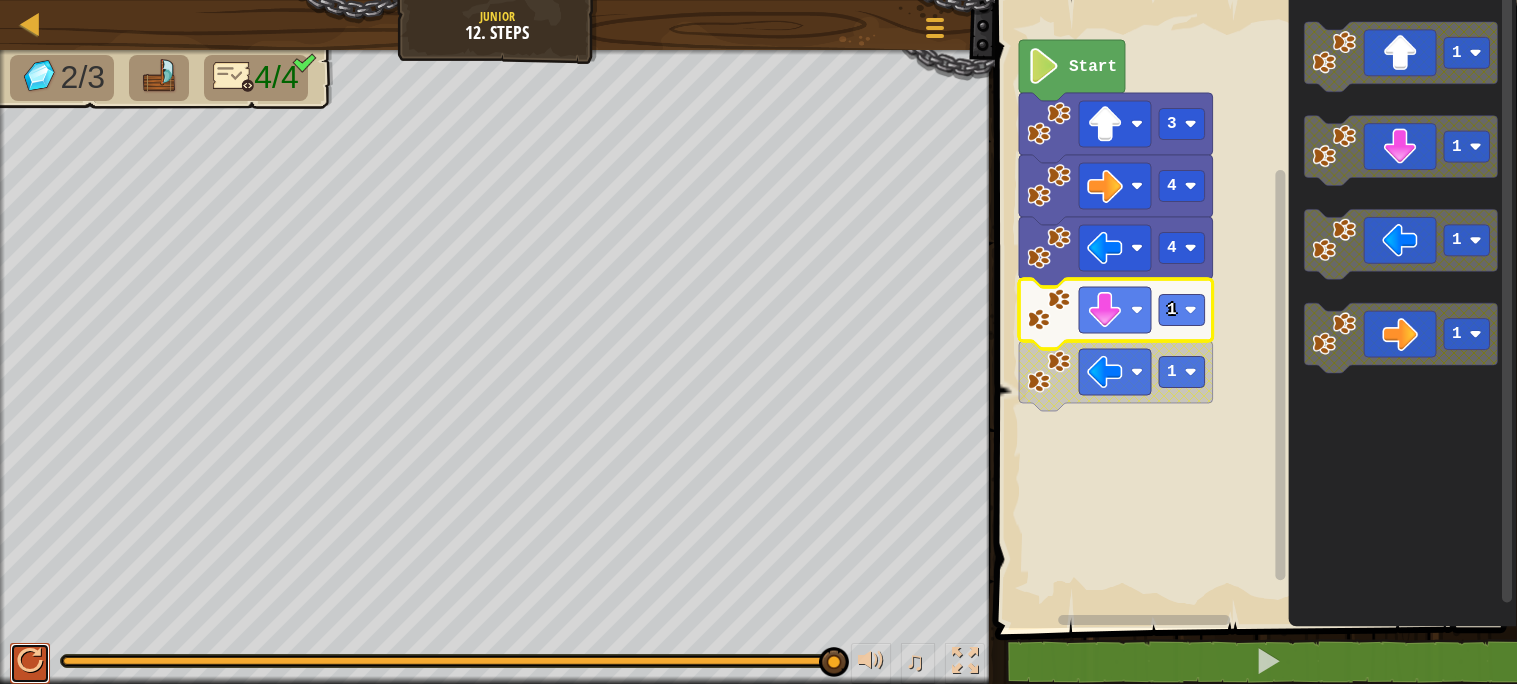 click at bounding box center (30, 661) 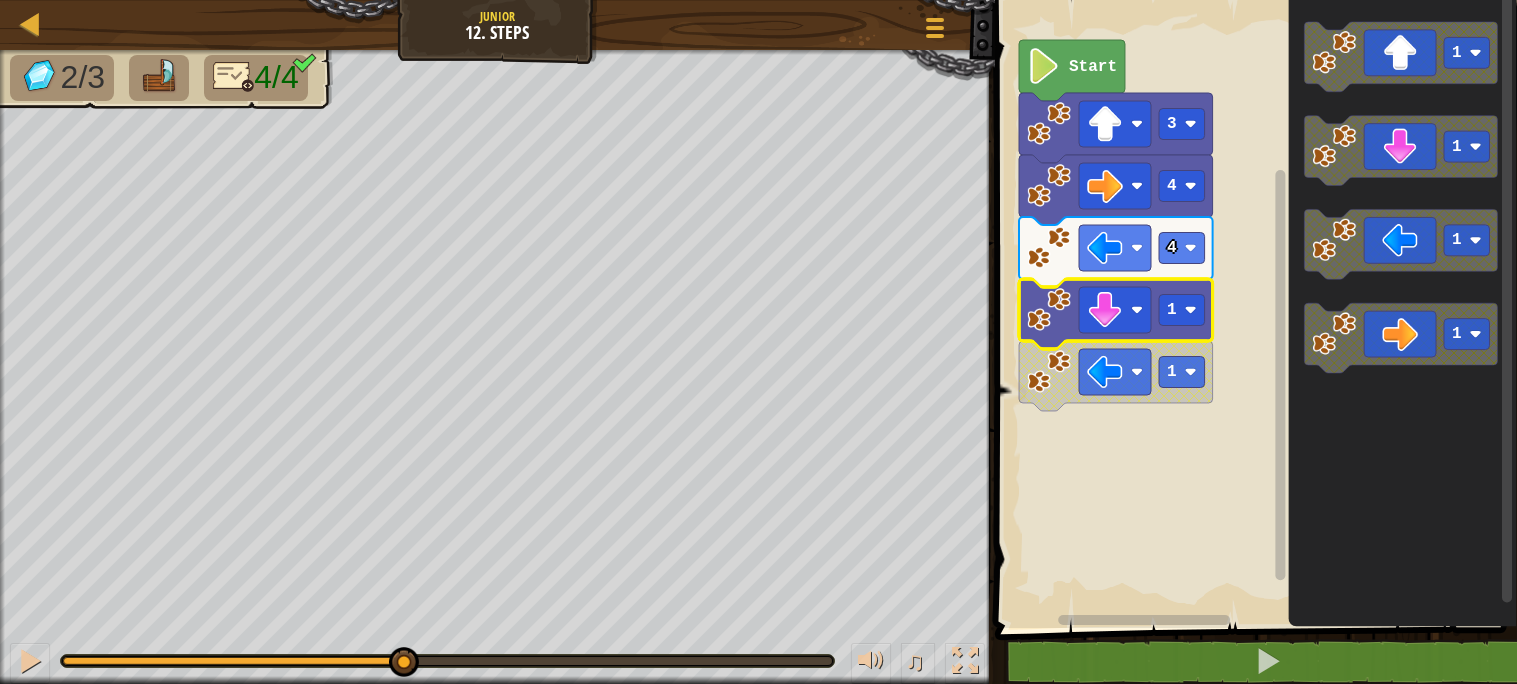 drag, startPoint x: 81, startPoint y: 656, endPoint x: 401, endPoint y: 641, distance: 320.35138 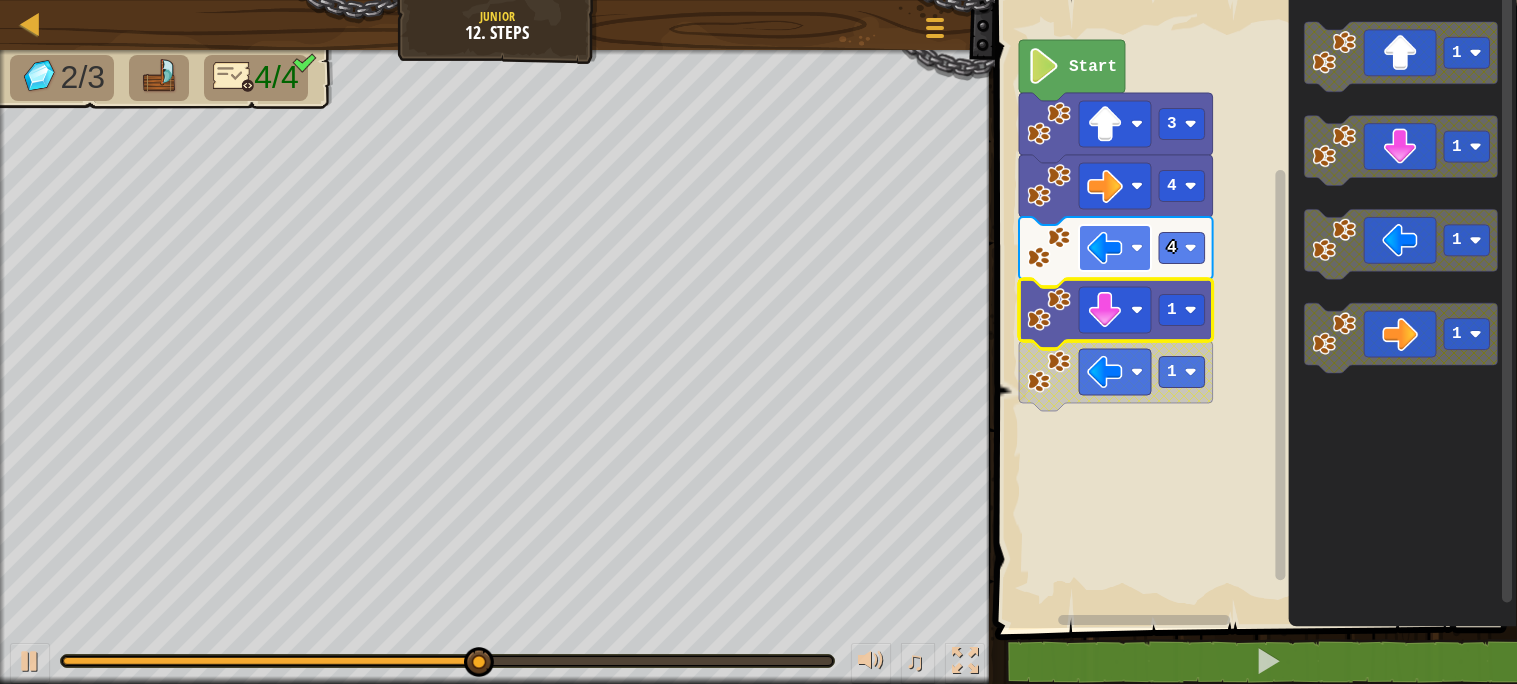 click 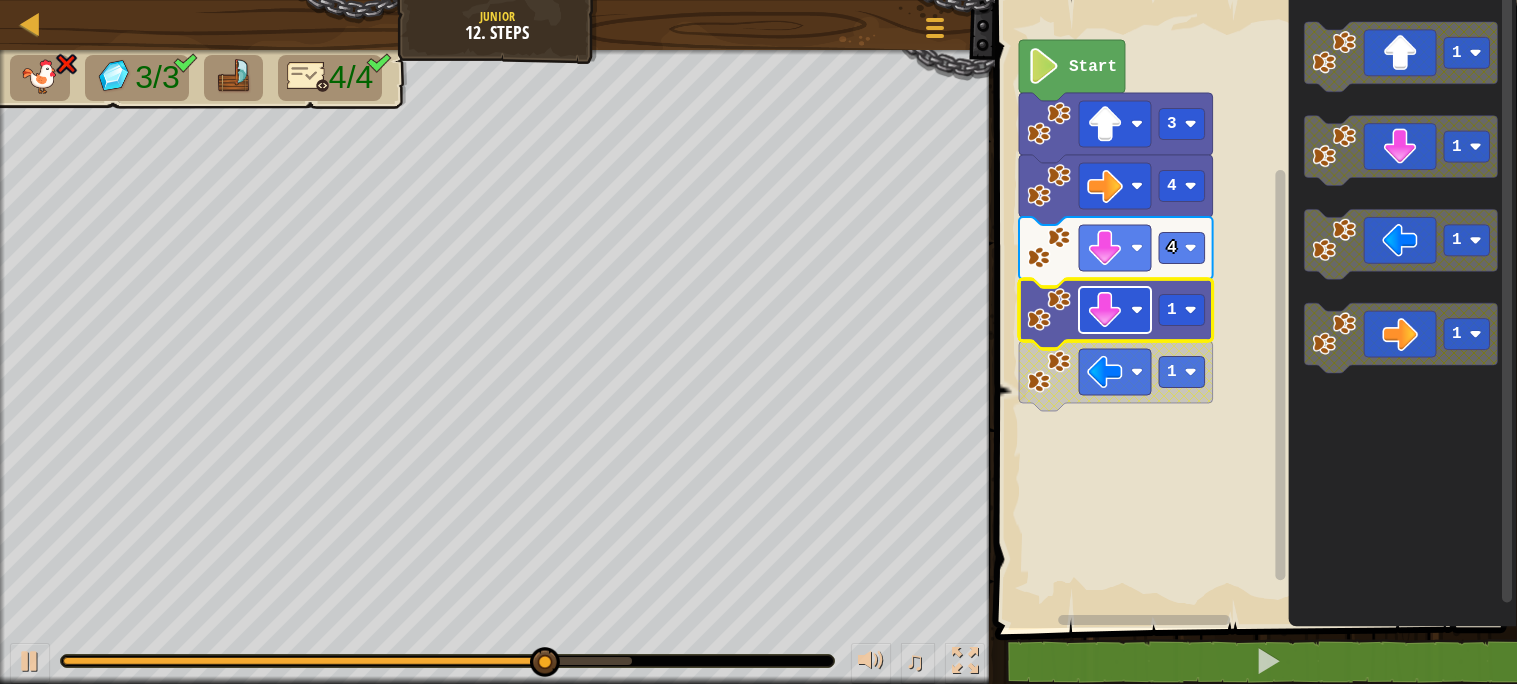 click 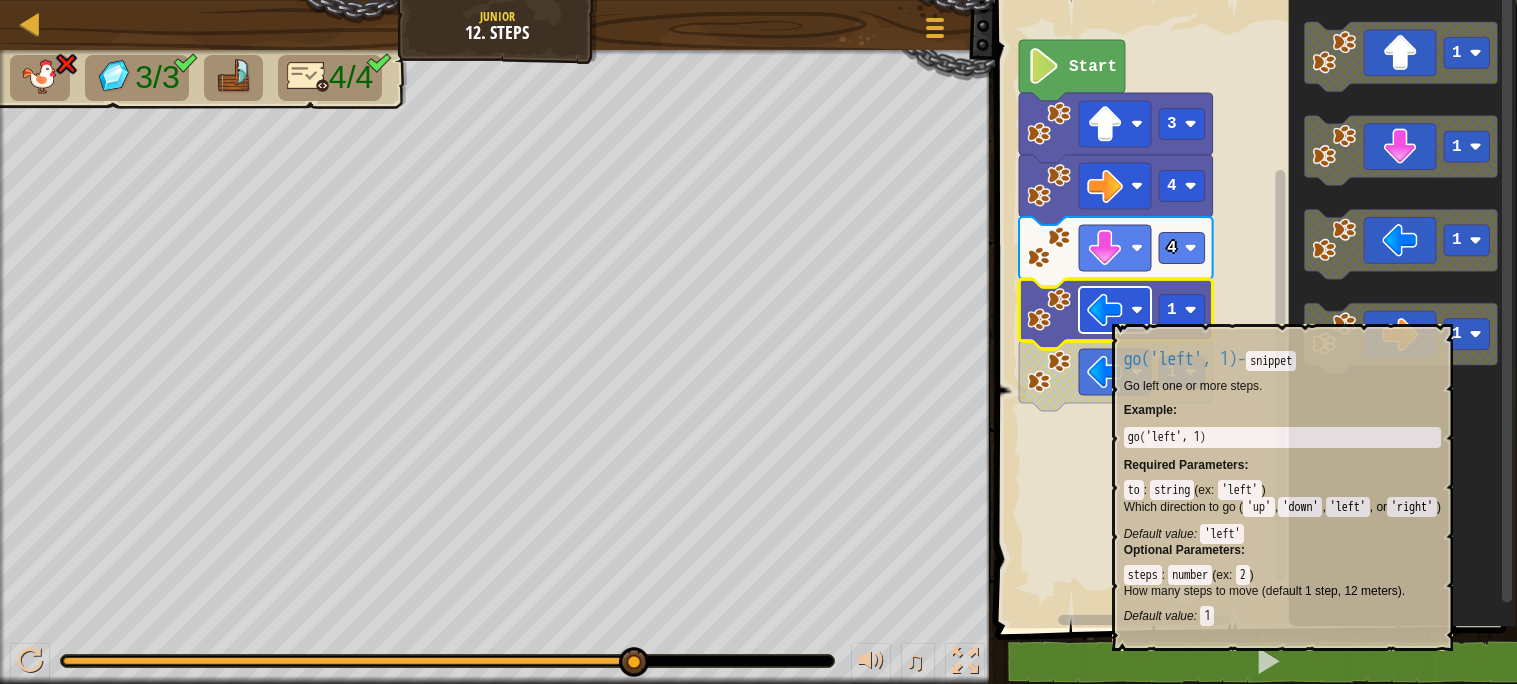 click 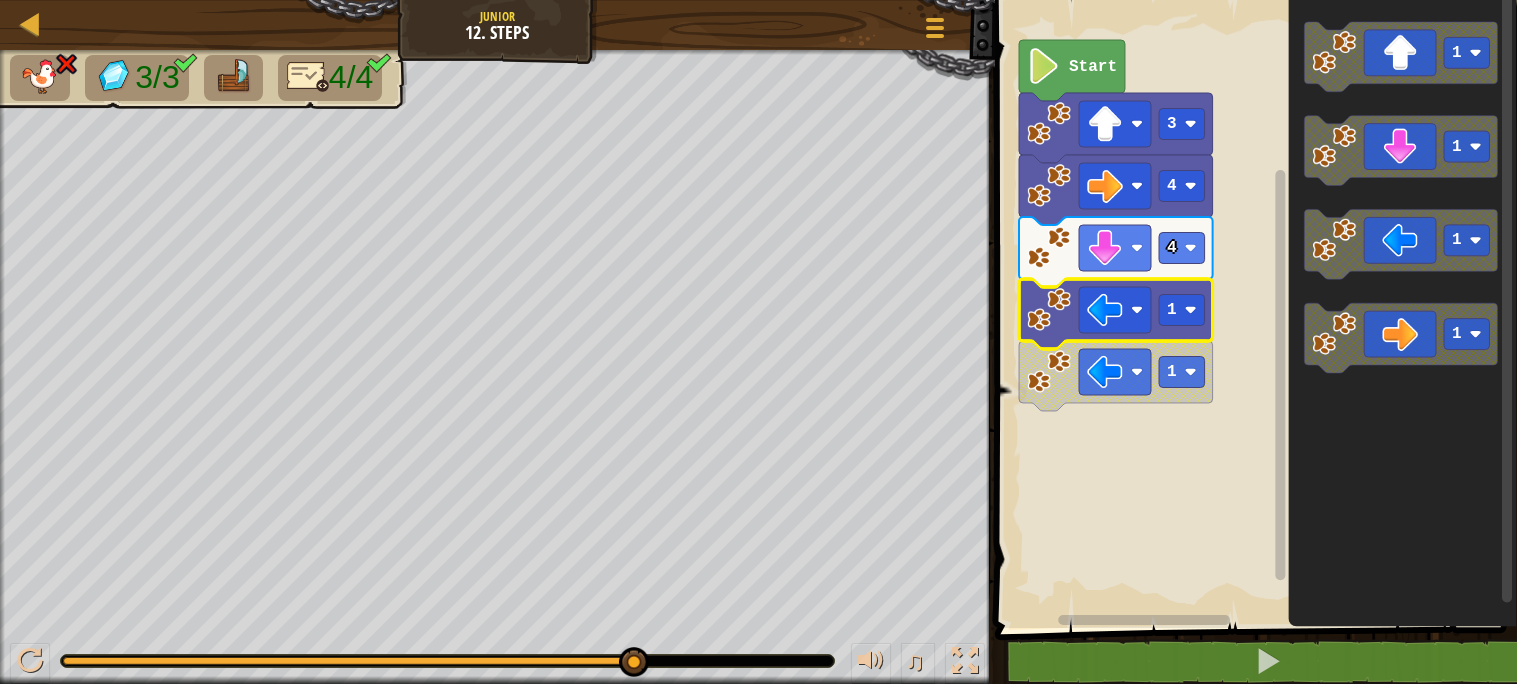 click 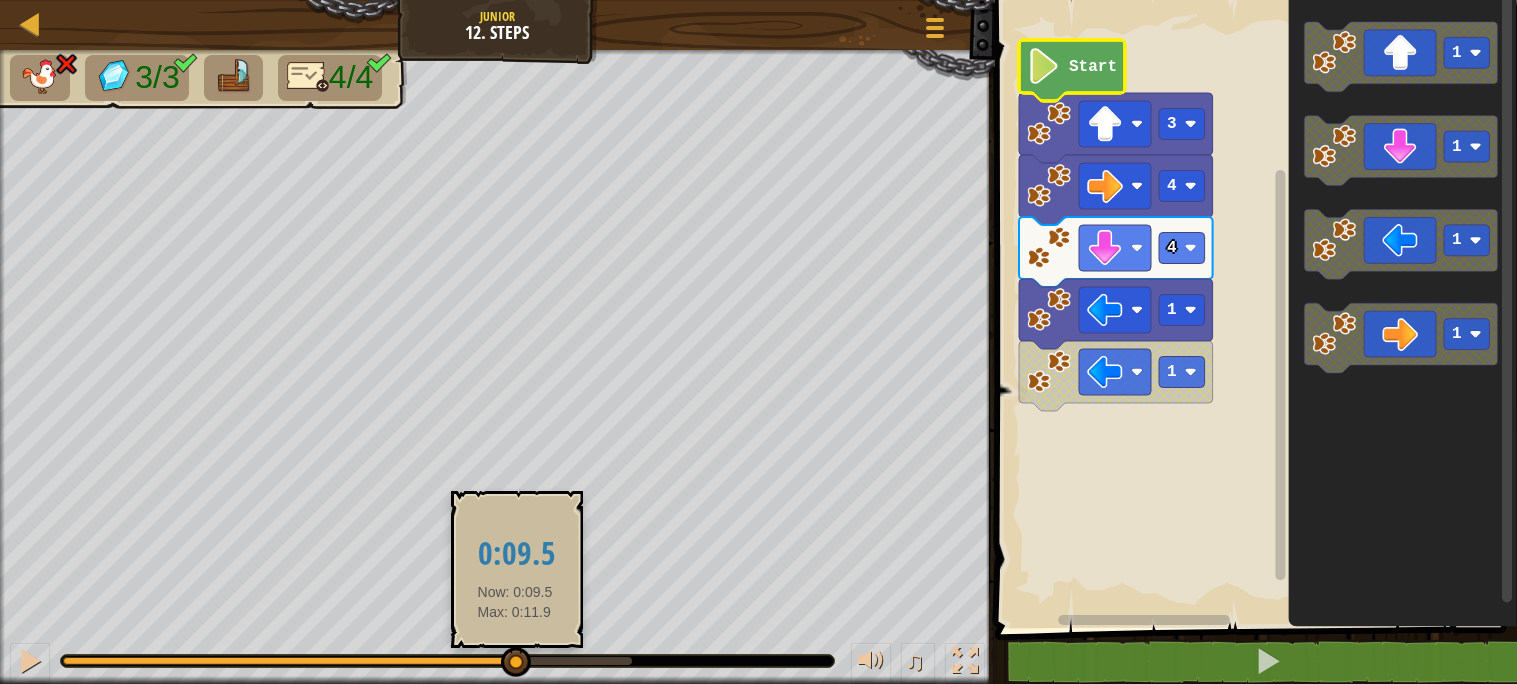 drag, startPoint x: 633, startPoint y: 665, endPoint x: 513, endPoint y: 664, distance: 120.004166 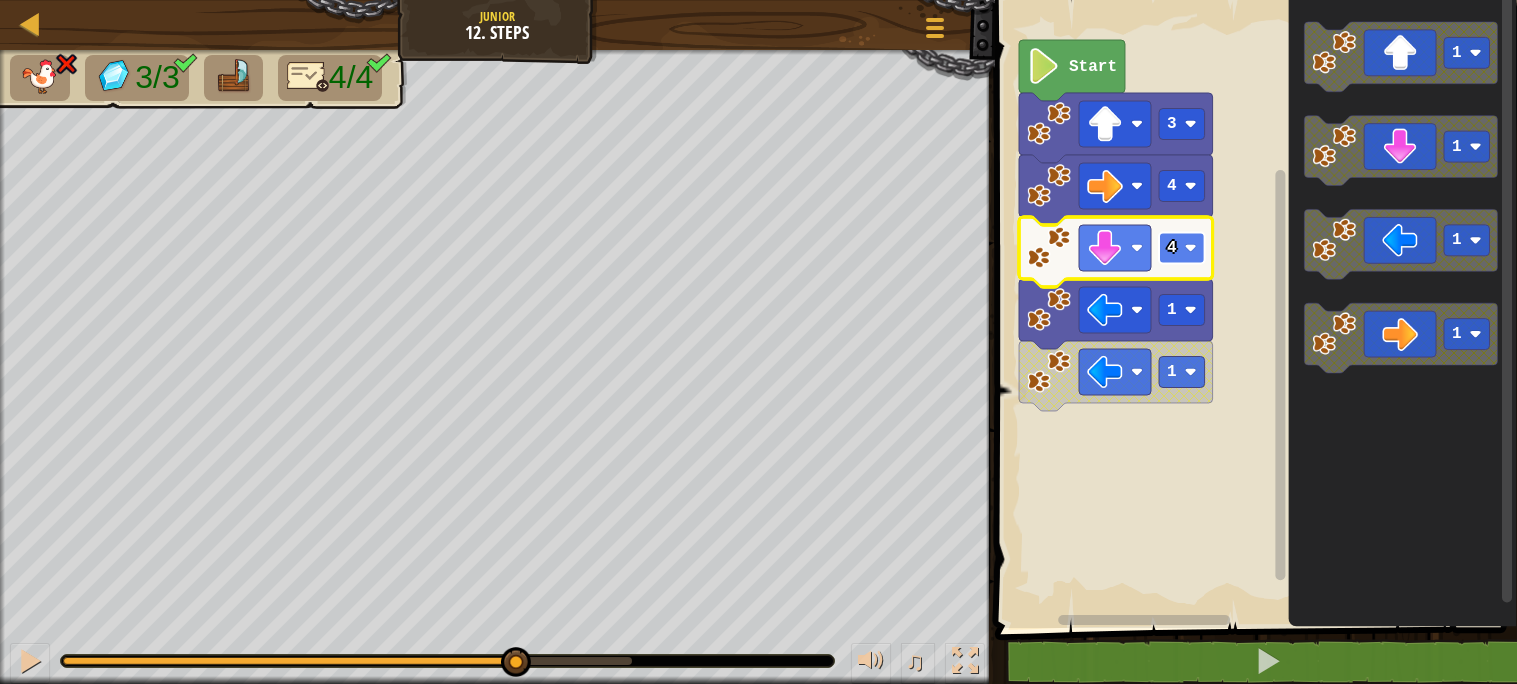 click on "4" 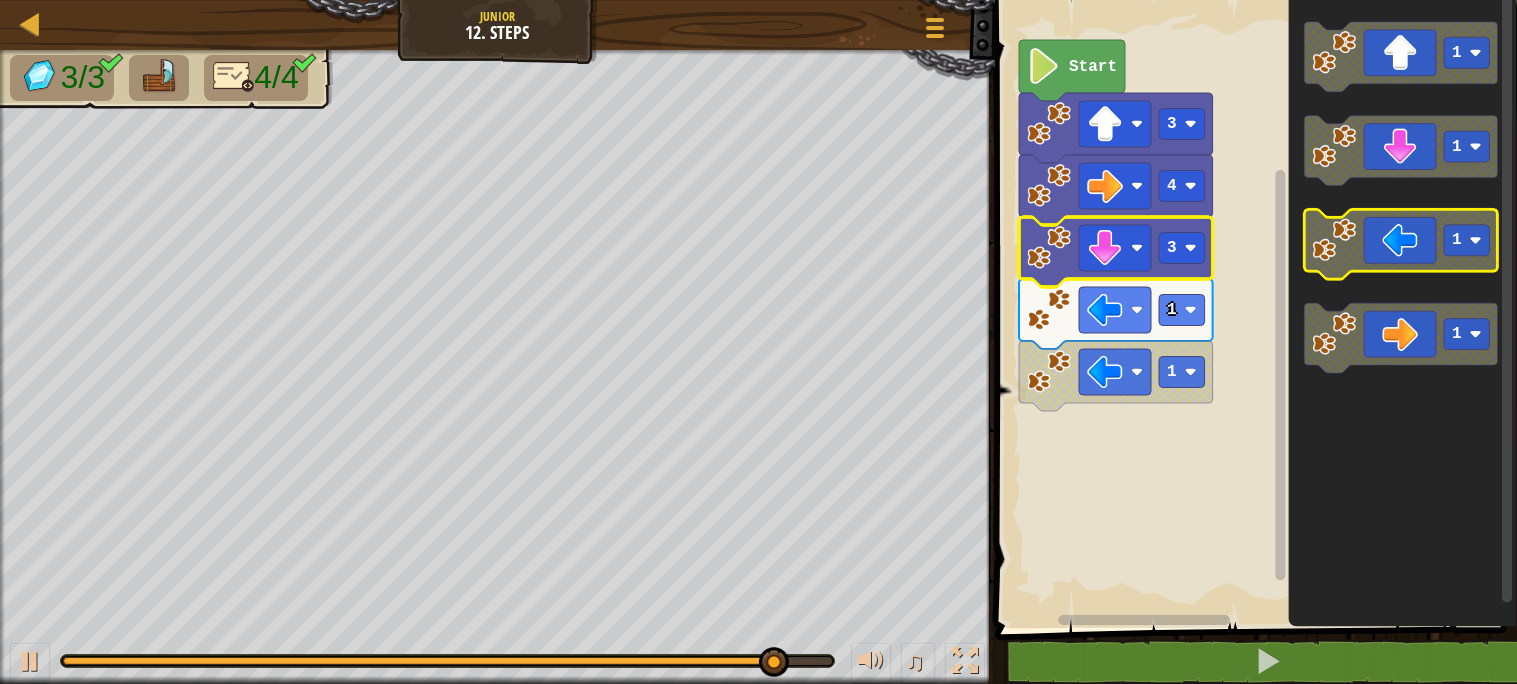 click 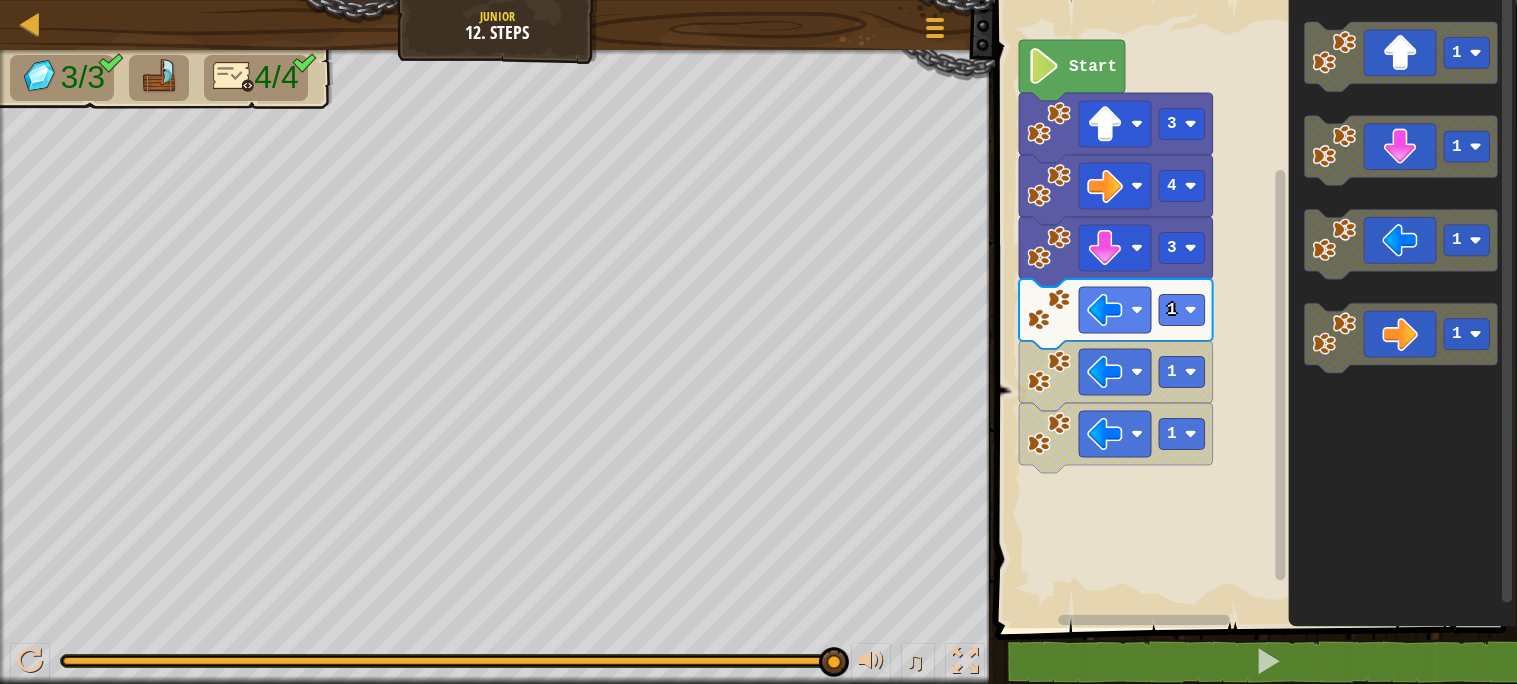 click 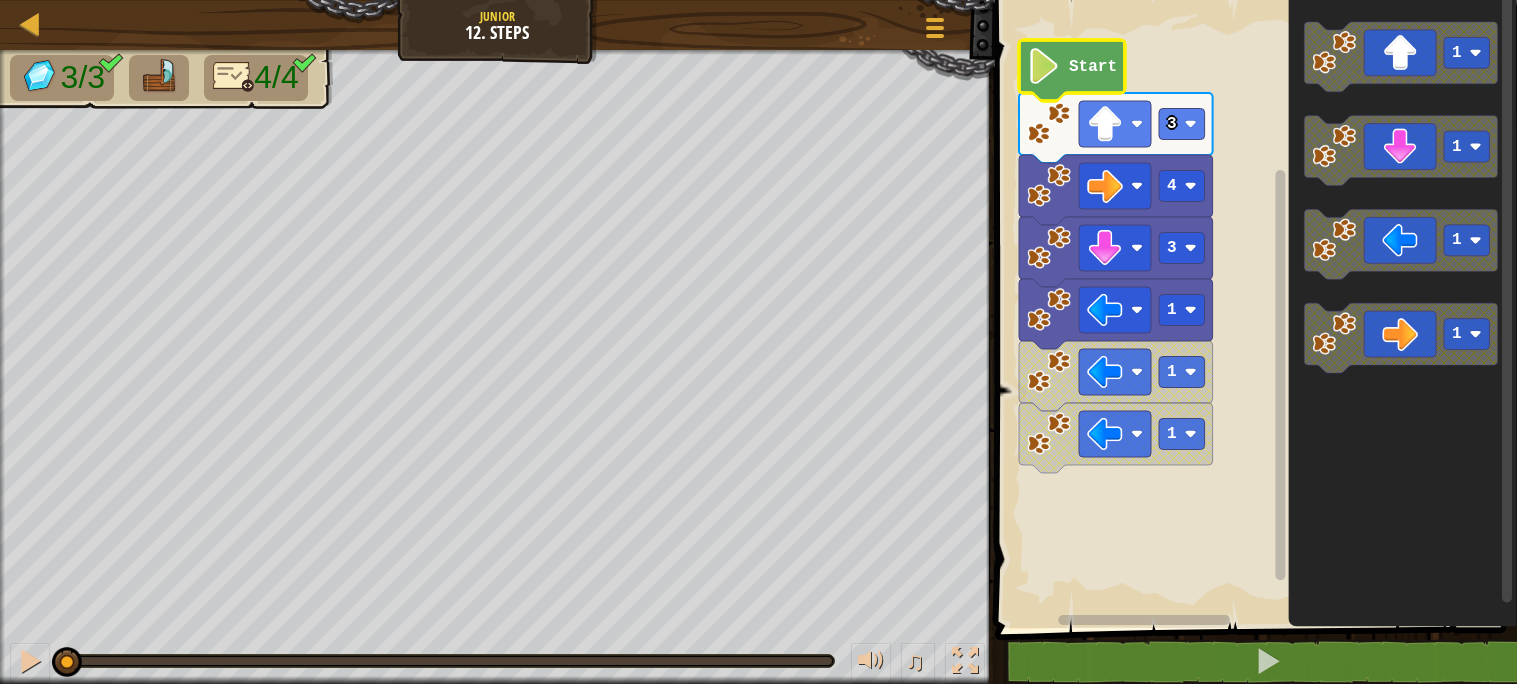 drag, startPoint x: 827, startPoint y: 663, endPoint x: 7, endPoint y: 730, distance: 822.73267 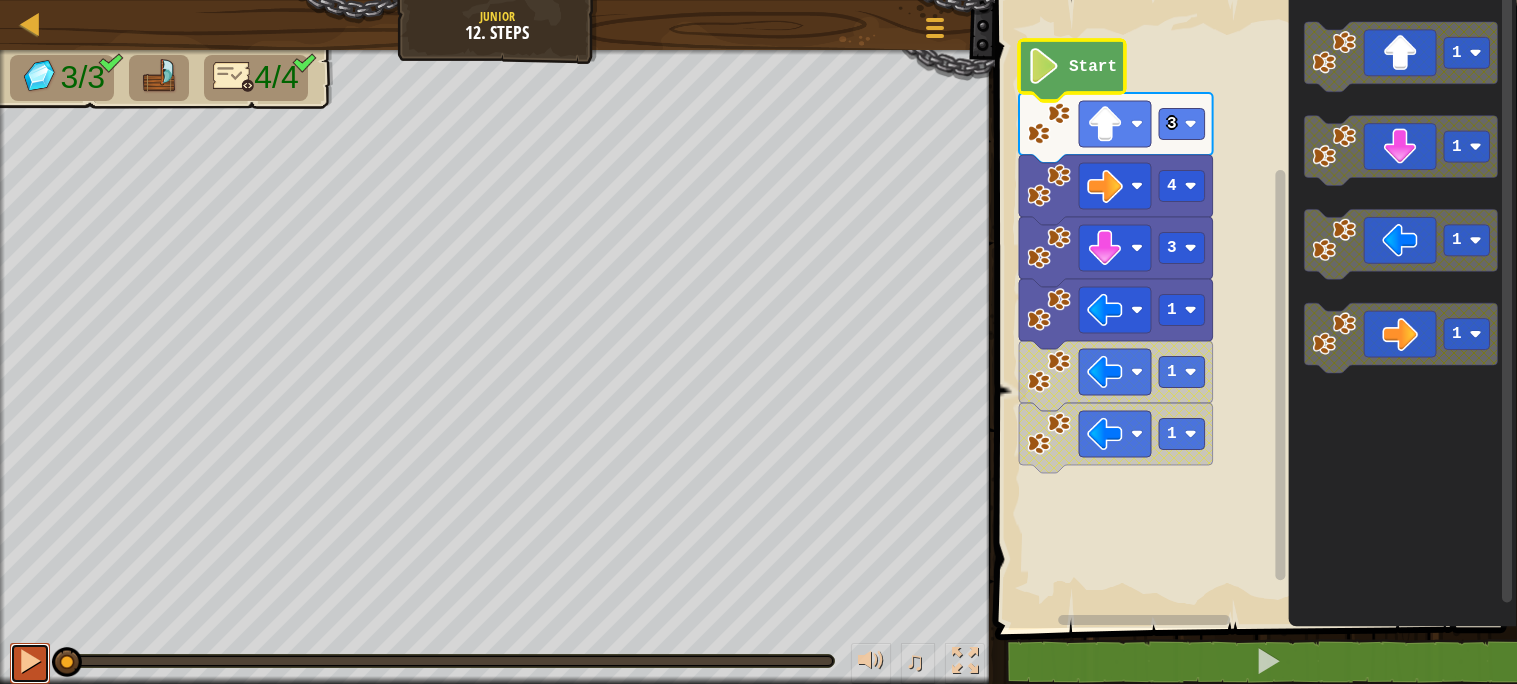 click at bounding box center [30, 661] 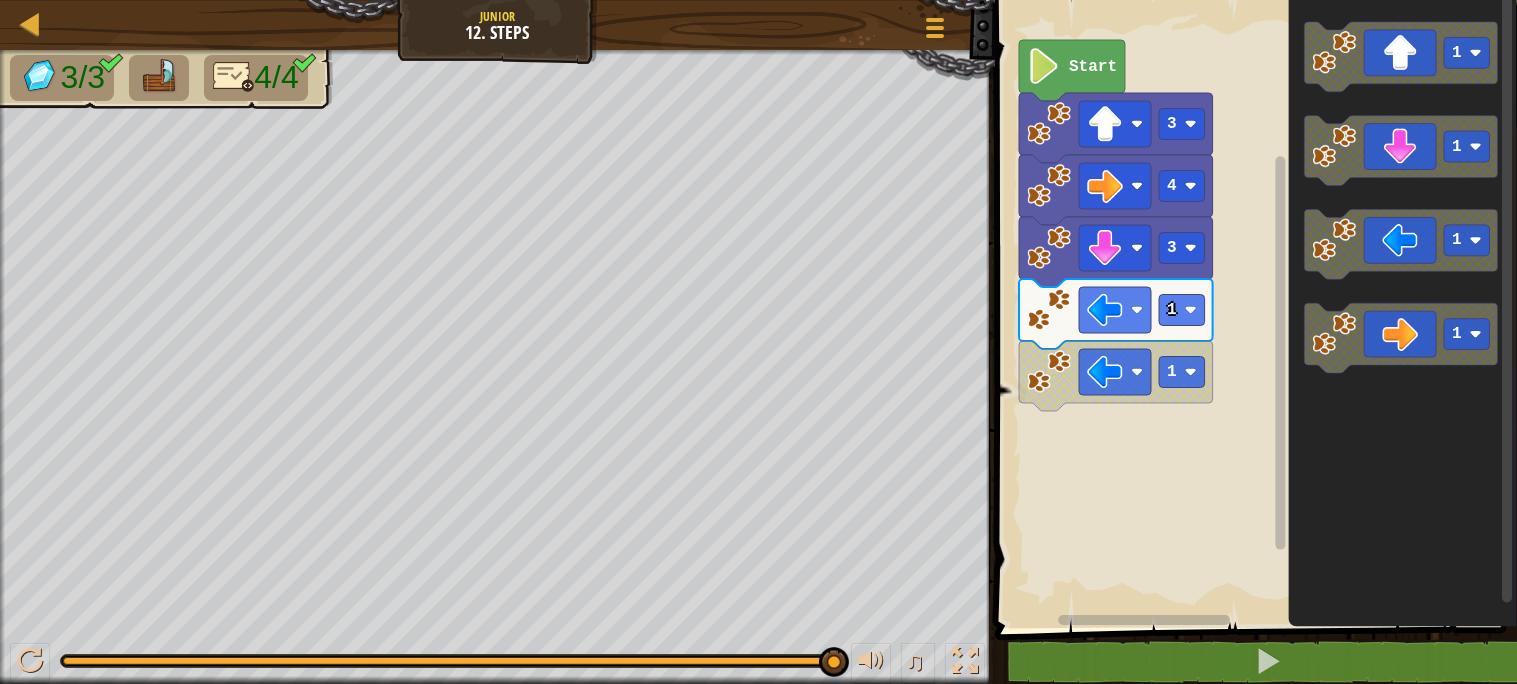 click on "Start" 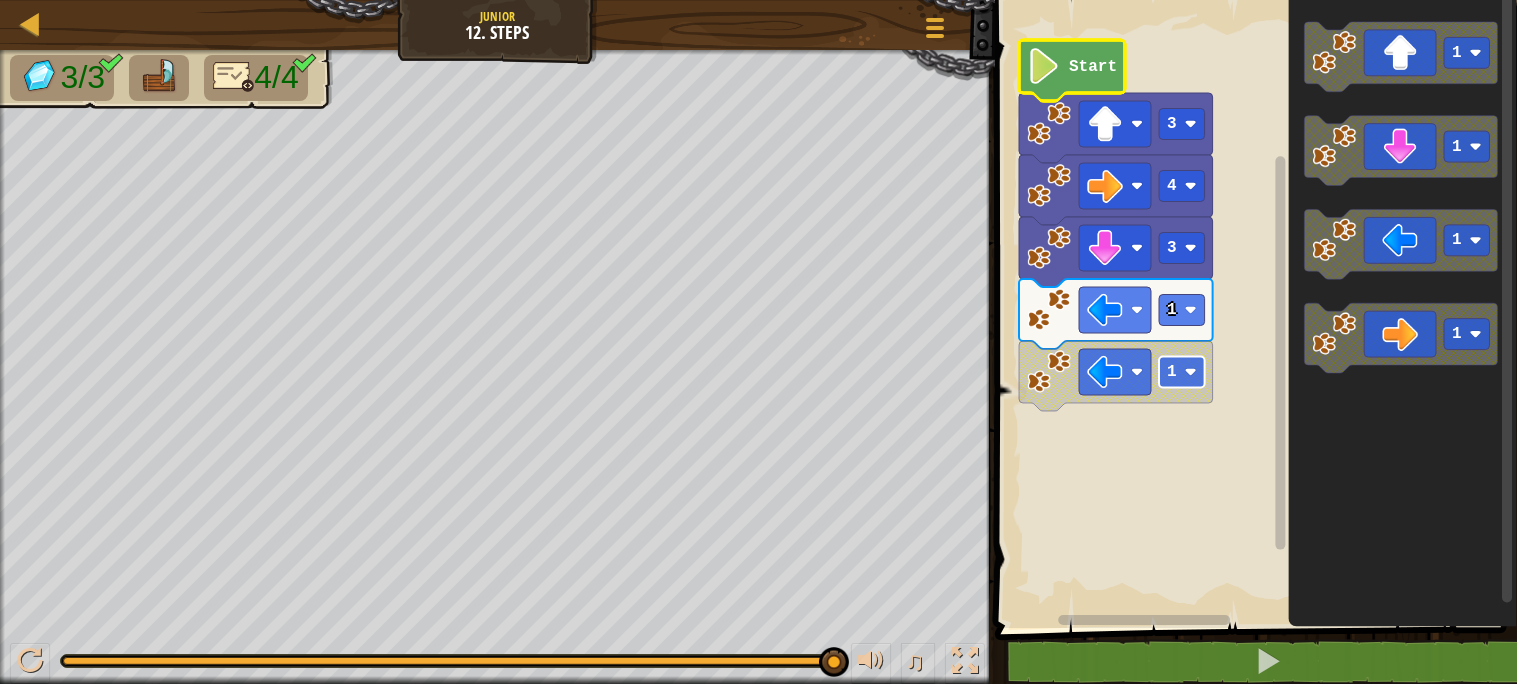 click on "1" 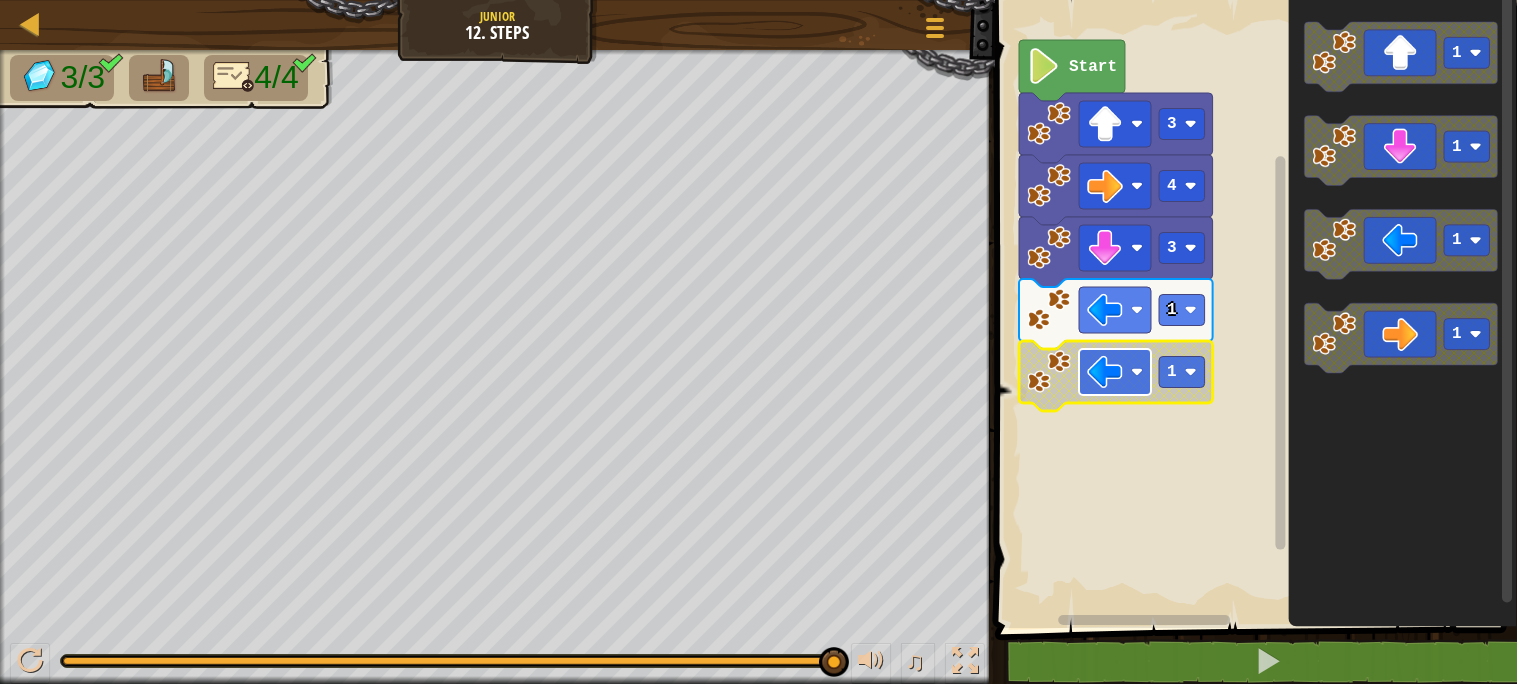 click 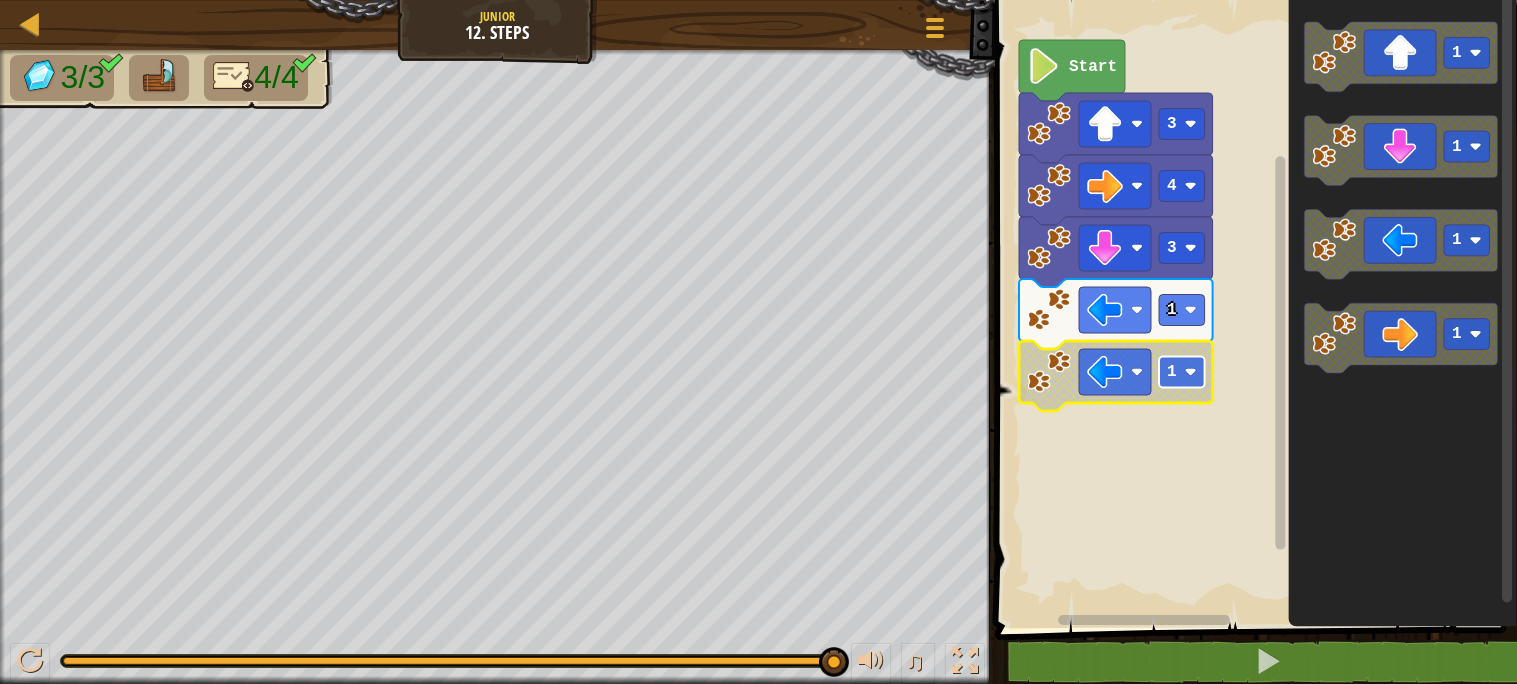 click 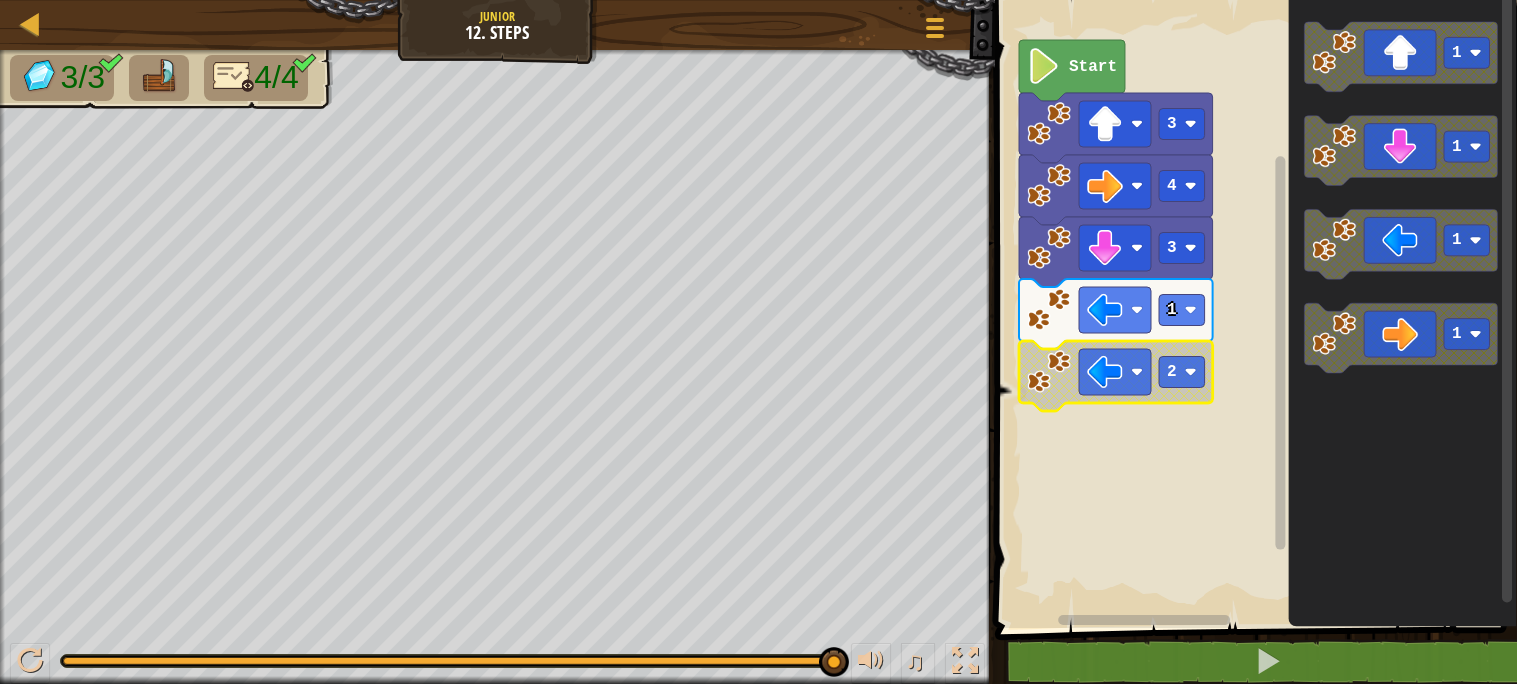 click 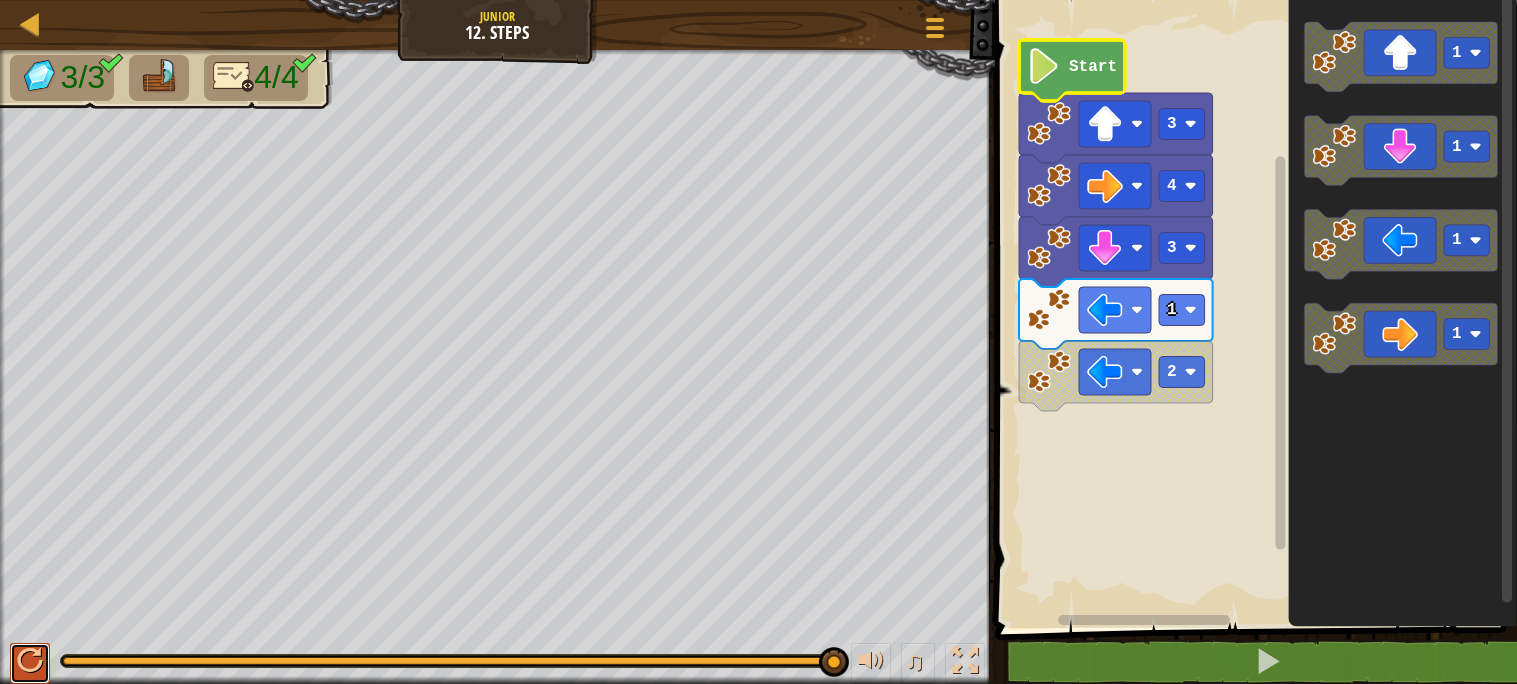 click at bounding box center (30, 661) 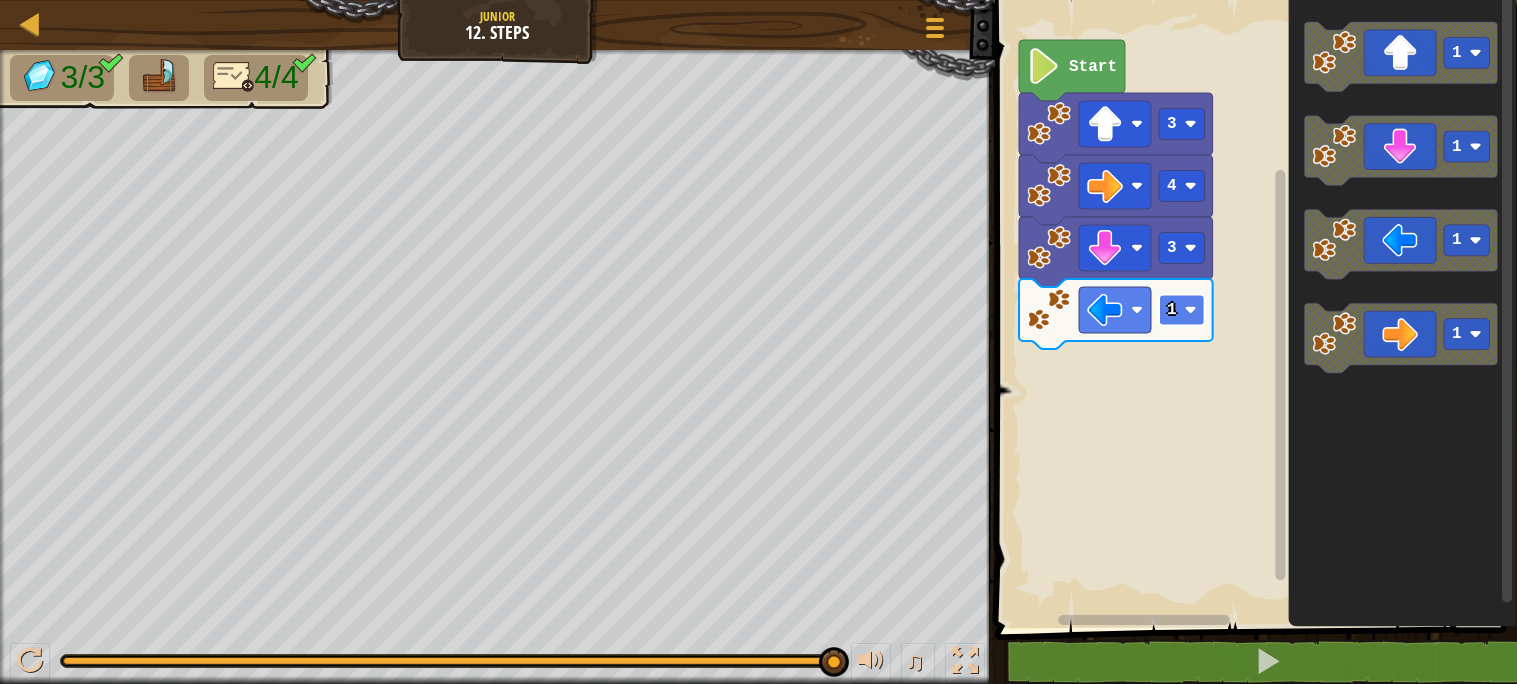 click 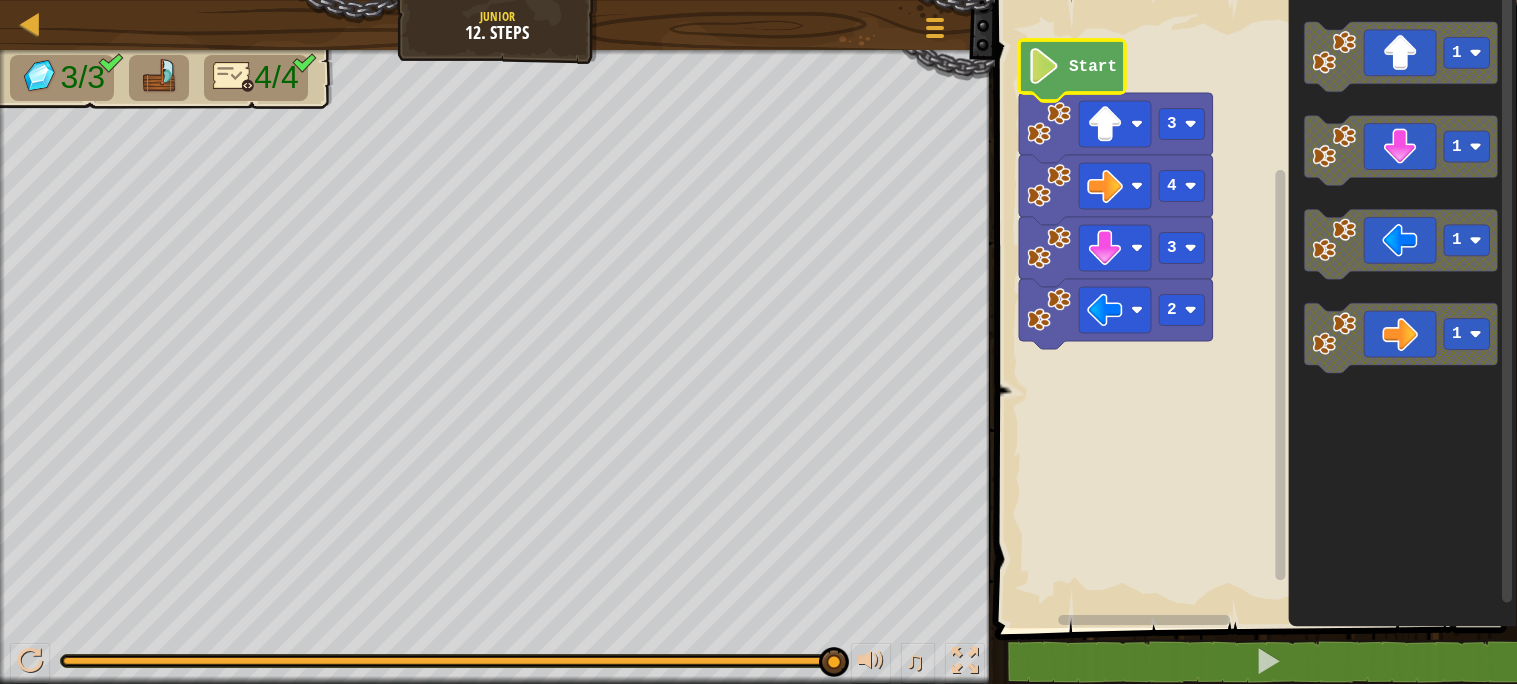 click on "Start" 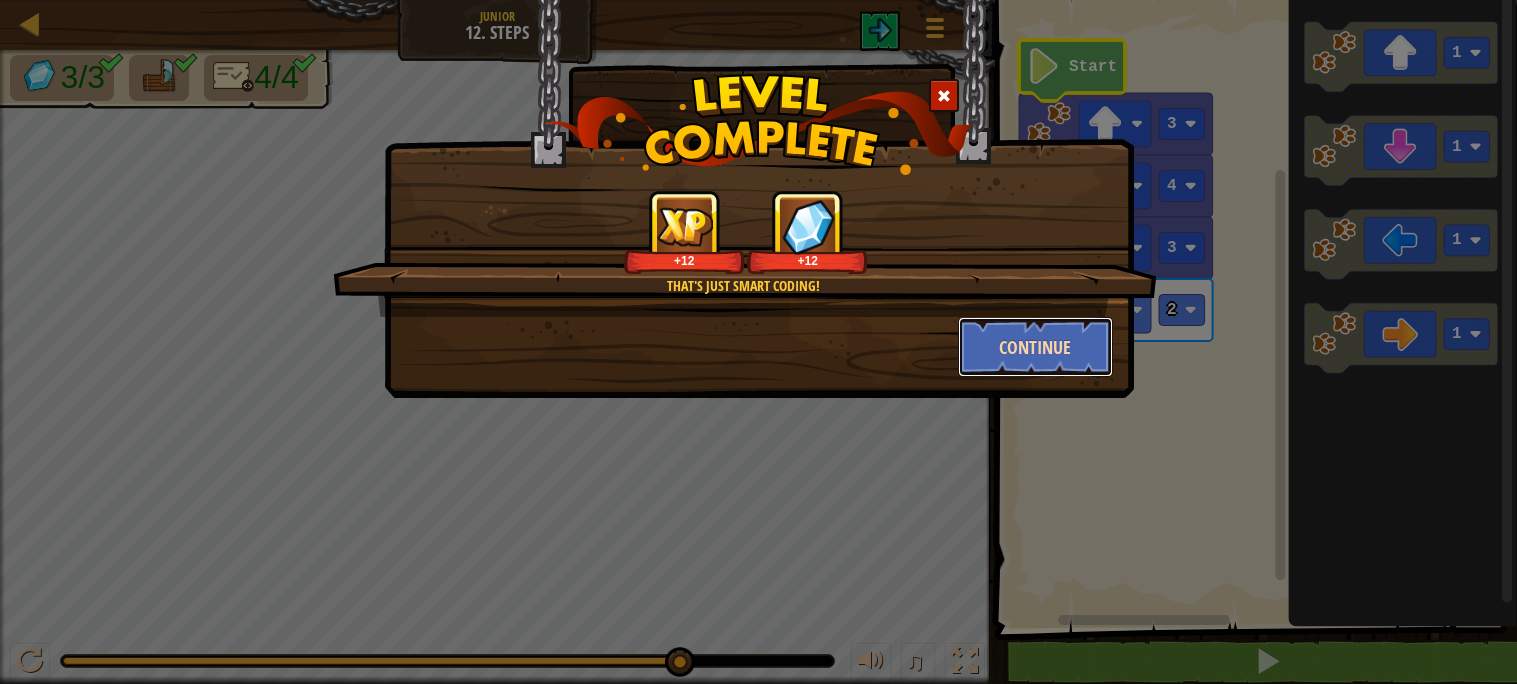 click on "Continue" at bounding box center (1035, 347) 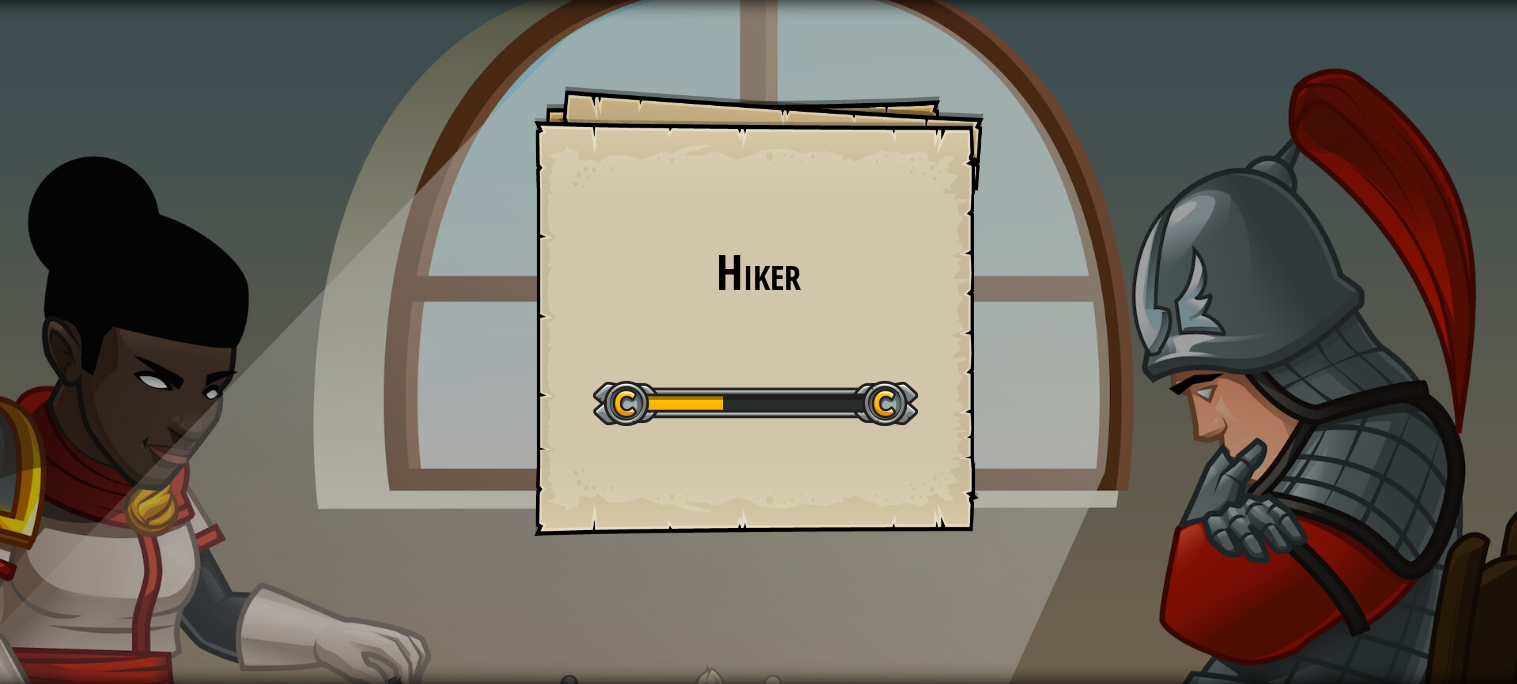 click on "Hiker Goals Start Level Error loading from server. Try refreshing the page. You'll need a subscription to play this level. Subscribe You'll need to join a course to play this level. Back to my courses Ask your teacher to assign a license to you so you can continue to play CodeCombat! Back to my courses This level is locked. Back to my courses Think of the solution, not the problem." at bounding box center (758, 342) 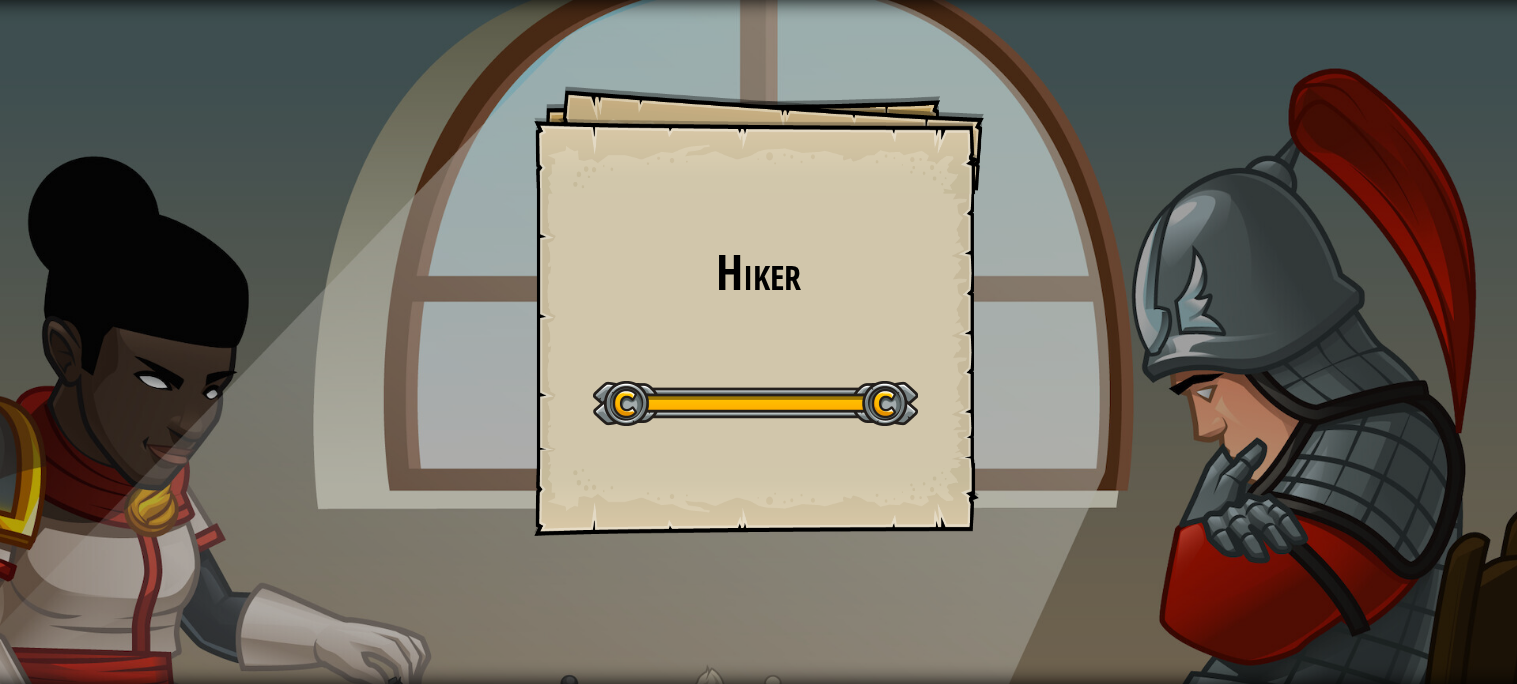 click on "Hiker Goals Start Level Error loading from server. Try refreshing the page. You'll need a subscription to play this level. Subscribe You'll need to join a course to play this level. Back to my courses Ask your teacher to assign a license to you so you can continue to play CodeCombat! Back to my courses This level is locked. Back to my courses Think of the solution, not the problem." at bounding box center (758, 342) 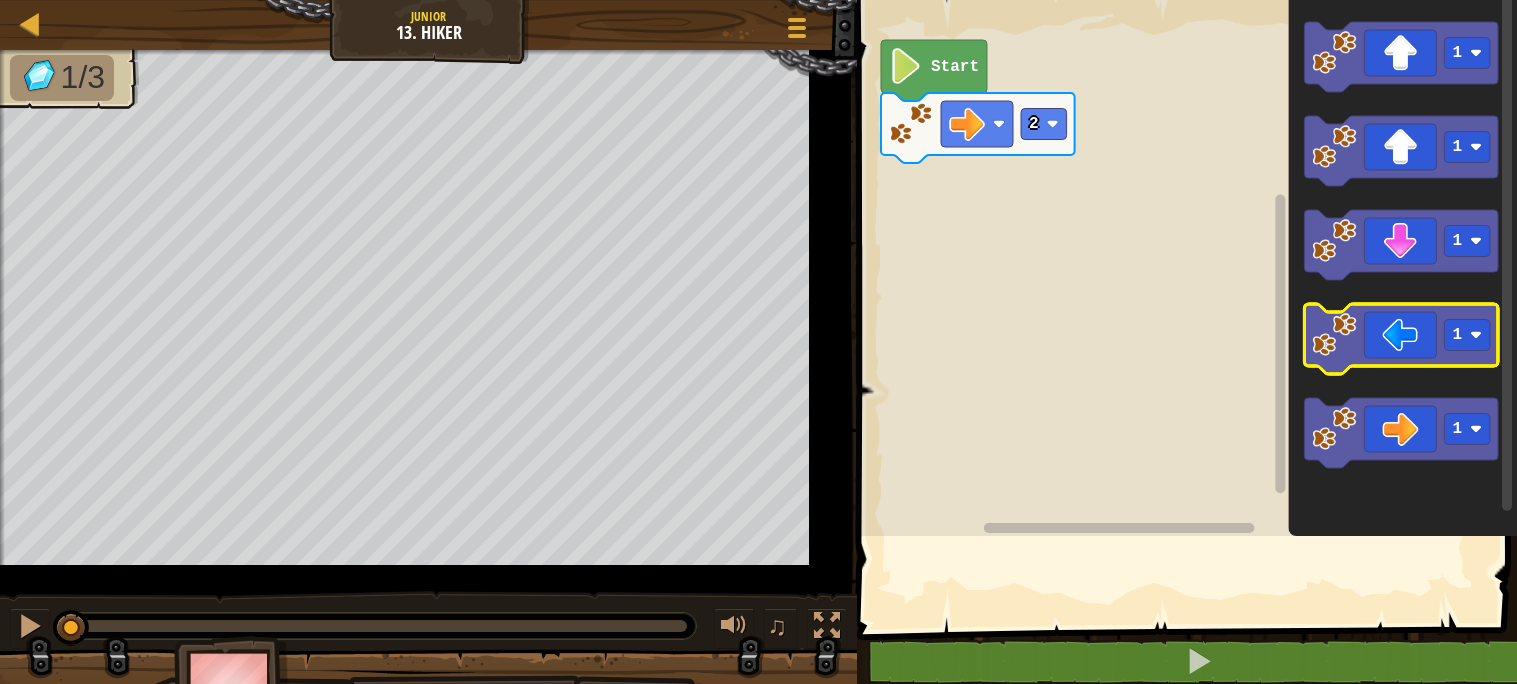 click on "Hiker Goals Start Level Error loading from server. Try refreshing the page. You'll need a subscription to play this level. Subscribe You'll need to join a course to play this level. Back to my courses Ask your teacher to assign a license to you so you can continue to play CodeCombat! Back to my courses This level is locked. Back to my courses Think of the solution, not the problem. Map Junior 13. Hiker Game Menu 1     הההההההההההההההההההההההההההההההההההההההההההההההההההההההההההההההההההההההההההההההההההההההההההההההההההההההההההההההההההההההההההההההההההההההההההההההההההההההההההההההההההההההההההההההההההההההההההההההההההההההההההההההההההההההההההההההההההההההההההההההההההההההההההההההה Solution × Blocks 1 2 go ( 'right' ,   2 )     2 Start 1 1 1 1 1 Code Saved : Python" at bounding box center (758, 342) 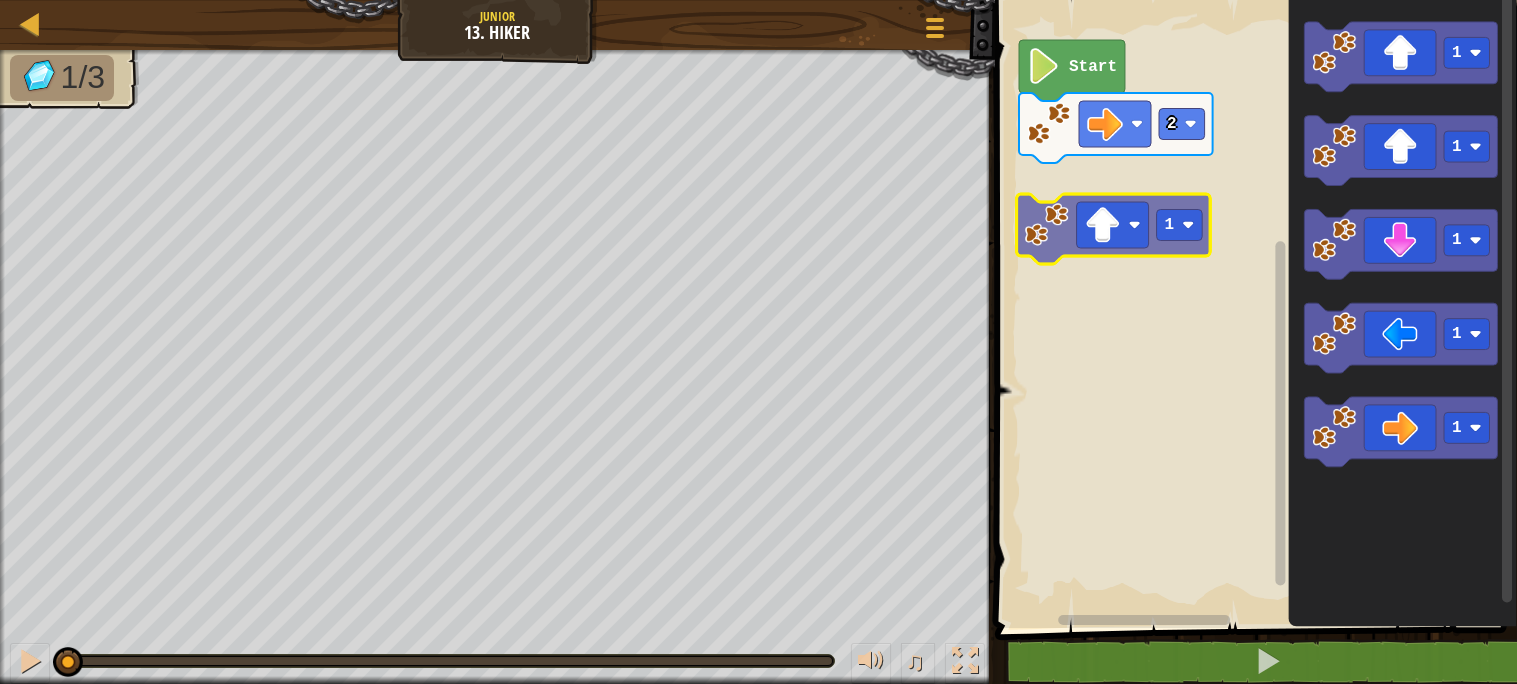 click on "2 Start 1 1 1 1 1 1" at bounding box center (1253, 309) 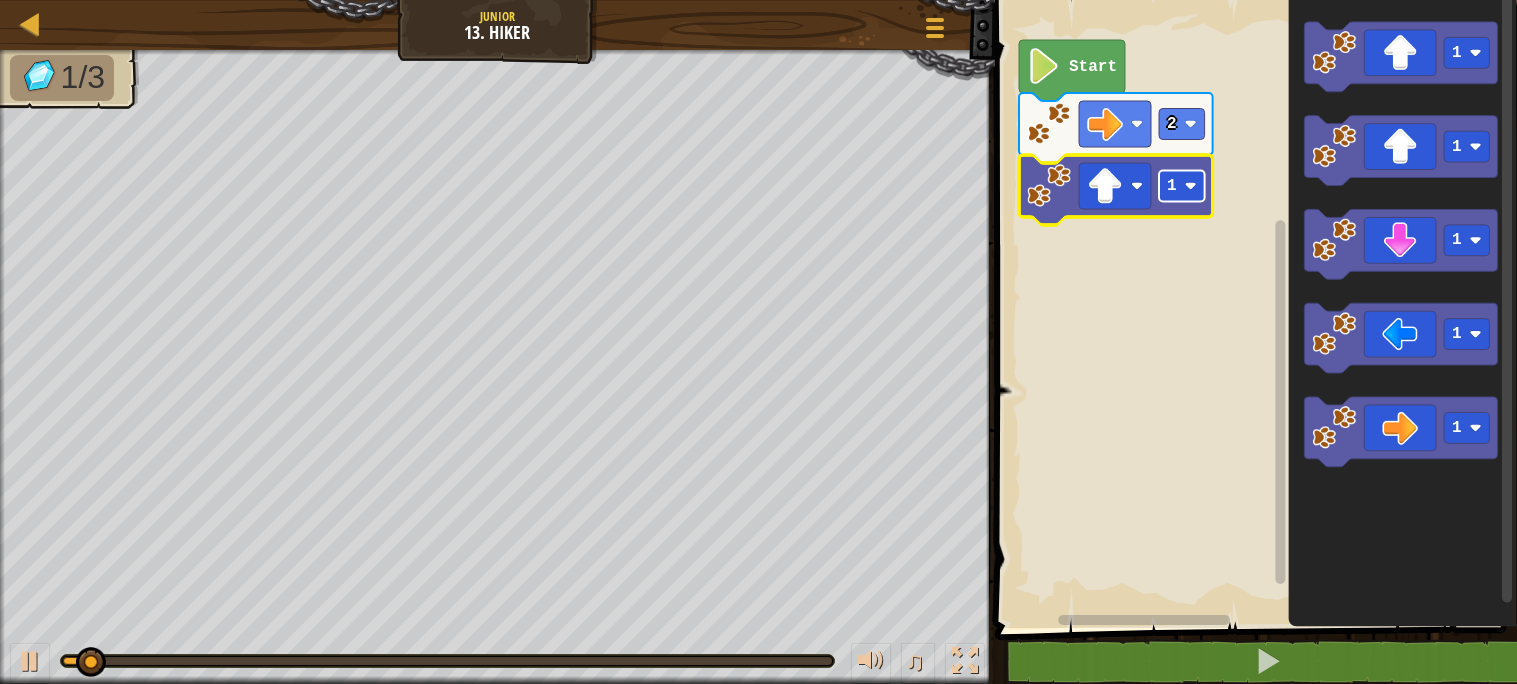 click on "1" 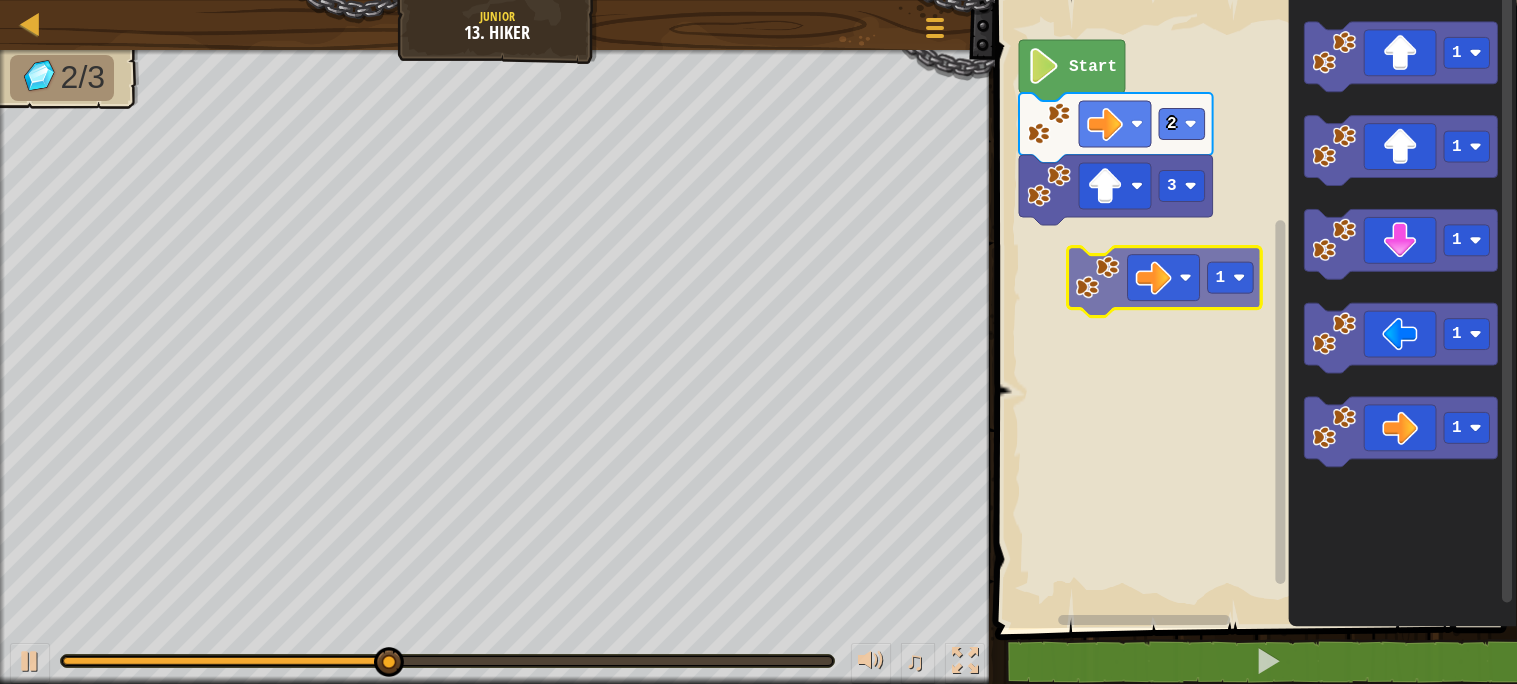 click on "Start 2 3 1 1 1 1 1 1" at bounding box center [1253, 309] 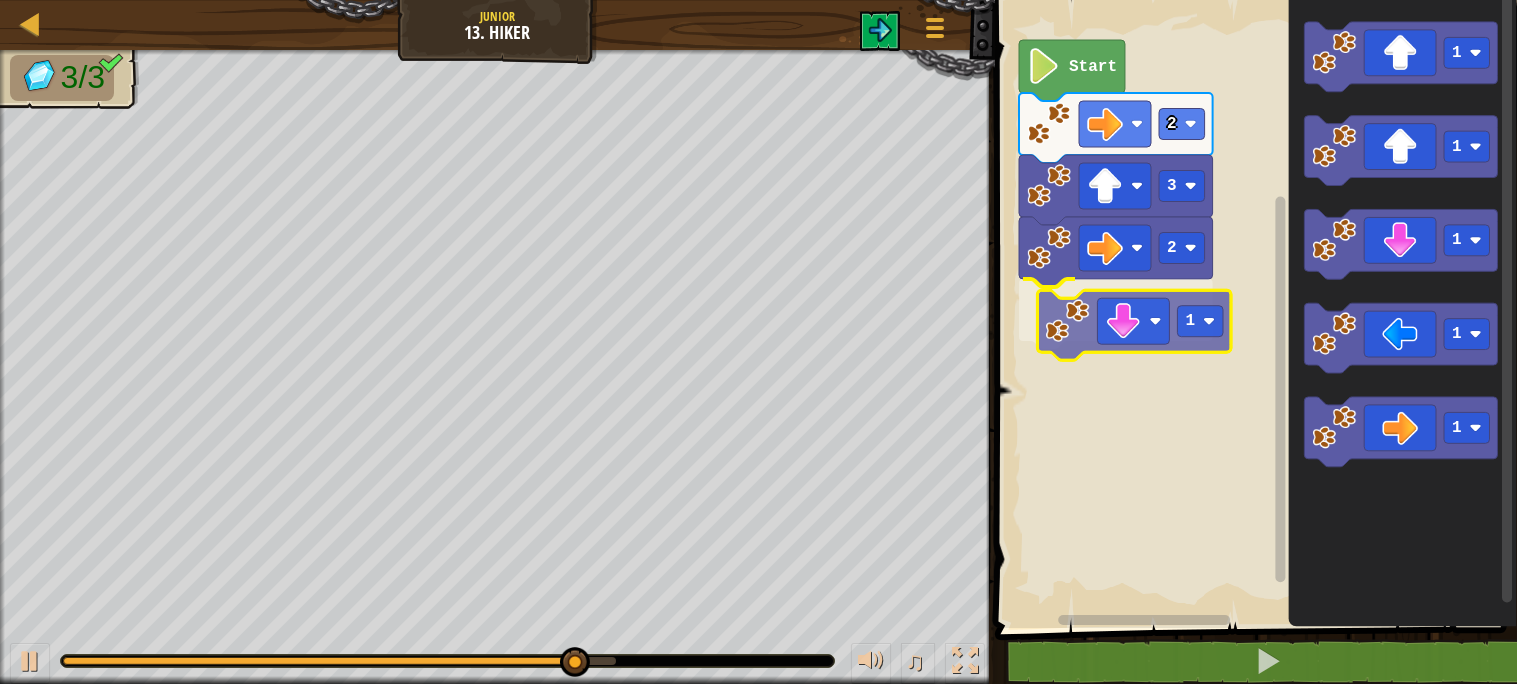 click on "Start 2 3 2 1 1 1 1 1 1 1" at bounding box center [1253, 309] 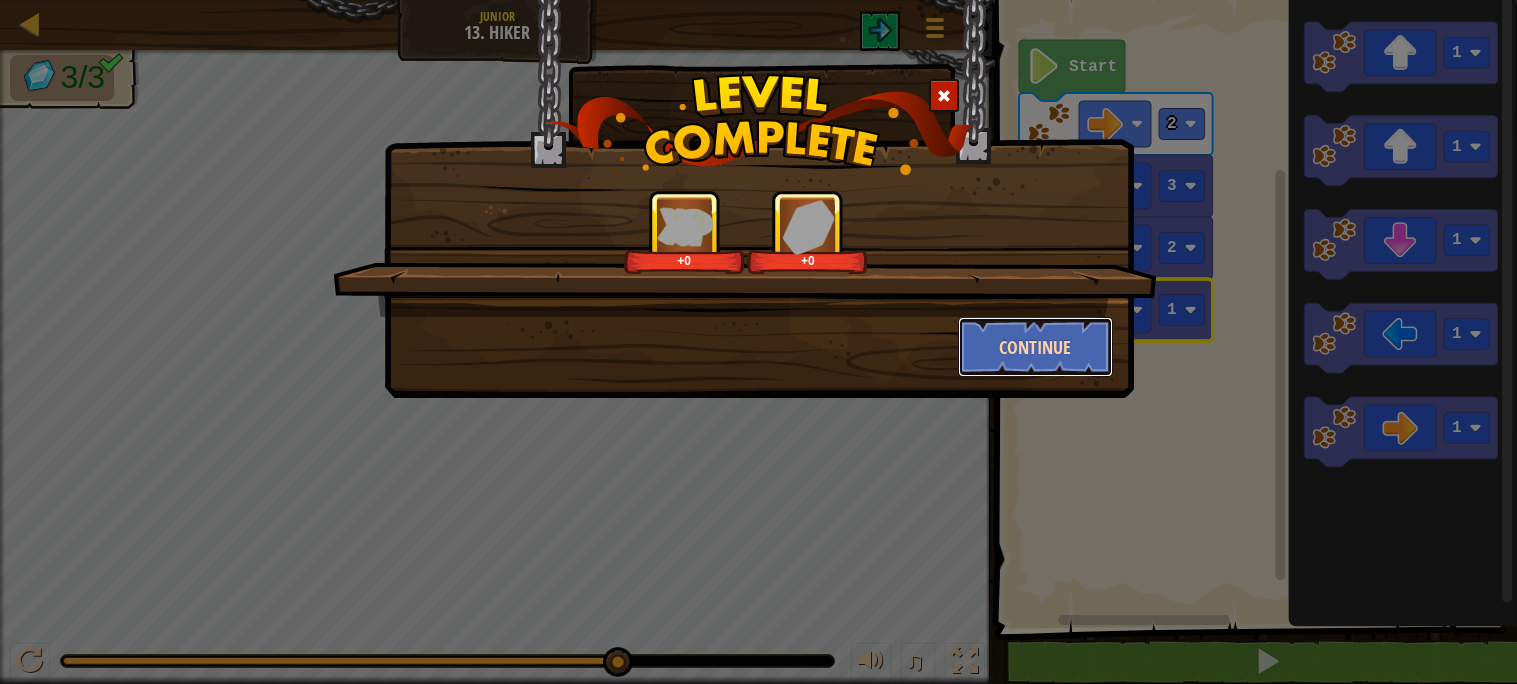 click on "Continue" at bounding box center [1035, 347] 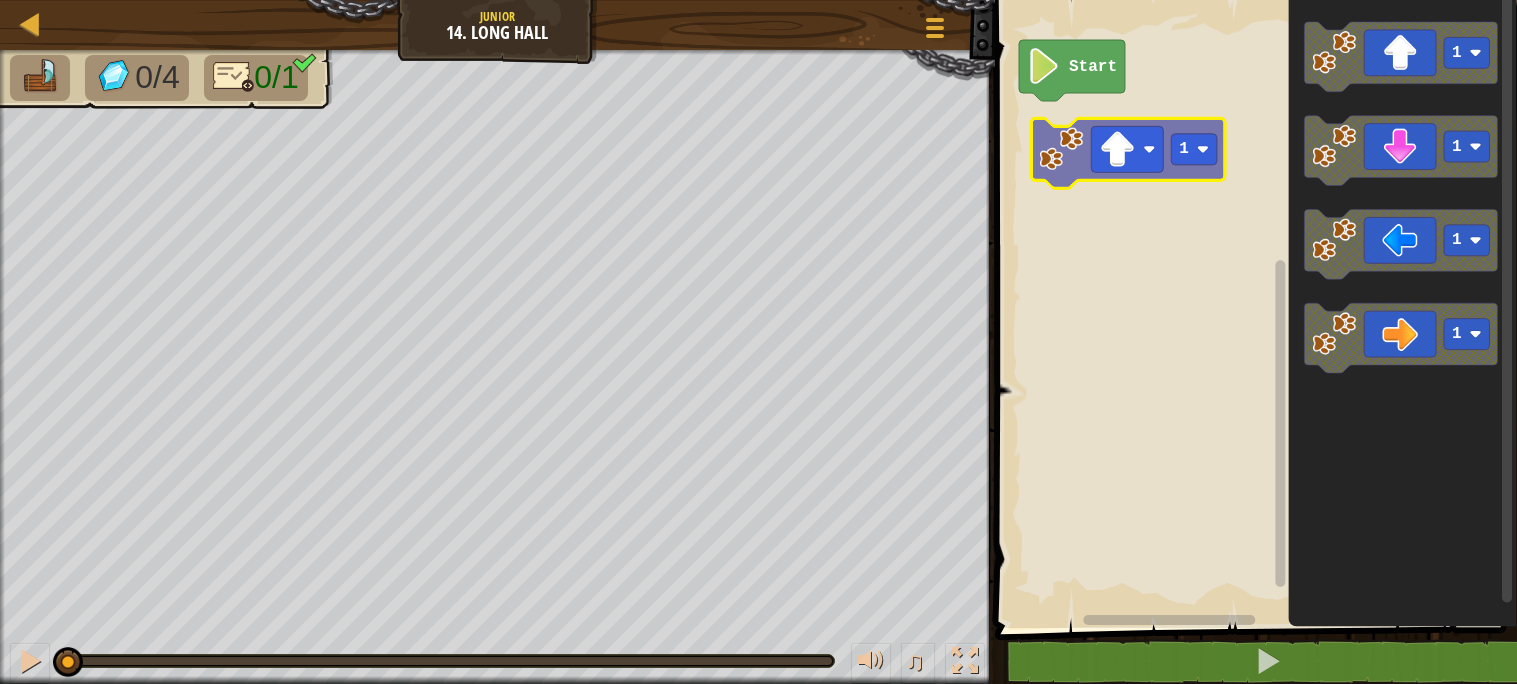 click on "Start 1 1 1 1 1" at bounding box center [1253, 309] 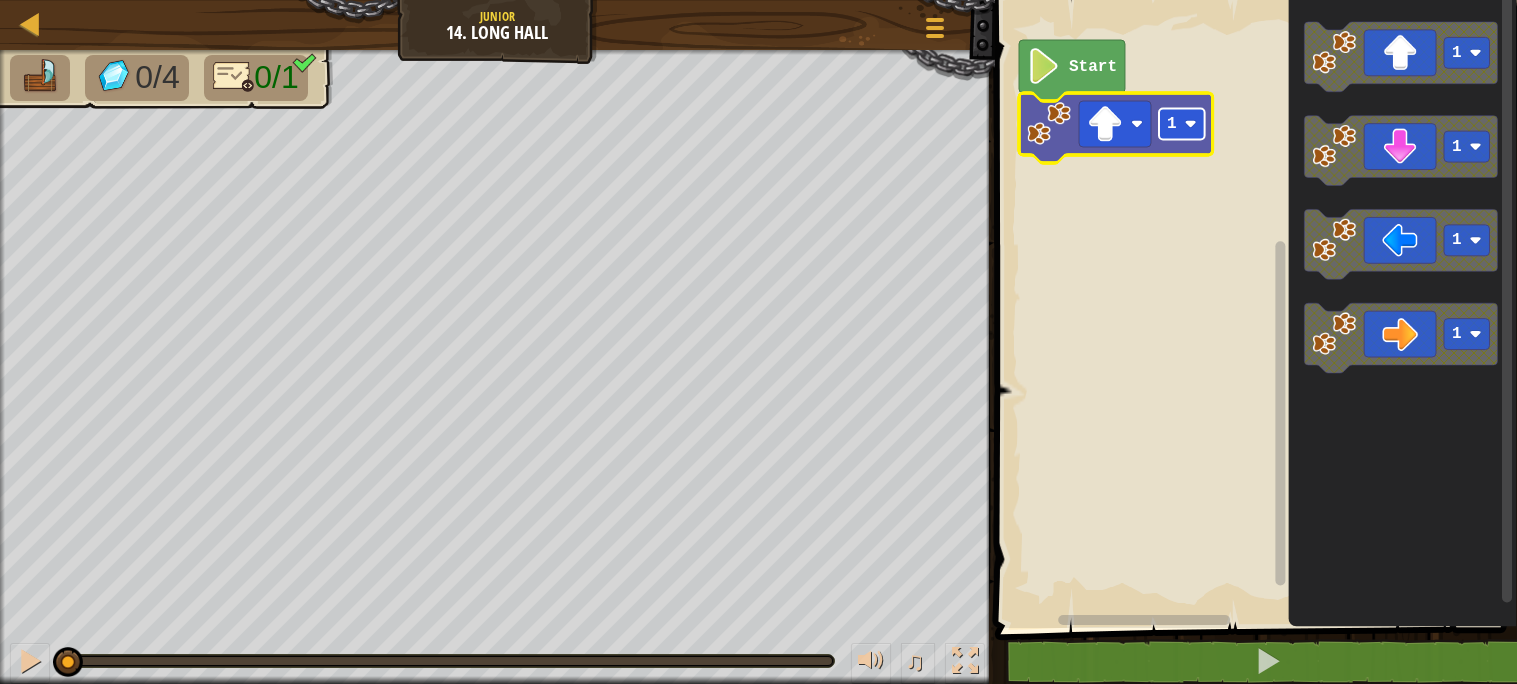 click 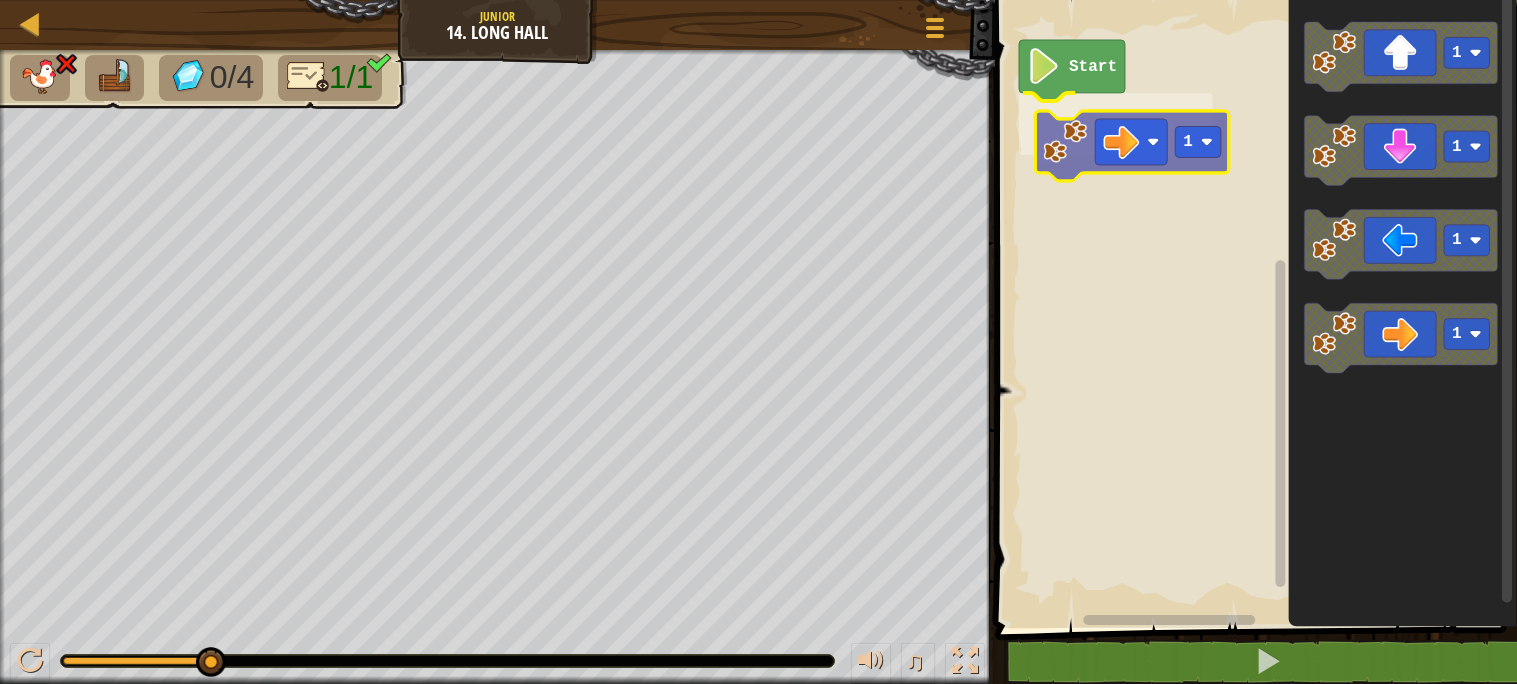 click on "Start 1 1 1 1 1 1" at bounding box center (1253, 309) 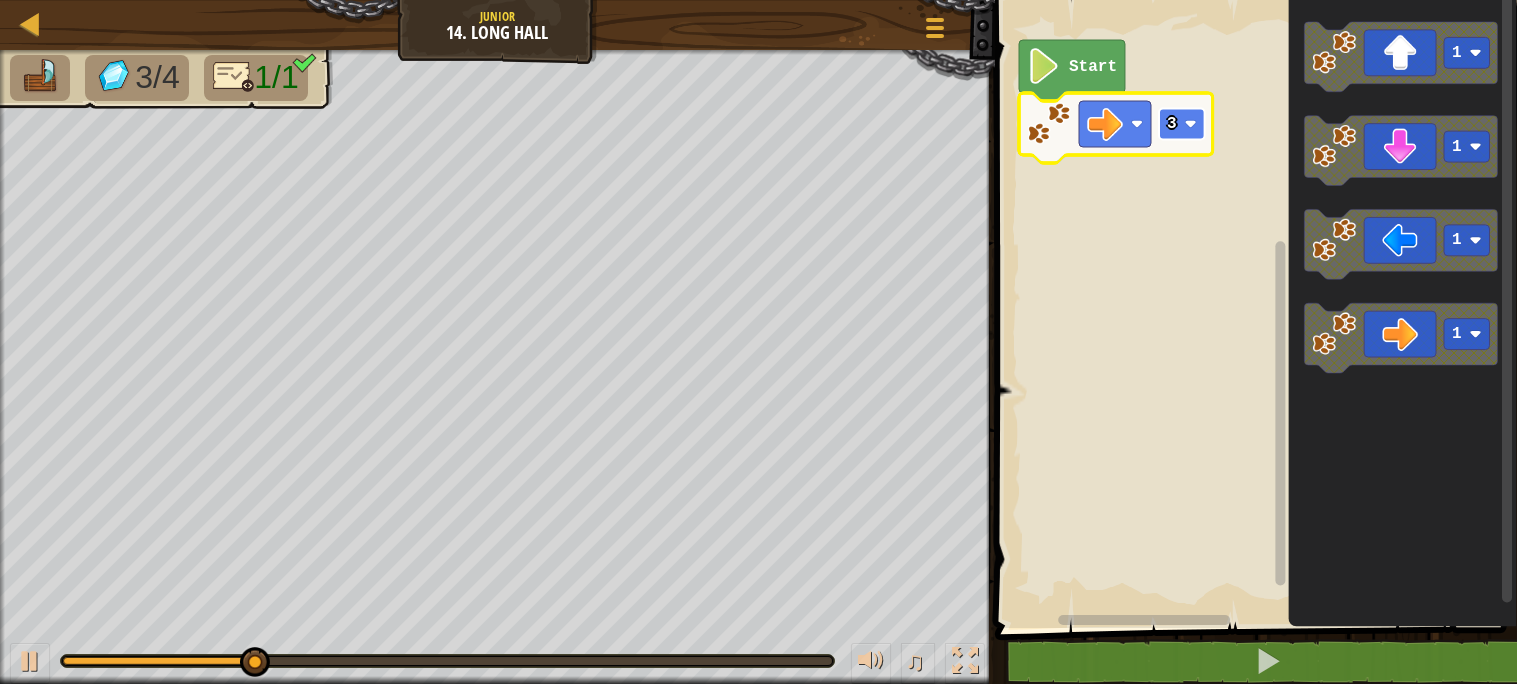 click 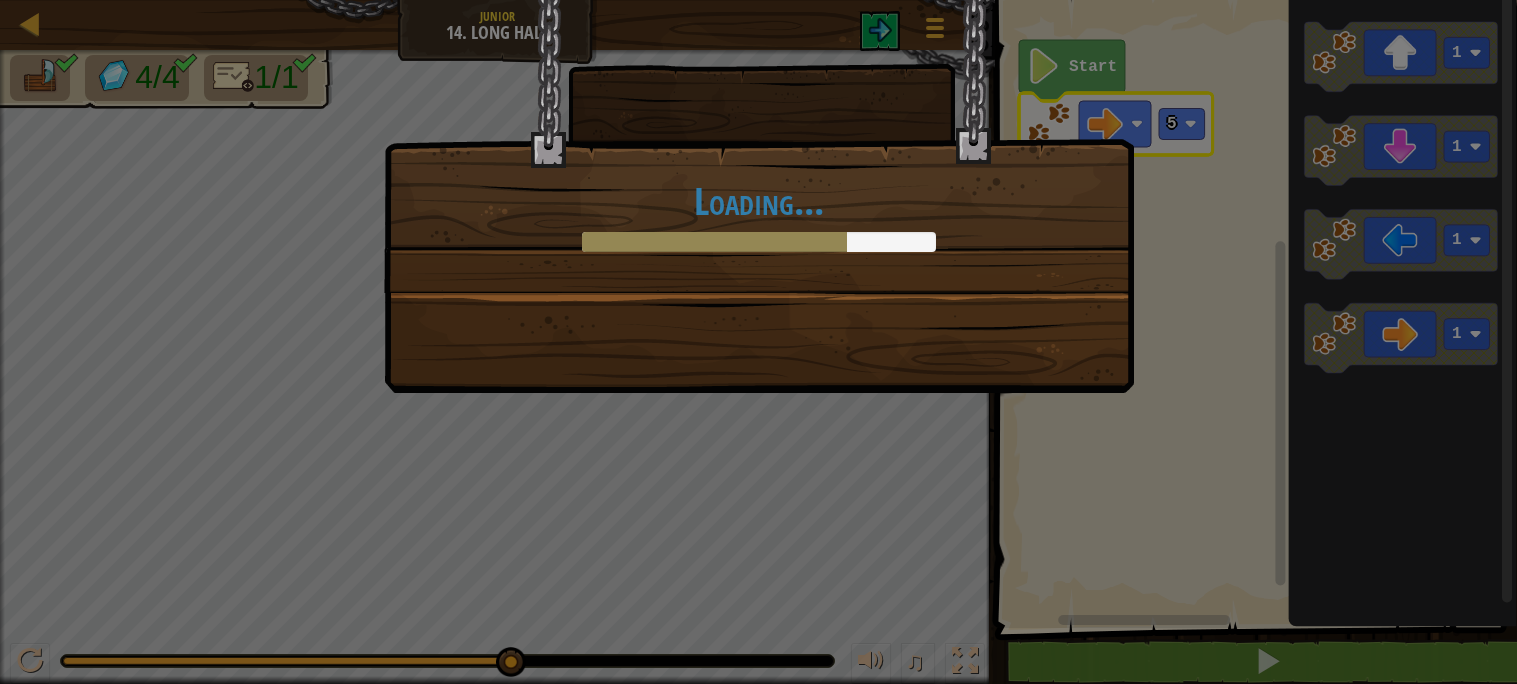 click on "Loading..." at bounding box center (758, 342) 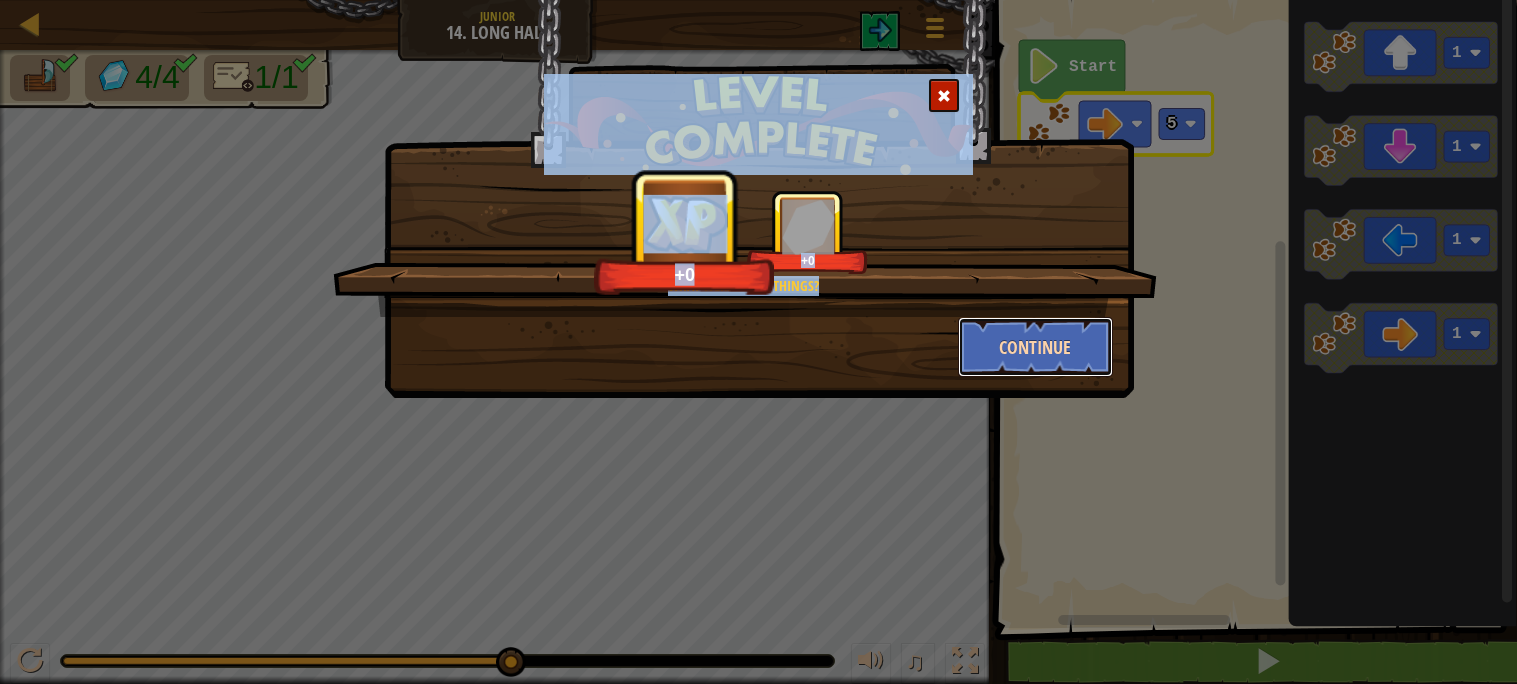 click on "Continue" at bounding box center (1035, 347) 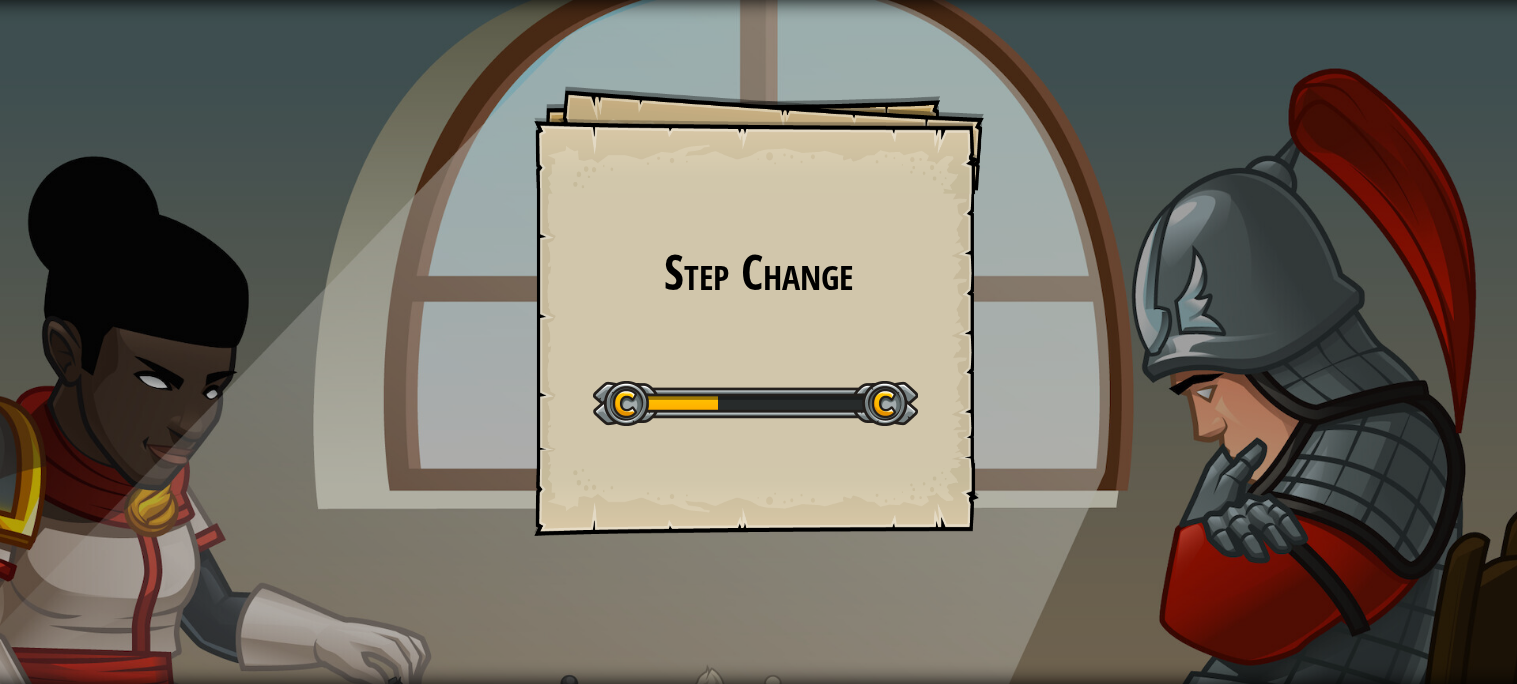 click on "Step Change Goals Start Level Error loading from server. Try refreshing the page. You'll need a subscription to play this level. Subscribe You'll need to join a course to play this level. Back to my courses Ask your teacher to assign a license to you so you can continue to play CodeCombat! Back to my courses This level is locked. Back to my courses Click the guide, inside game menu (at the top of the page), for useful info." at bounding box center (759, 311) 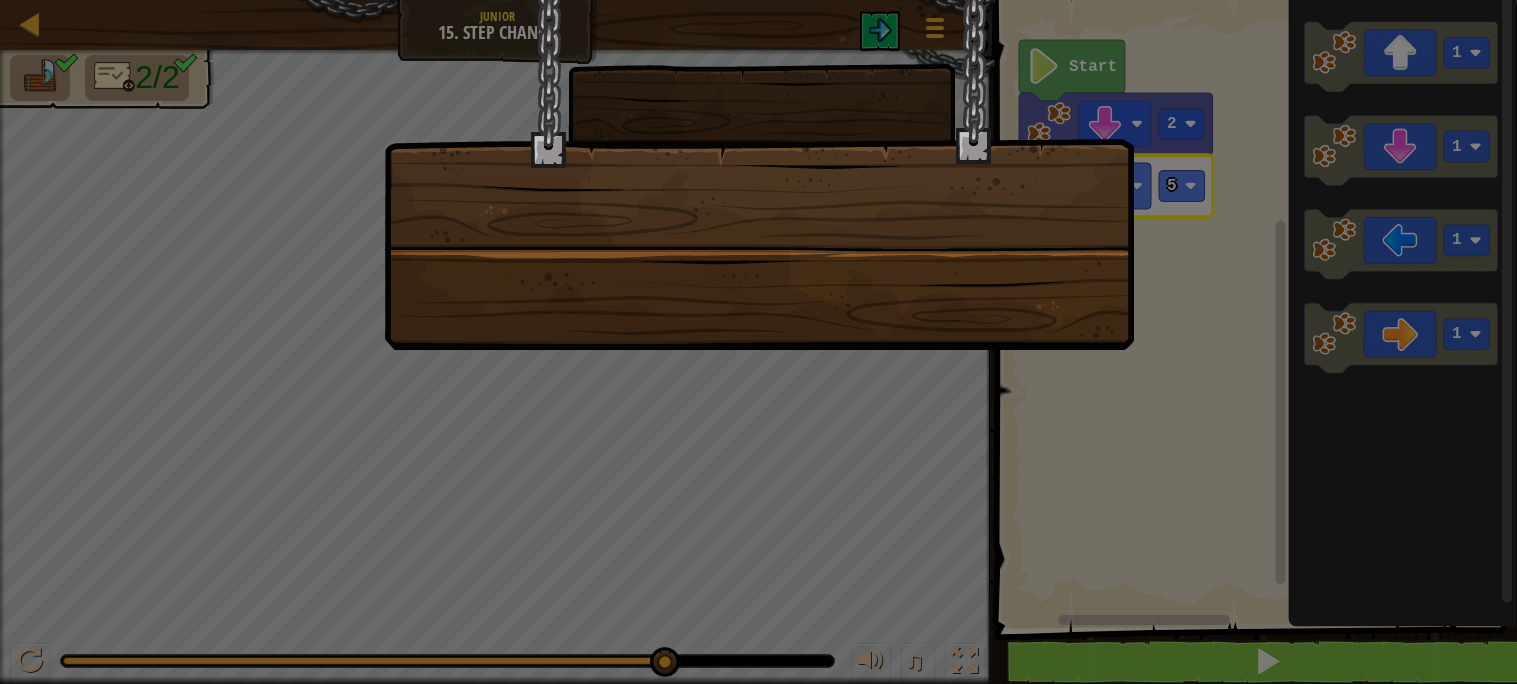 click at bounding box center (758, 342) 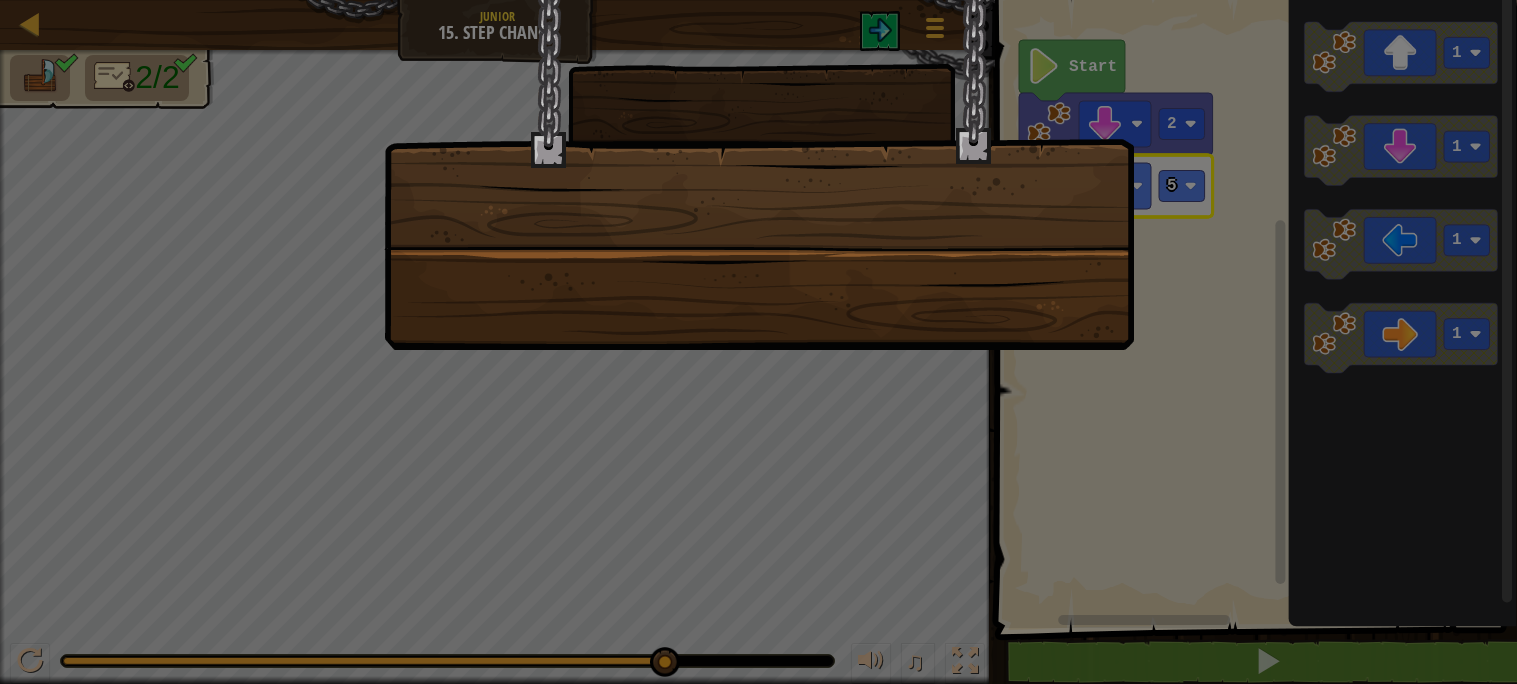 drag, startPoint x: 1182, startPoint y: 661, endPoint x: 1200, endPoint y: 517, distance: 145.12064 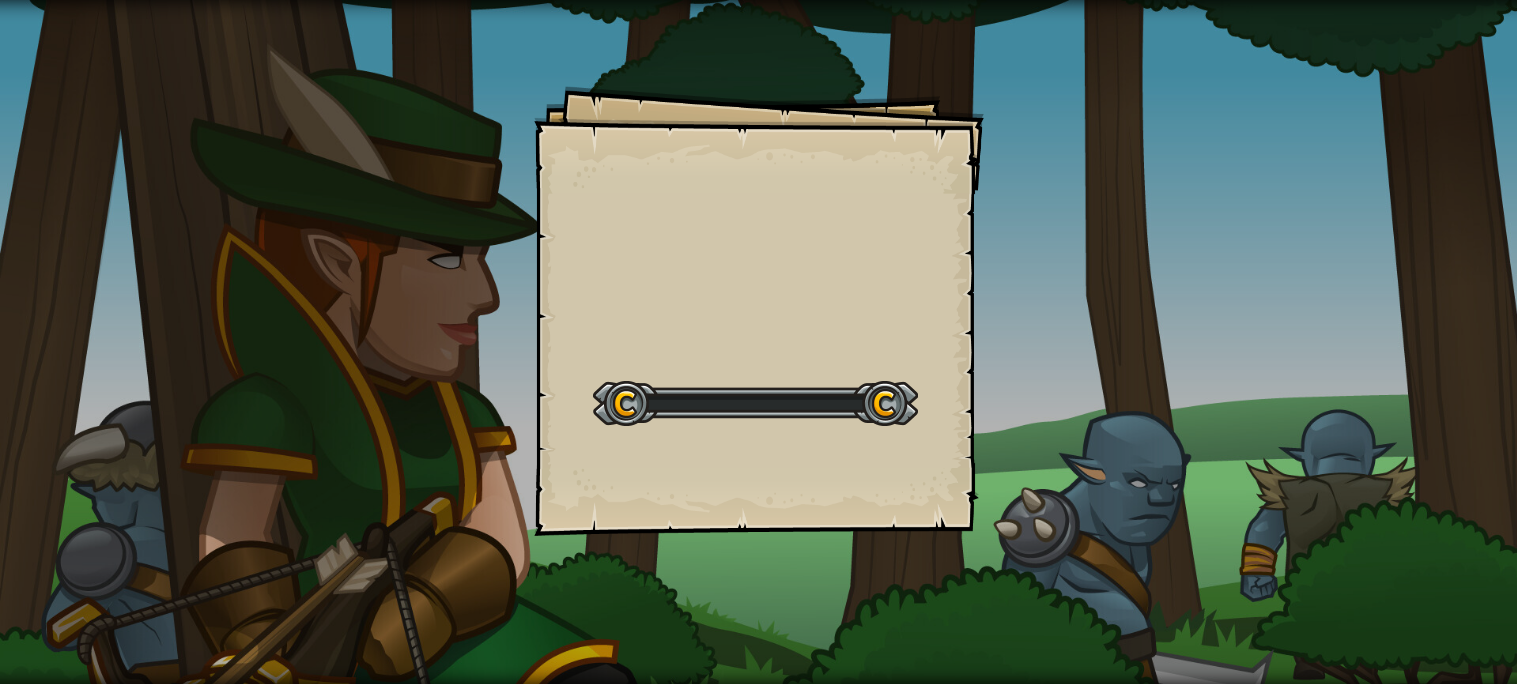 scroll, scrollTop: 0, scrollLeft: 0, axis: both 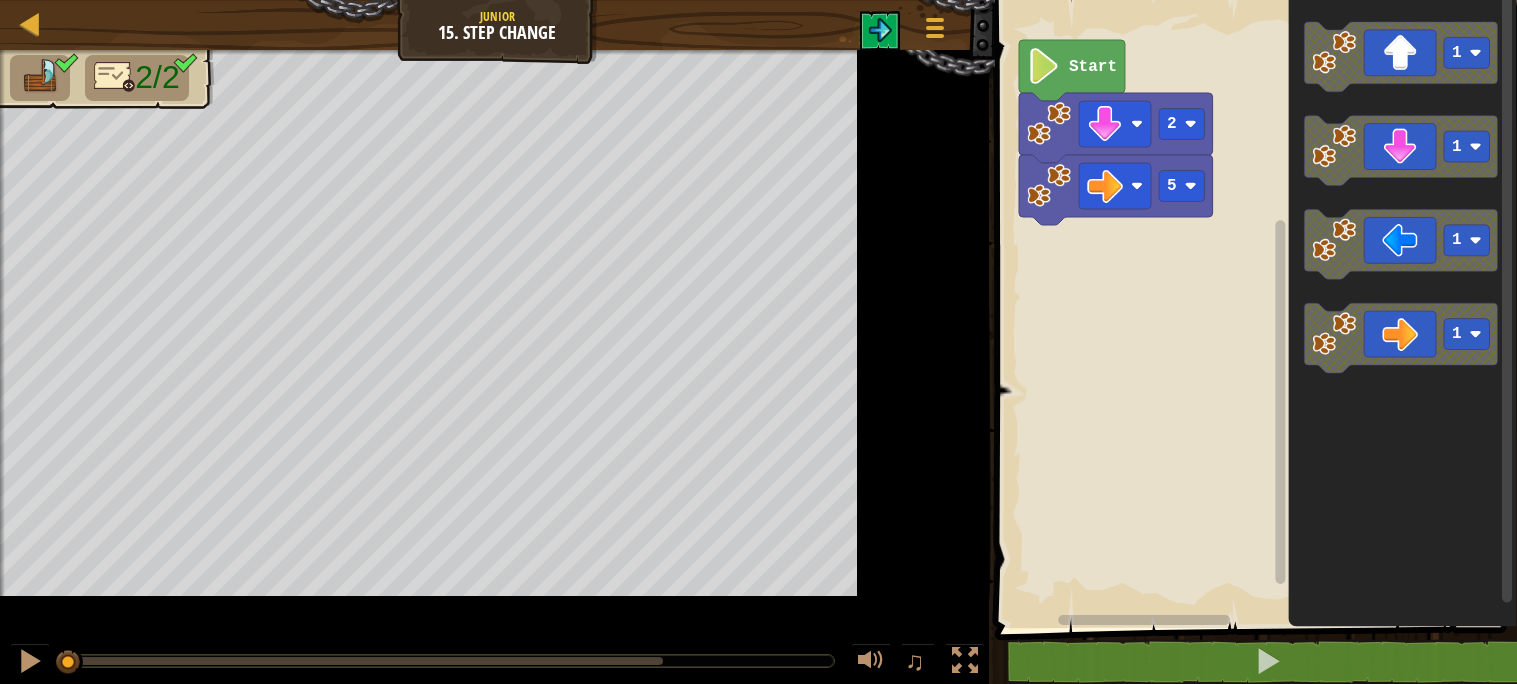 click 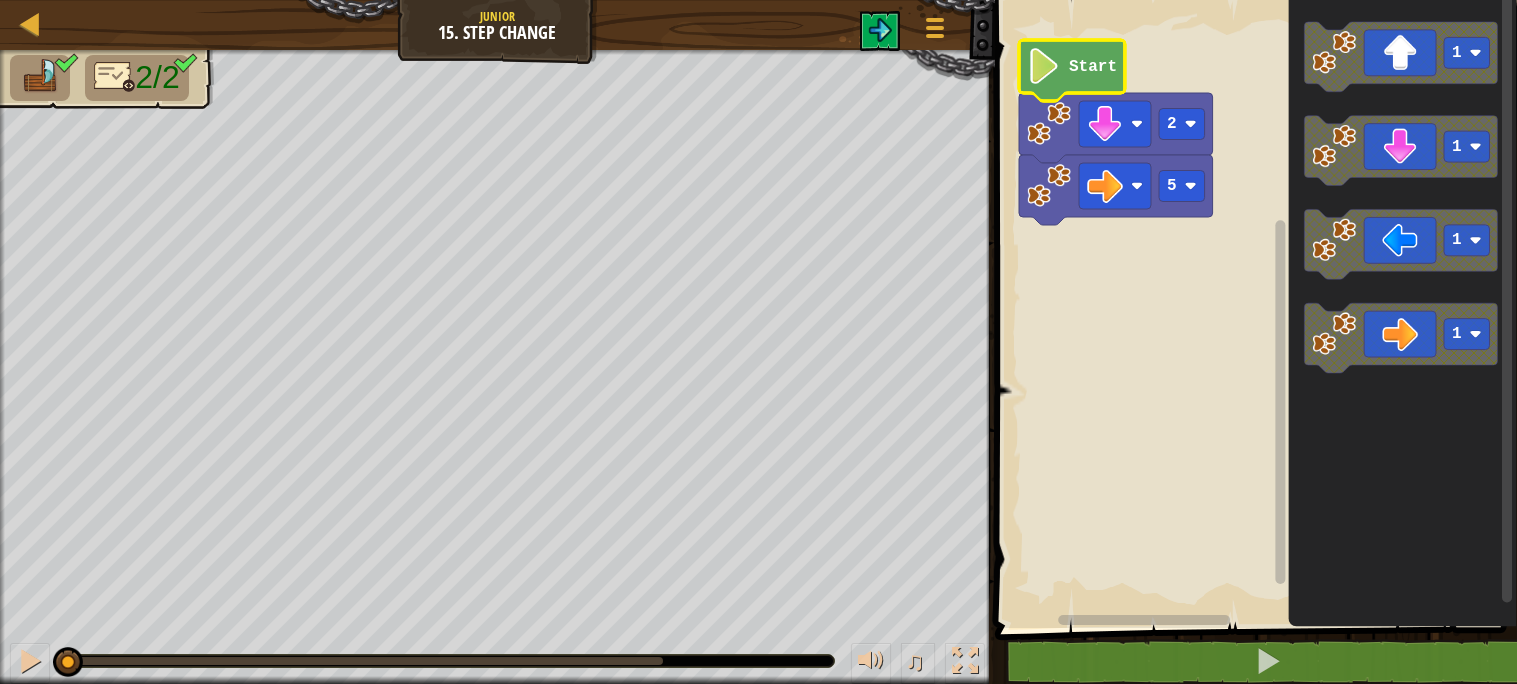 click 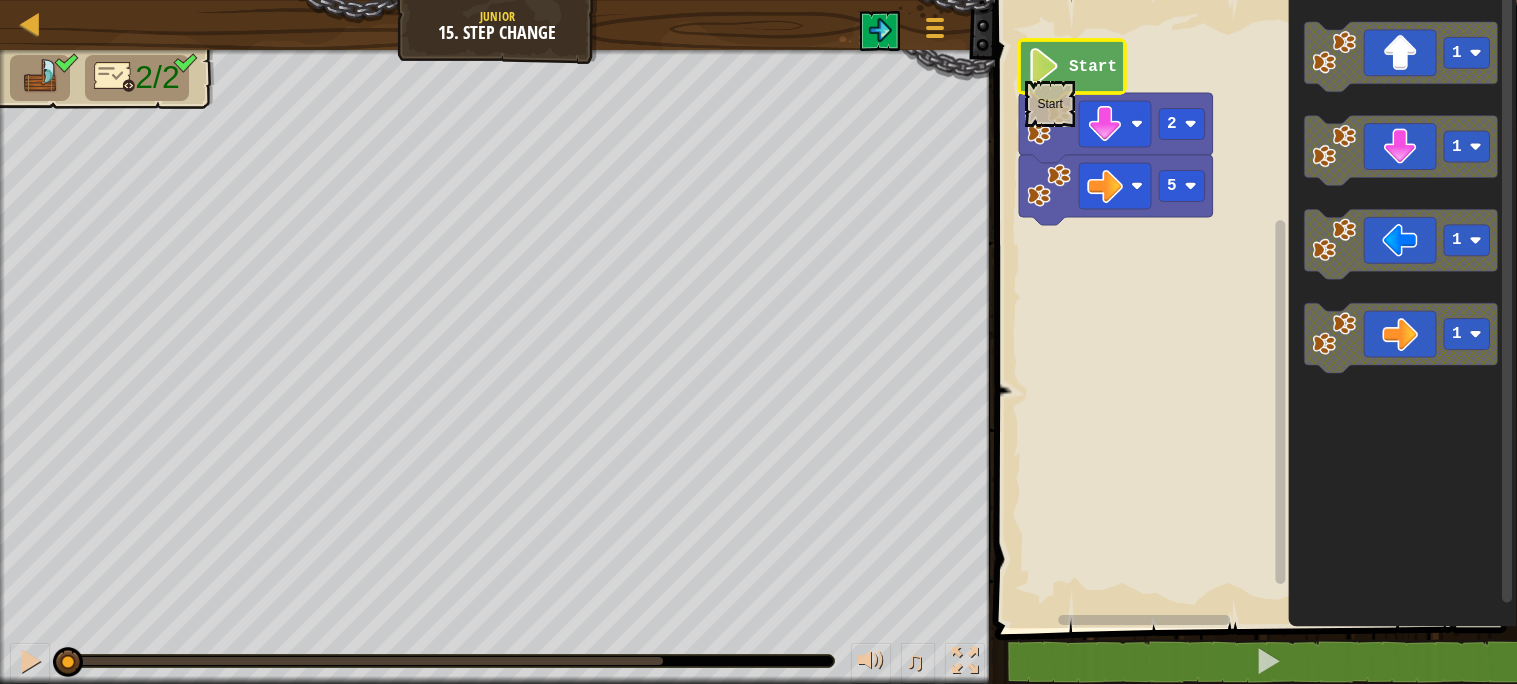 click 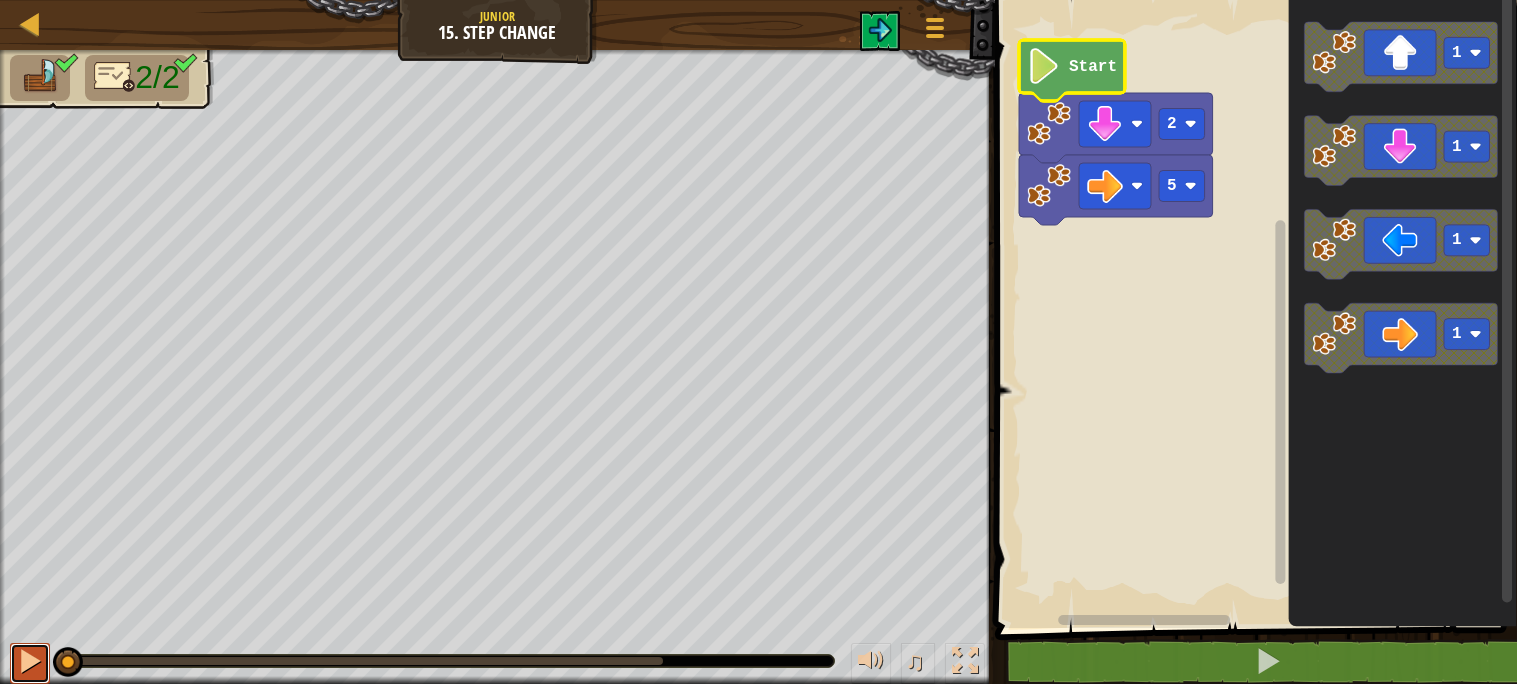 click at bounding box center (30, 661) 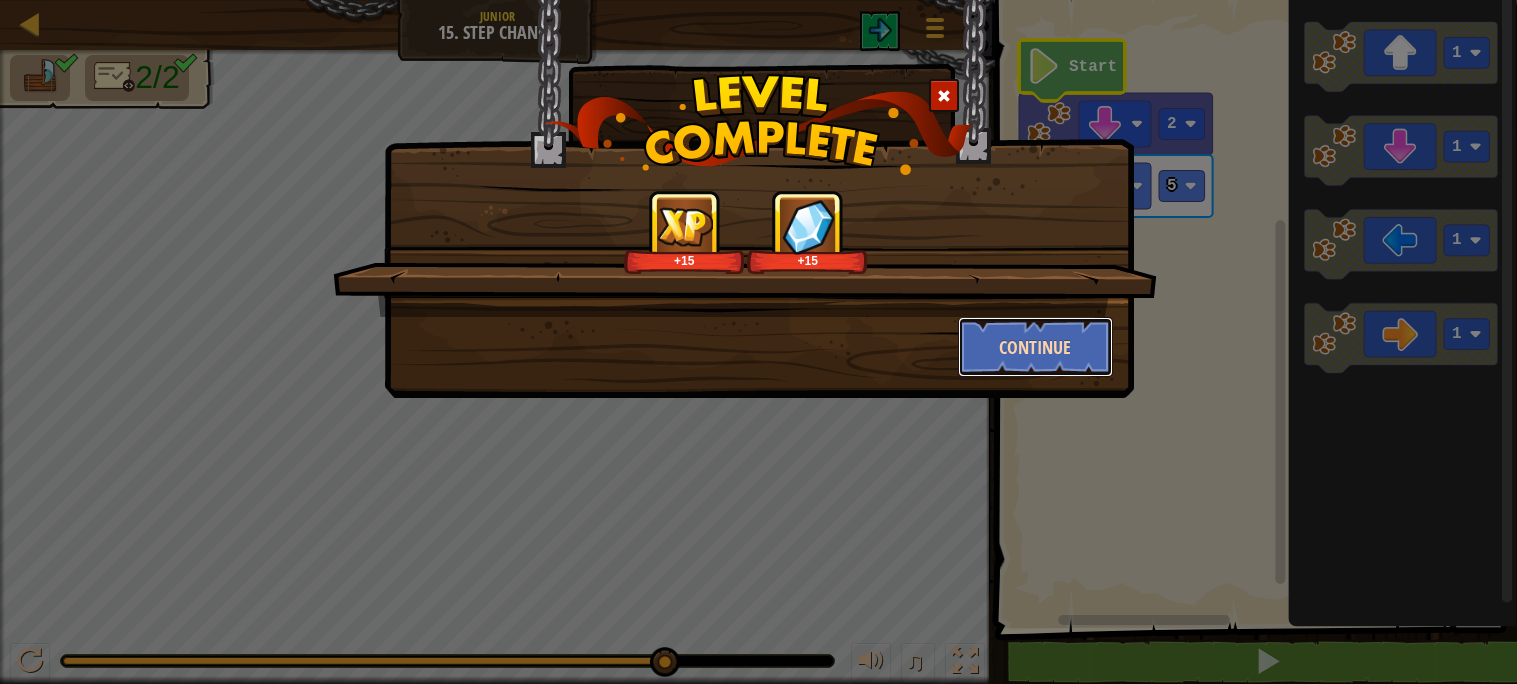click on "Continue" at bounding box center (1035, 347) 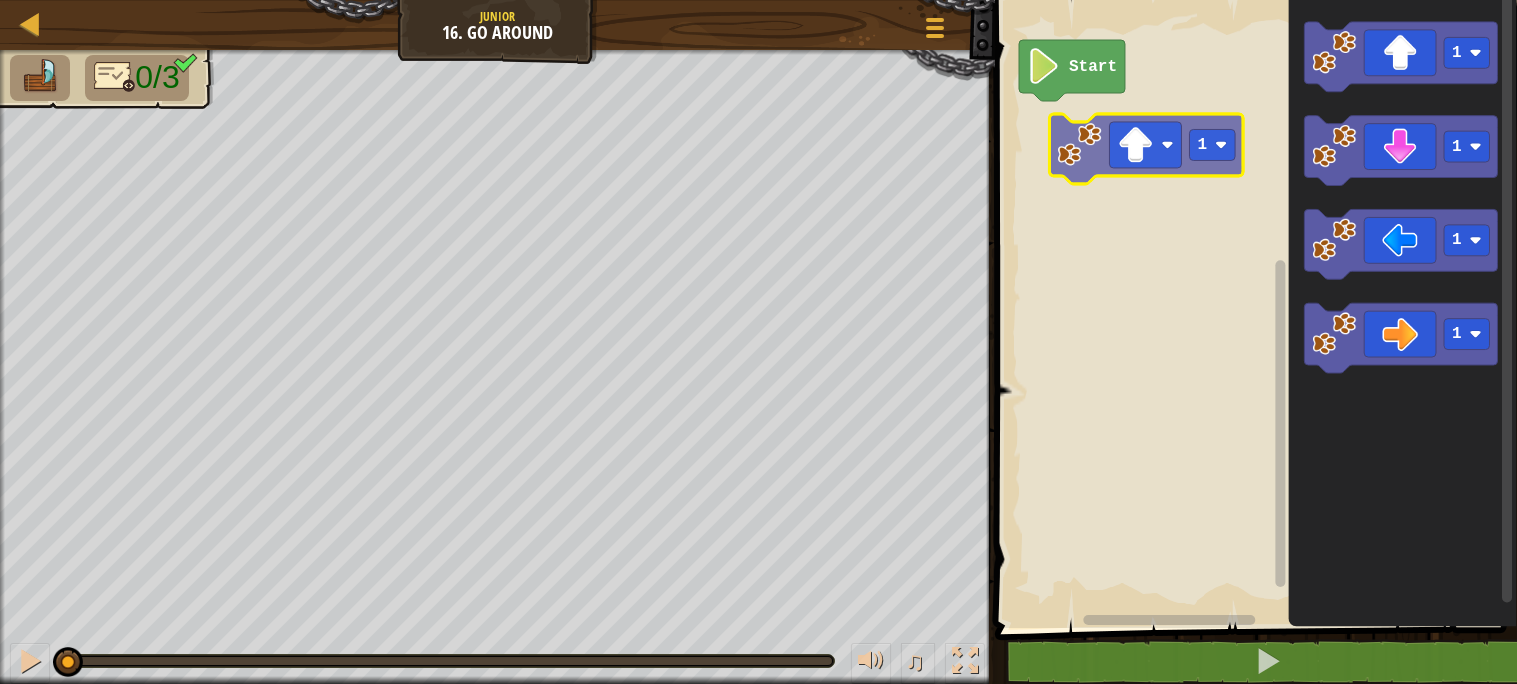 click on "Start 1 1 1 1 1" at bounding box center [1253, 309] 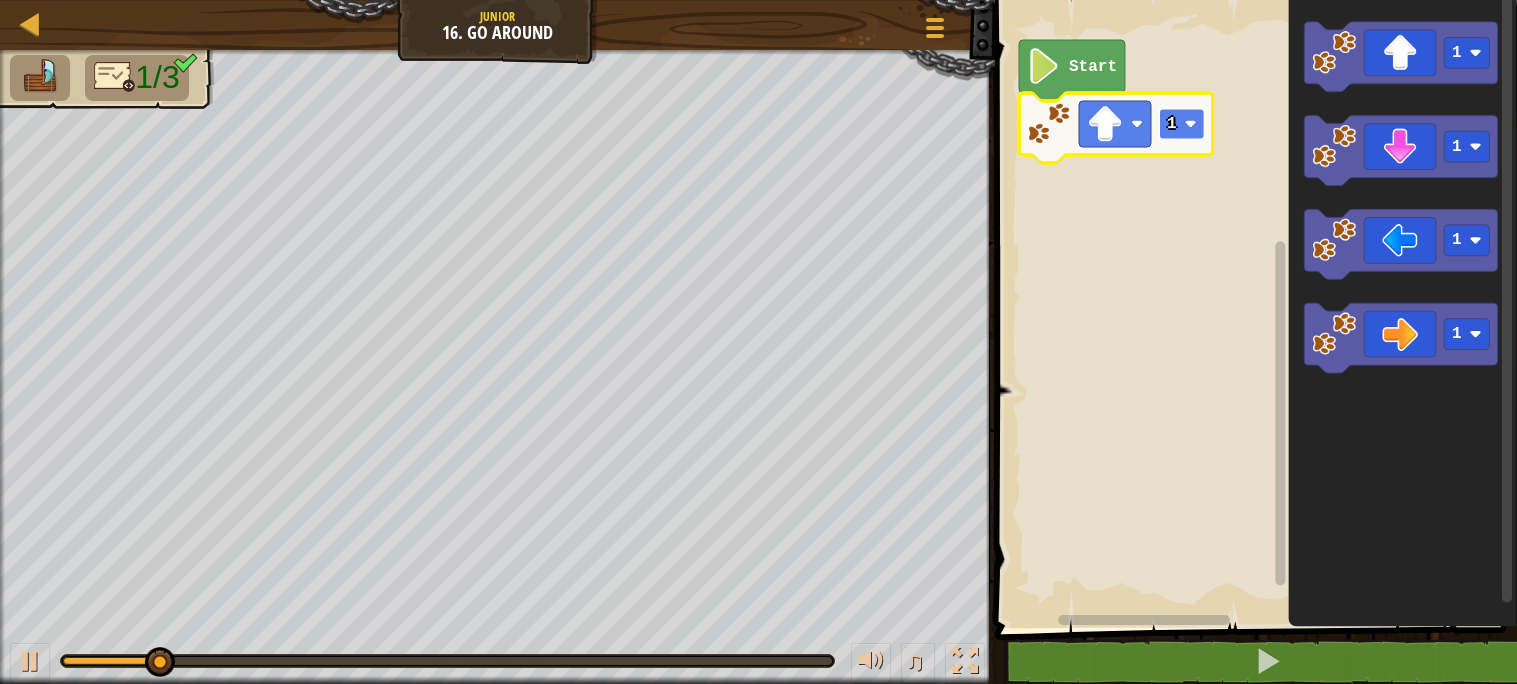 click on "1" 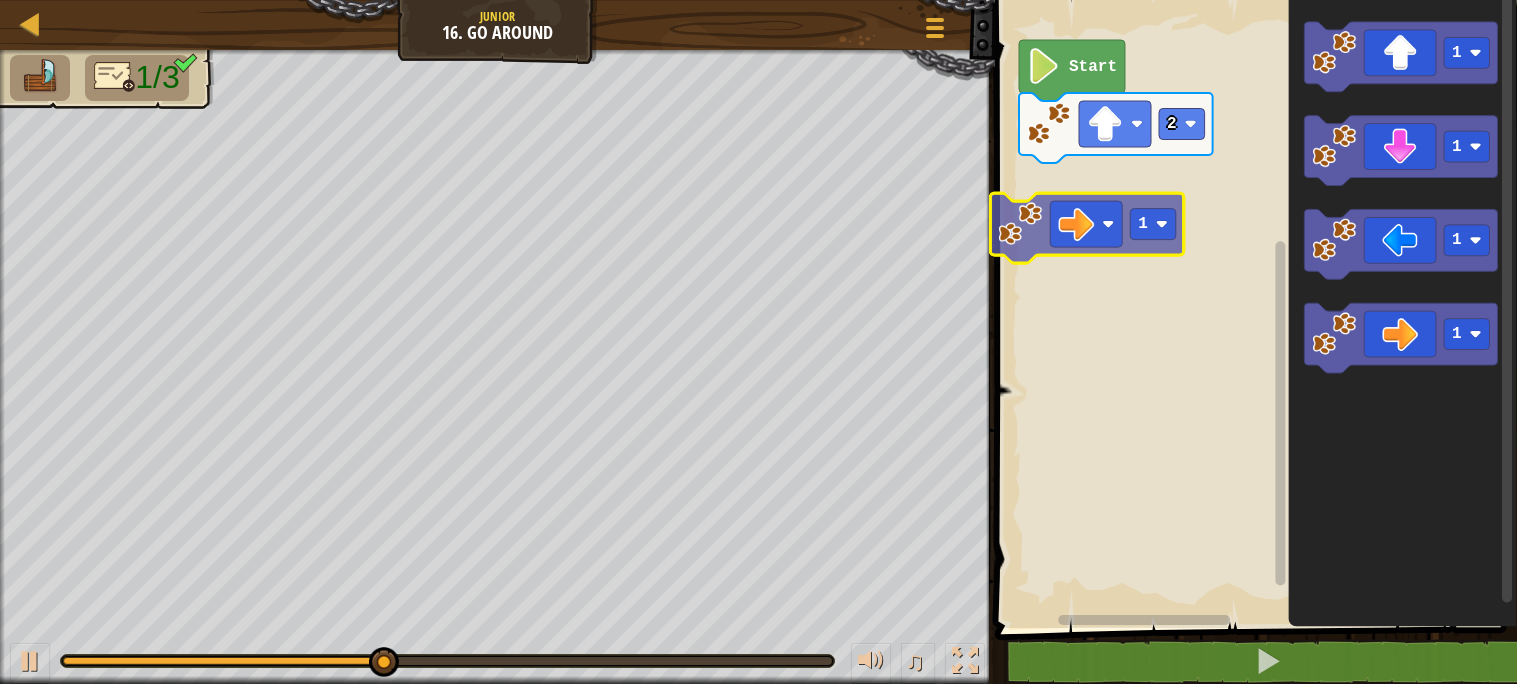 click on "Start 2 1 1 1 1 1" at bounding box center [1253, 309] 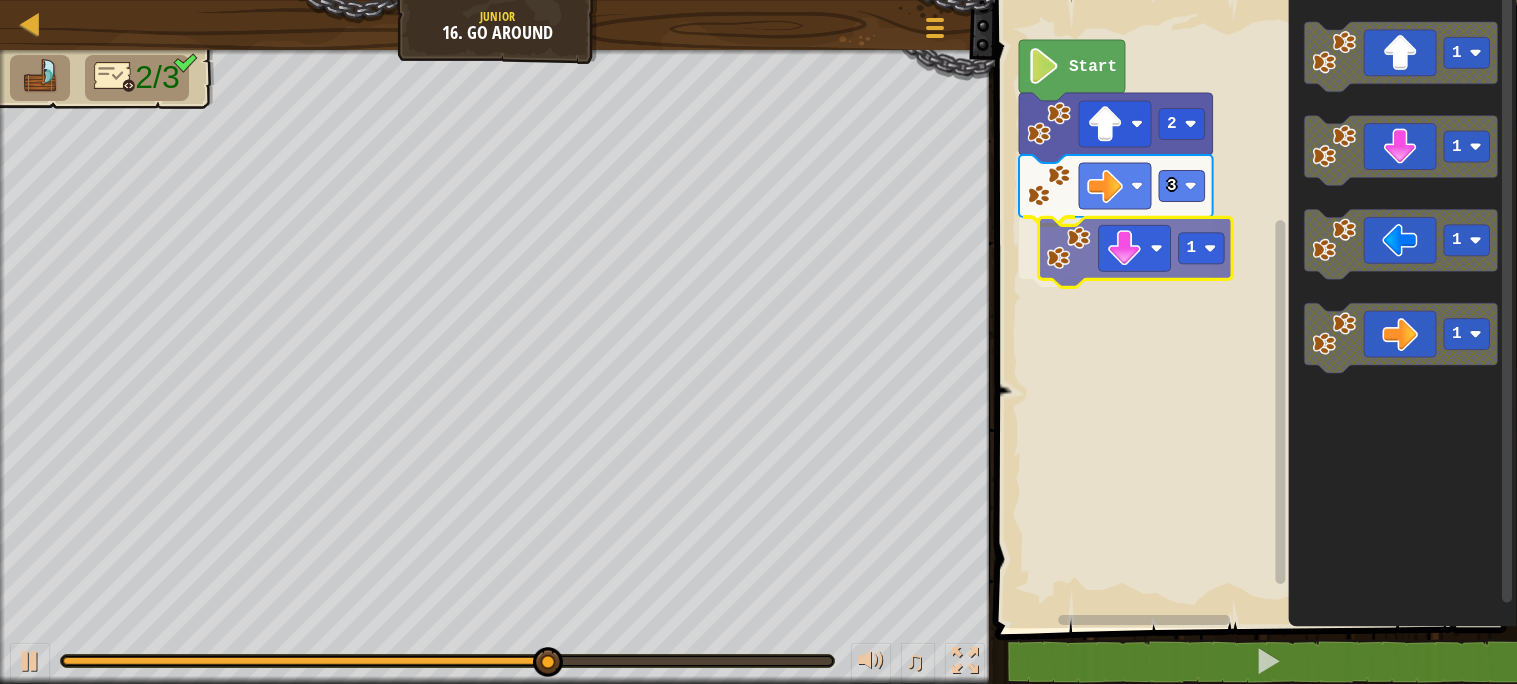 click on "Start 2 3 1 1 1 1 1 1" at bounding box center [1253, 309] 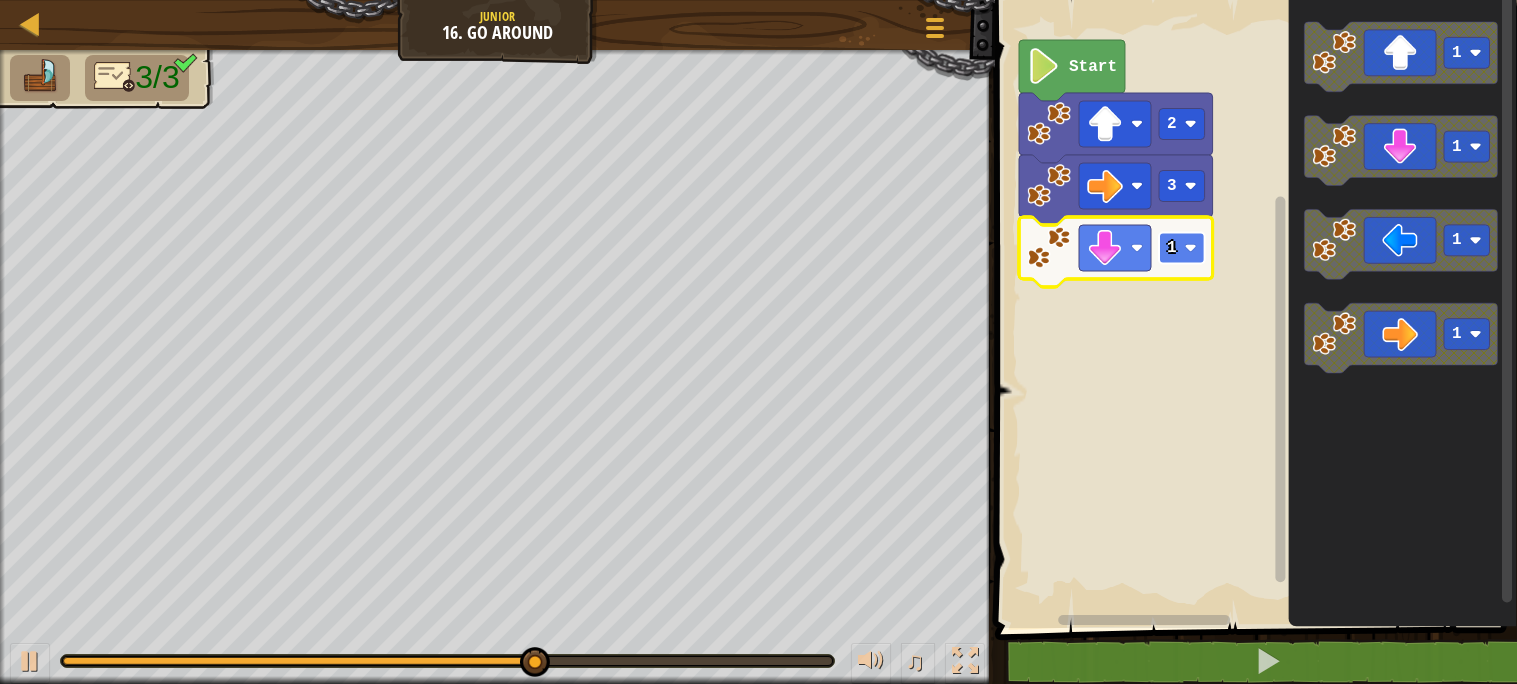 click on "1" 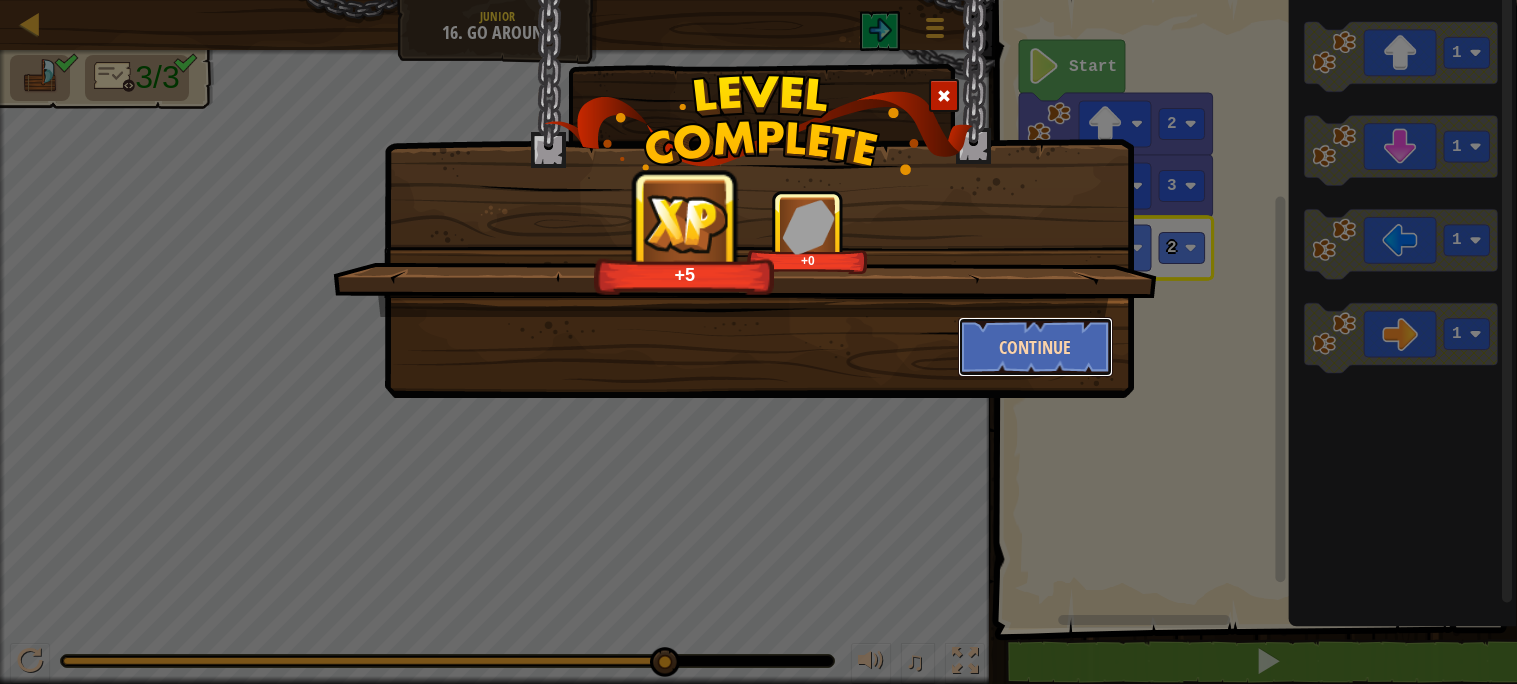 click on "Continue" at bounding box center [1035, 347] 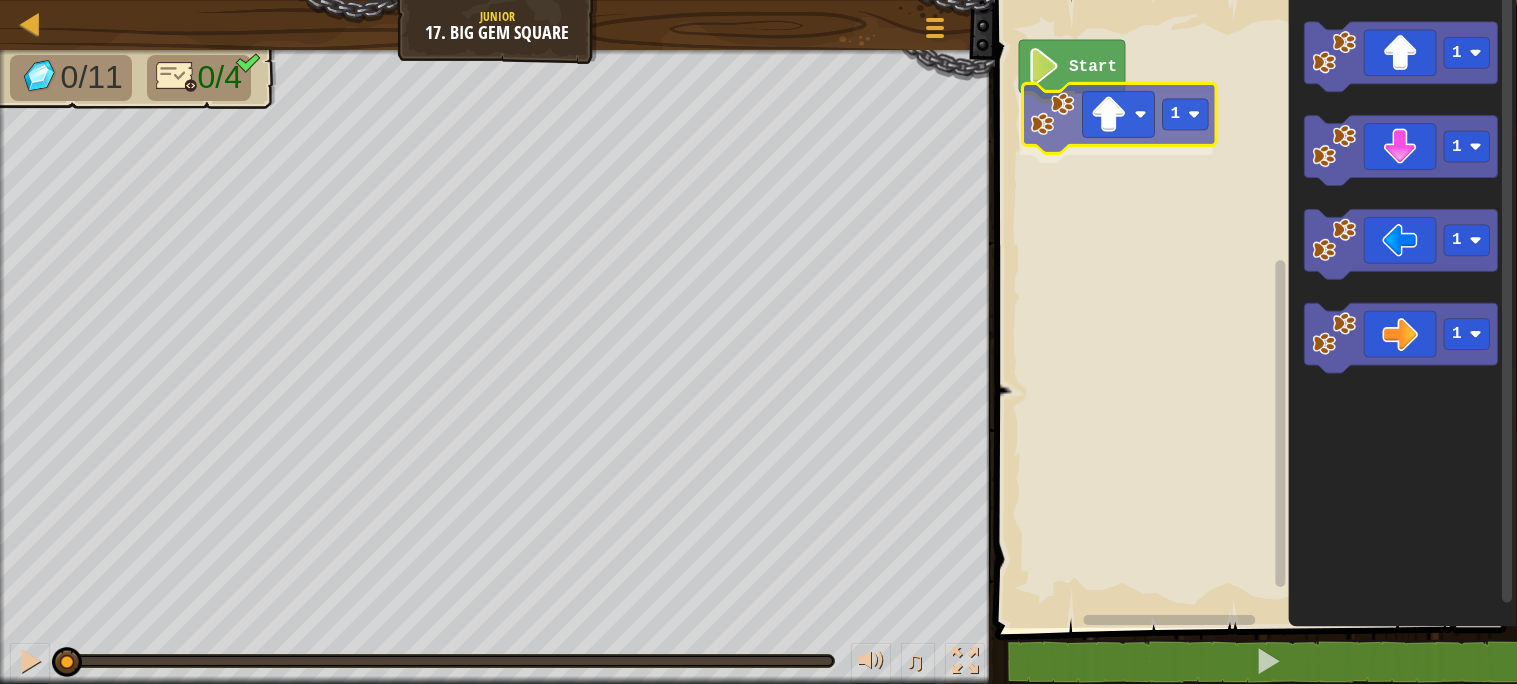 click on "Start 1 1 1 1 1 1" at bounding box center [1253, 309] 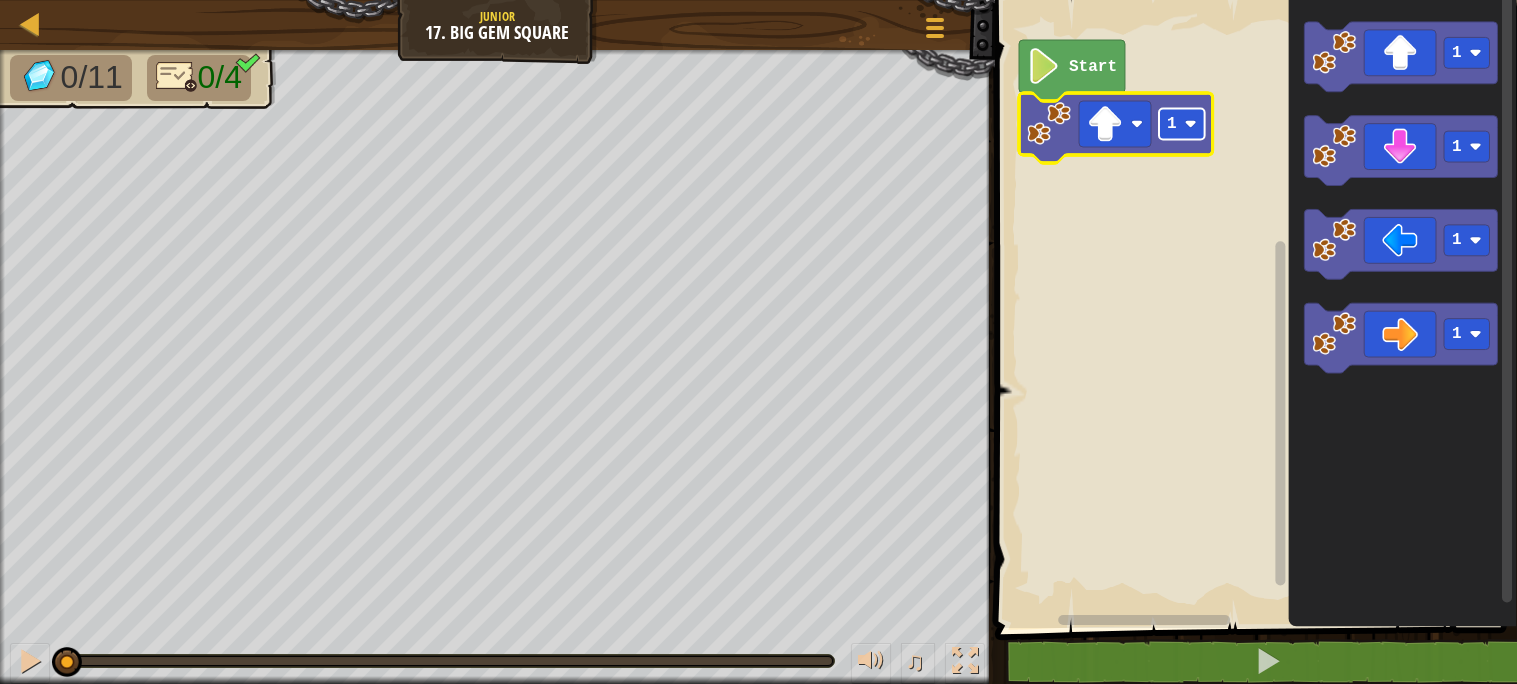 click 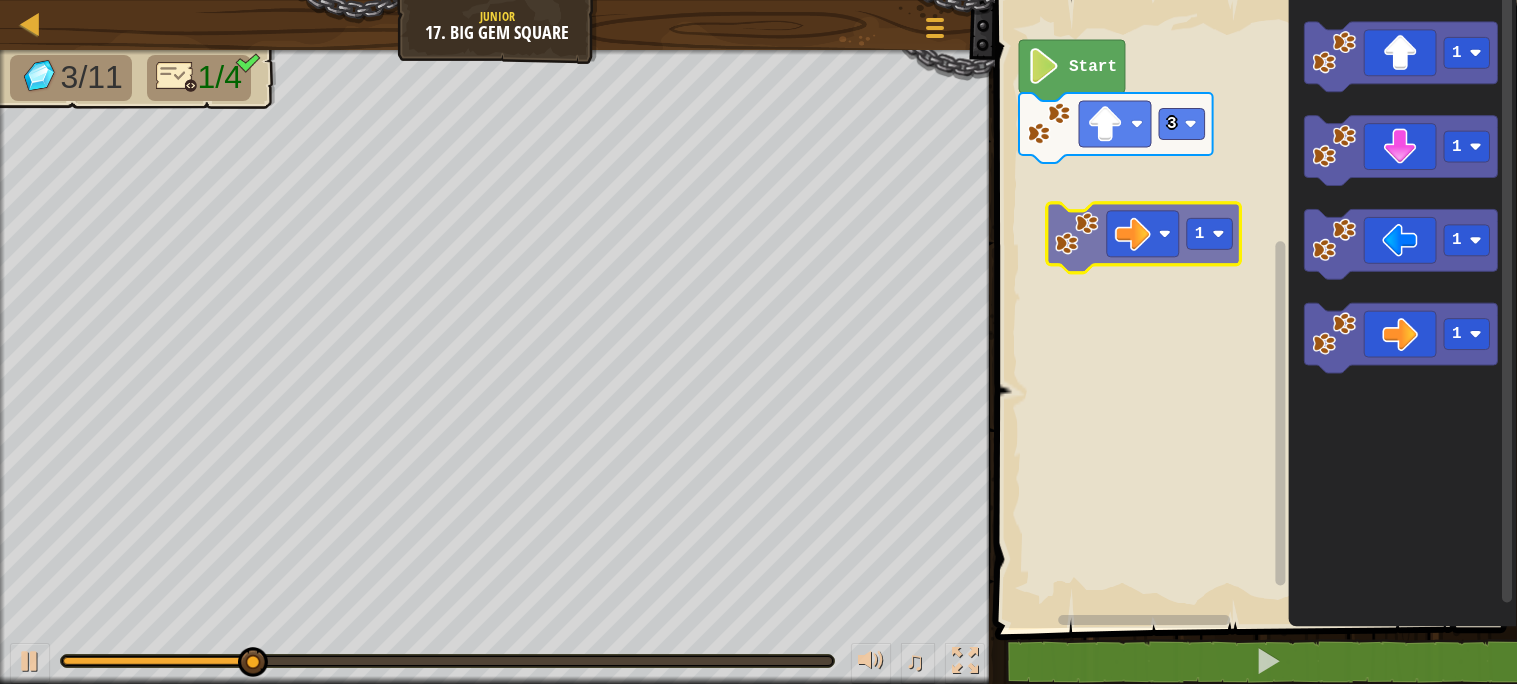 click on "Start 3 1 1 1 1 1" at bounding box center (1253, 309) 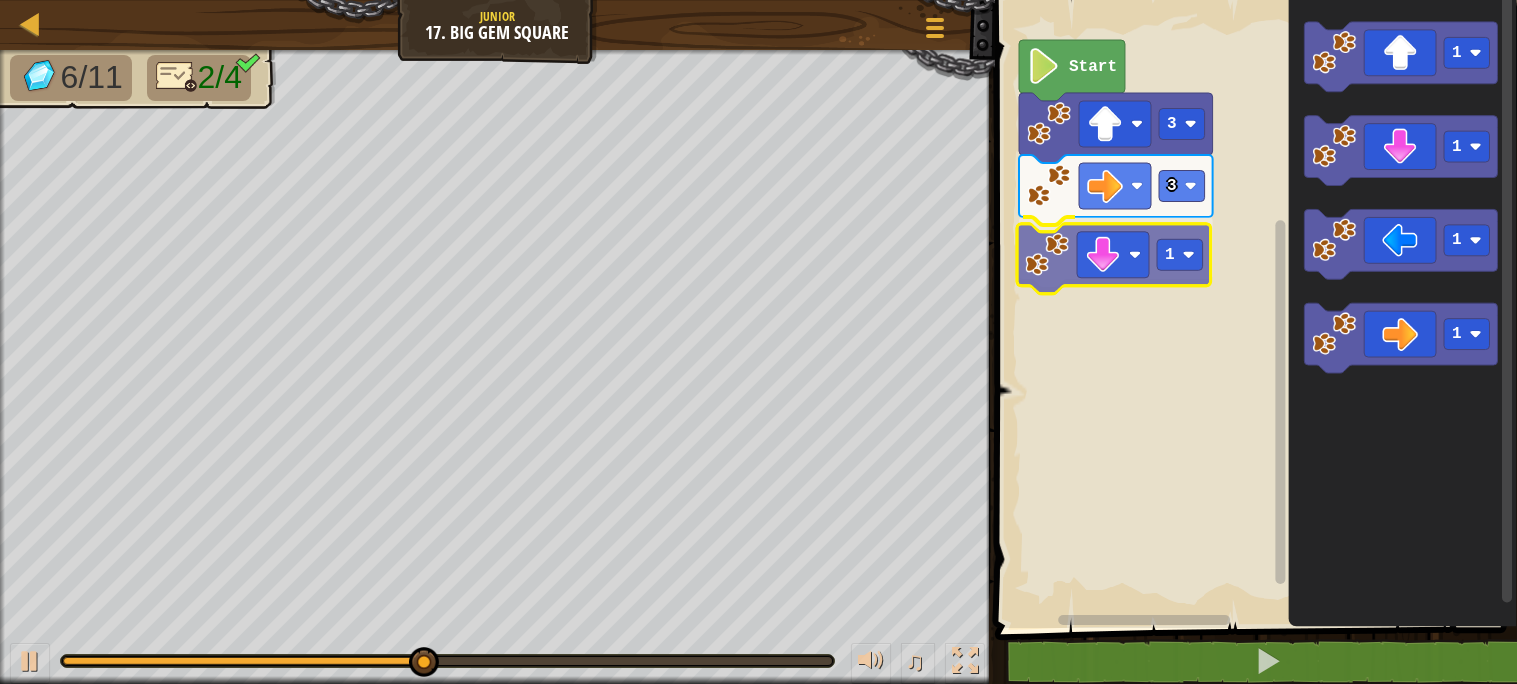 click on "Start 3 3 1 1 1 1 1 1" at bounding box center (1253, 309) 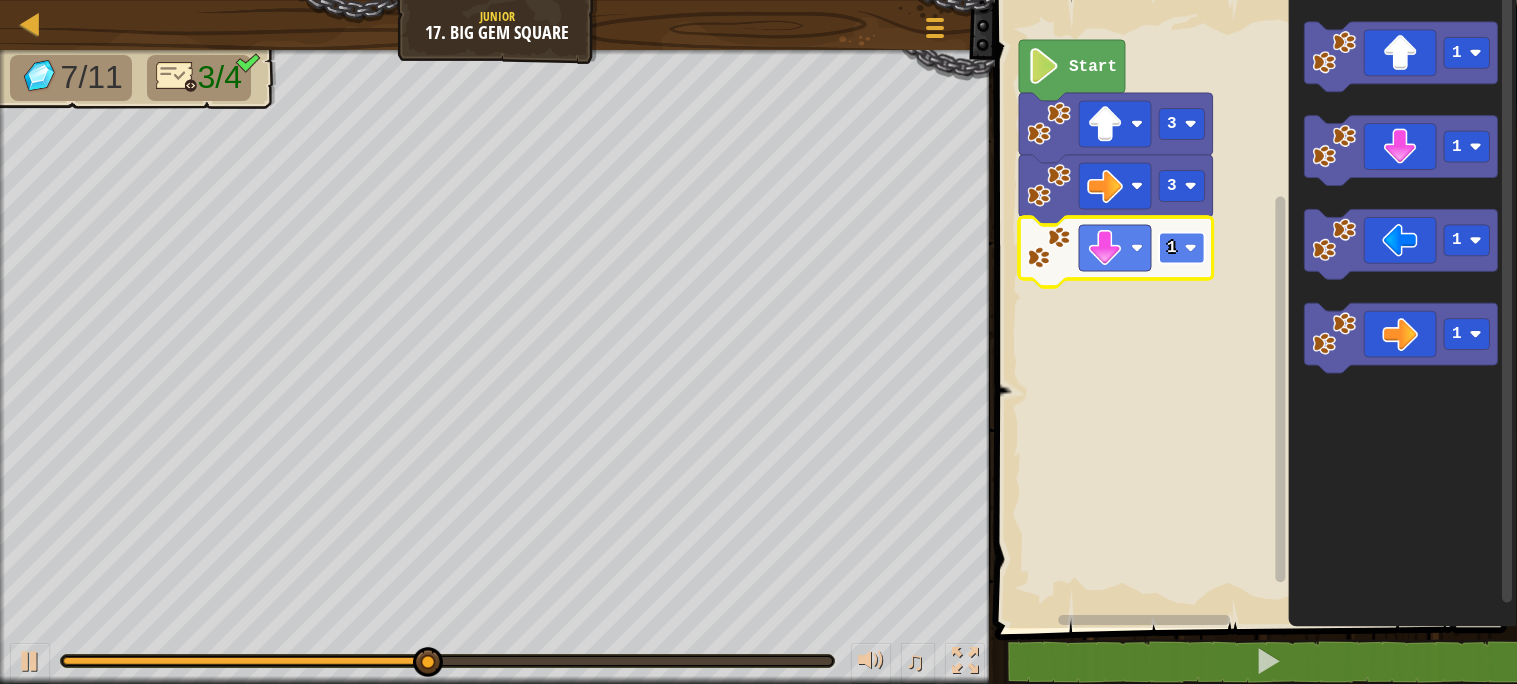 click 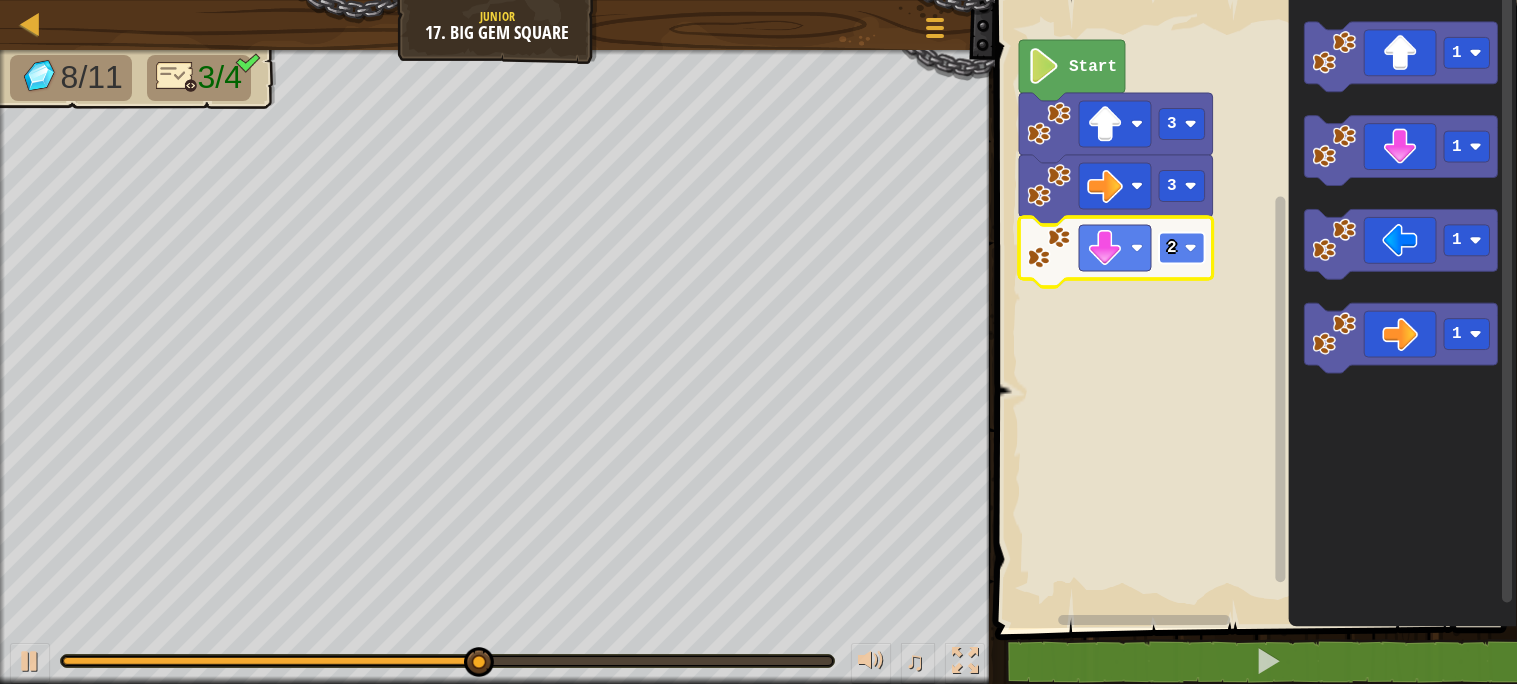 click 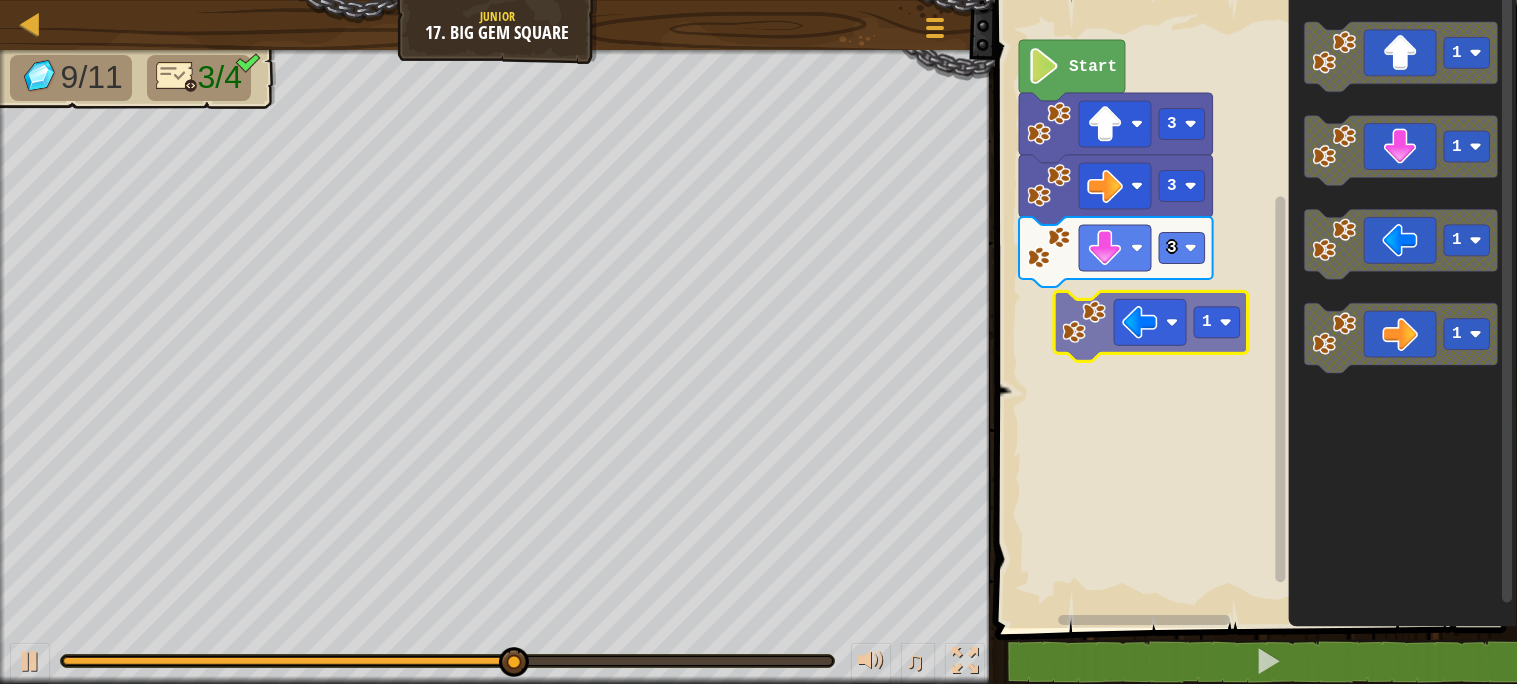 click on "Start 3 3 3 1 1 1 1 1" at bounding box center (1253, 309) 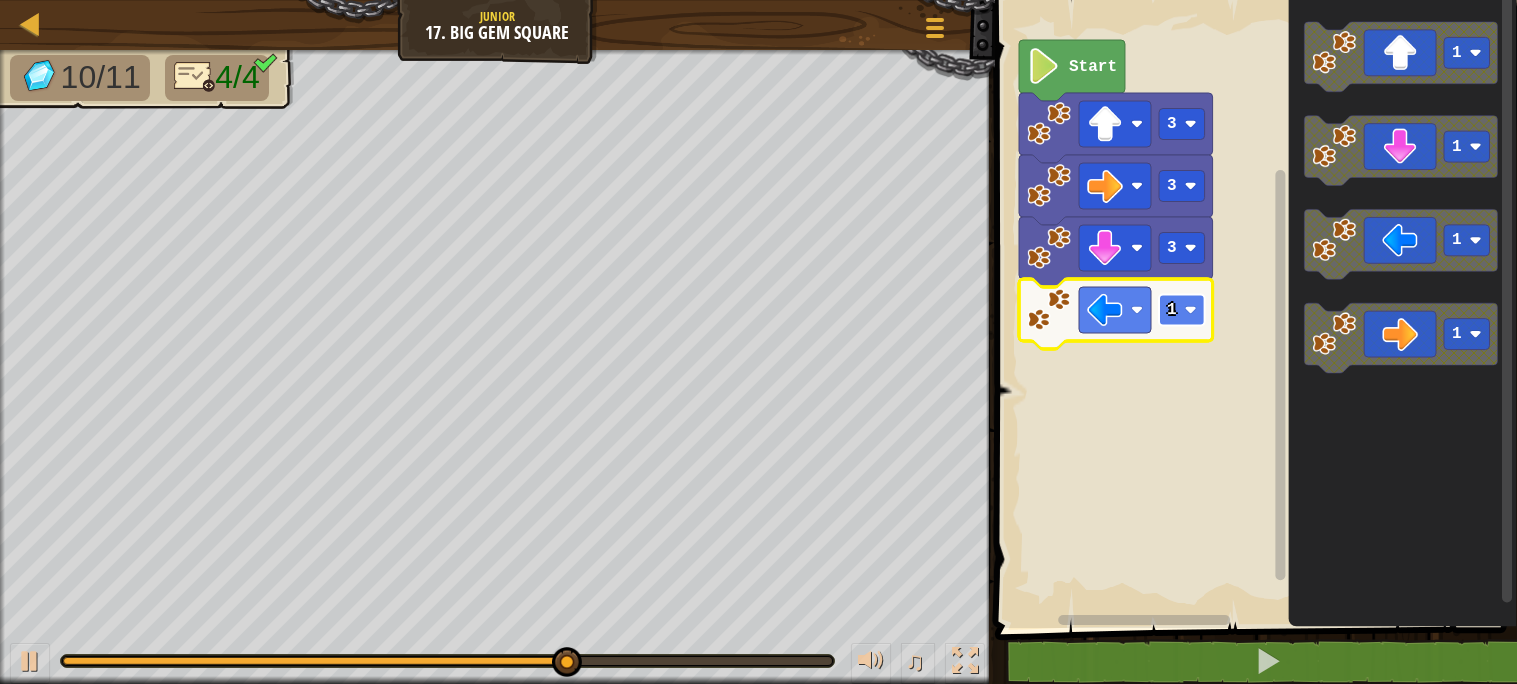click on "1" 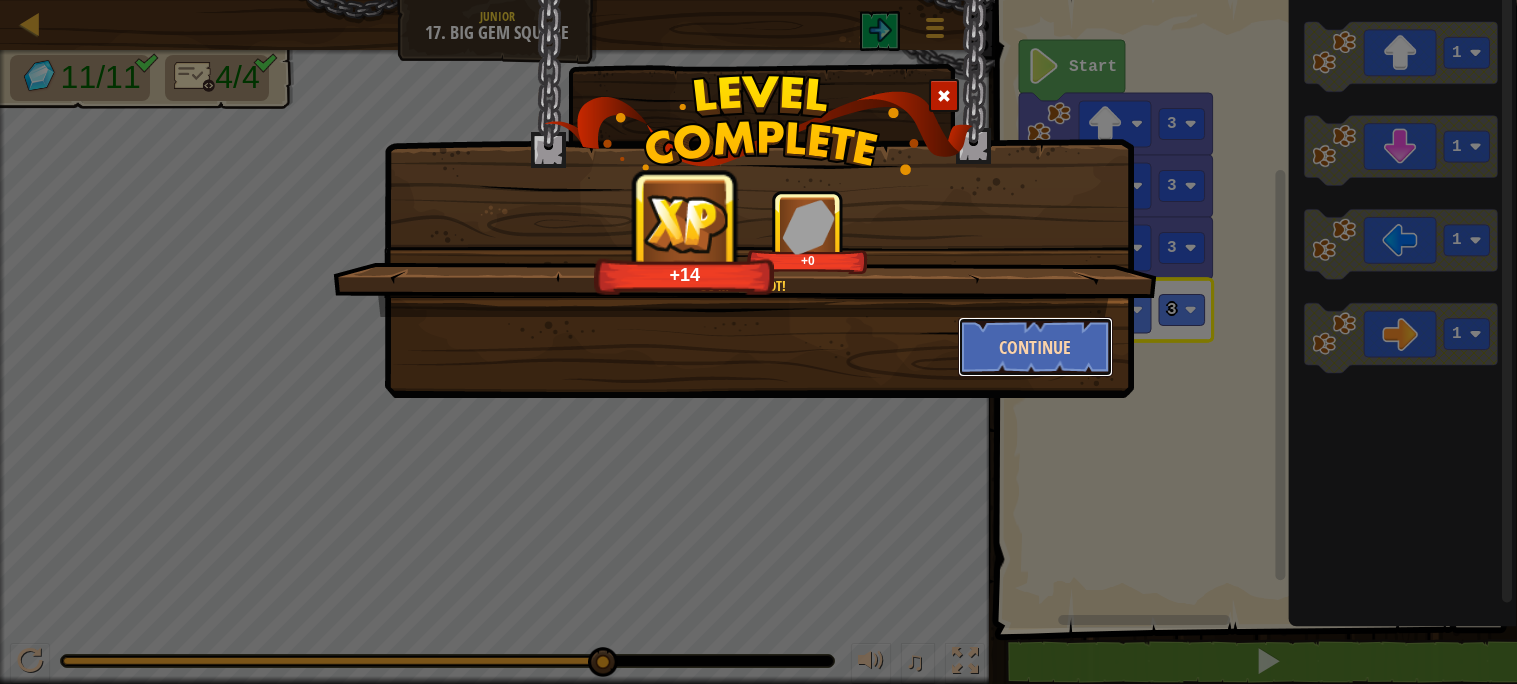 click on "Continue" at bounding box center (1035, 347) 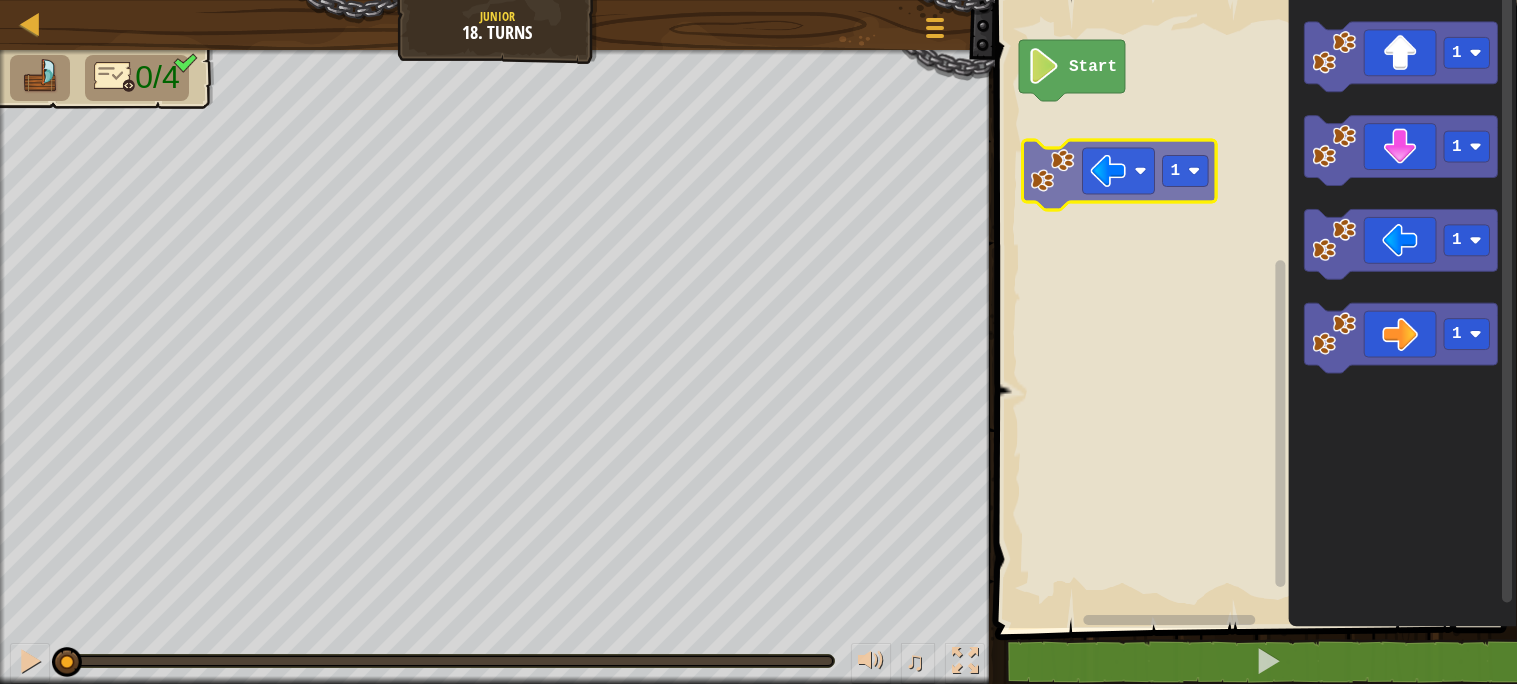 click on "Start 1 1 1 1 1" at bounding box center (1253, 309) 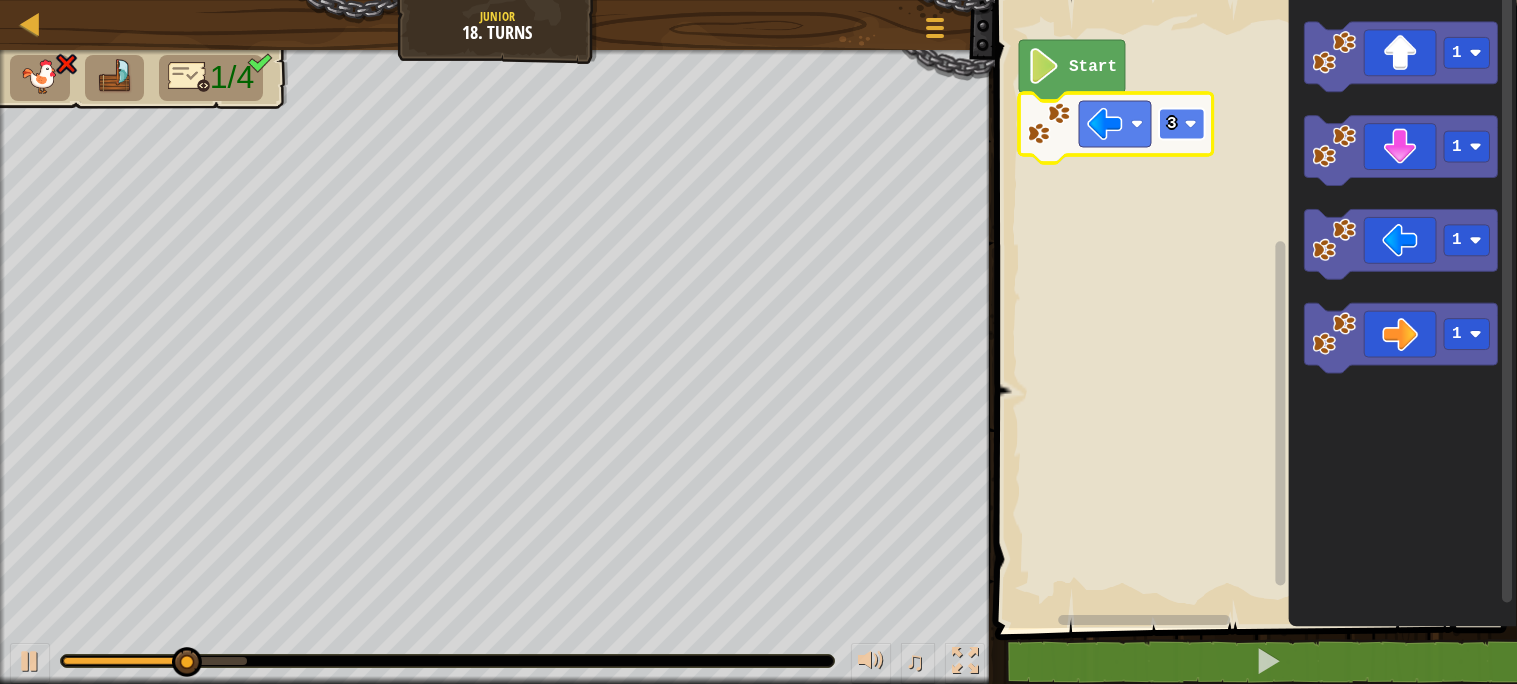 click 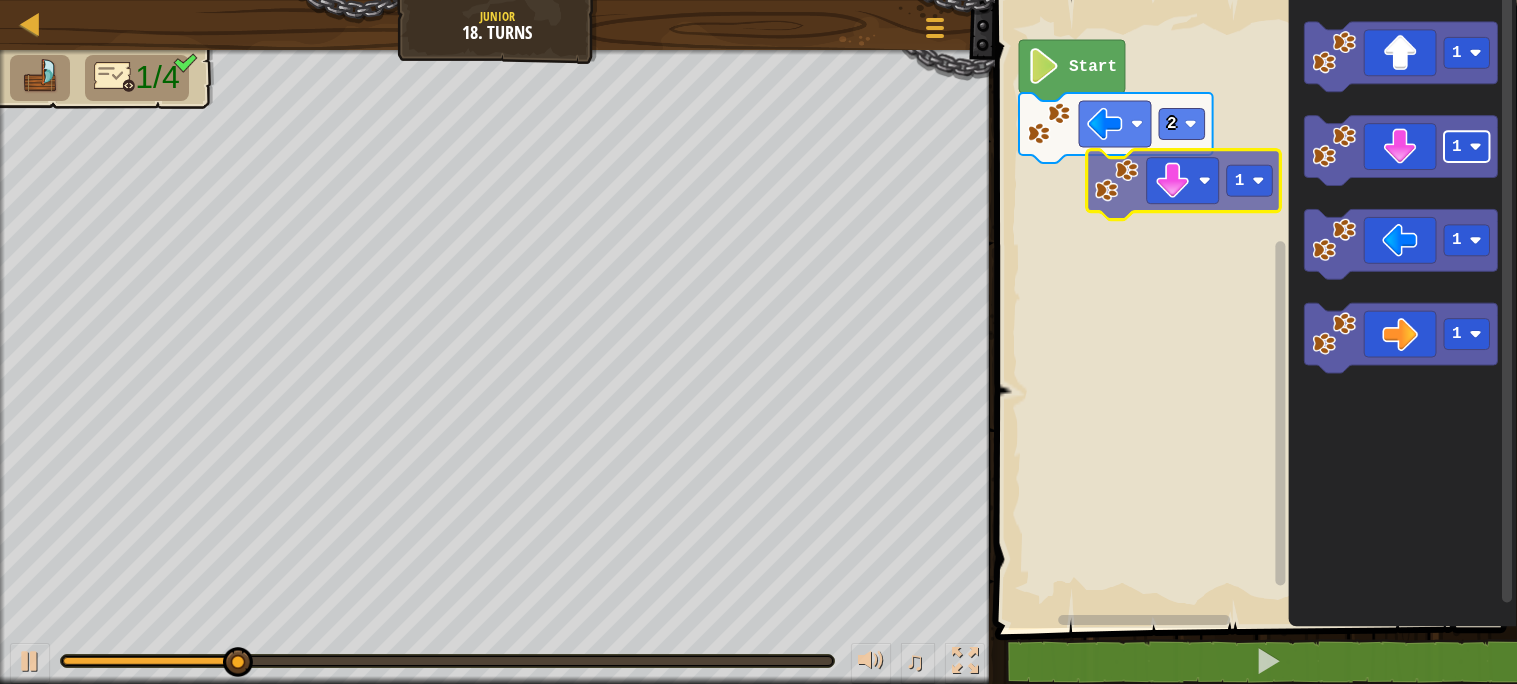 click on "Start 2 1 1 1 1 1" at bounding box center [1253, 309] 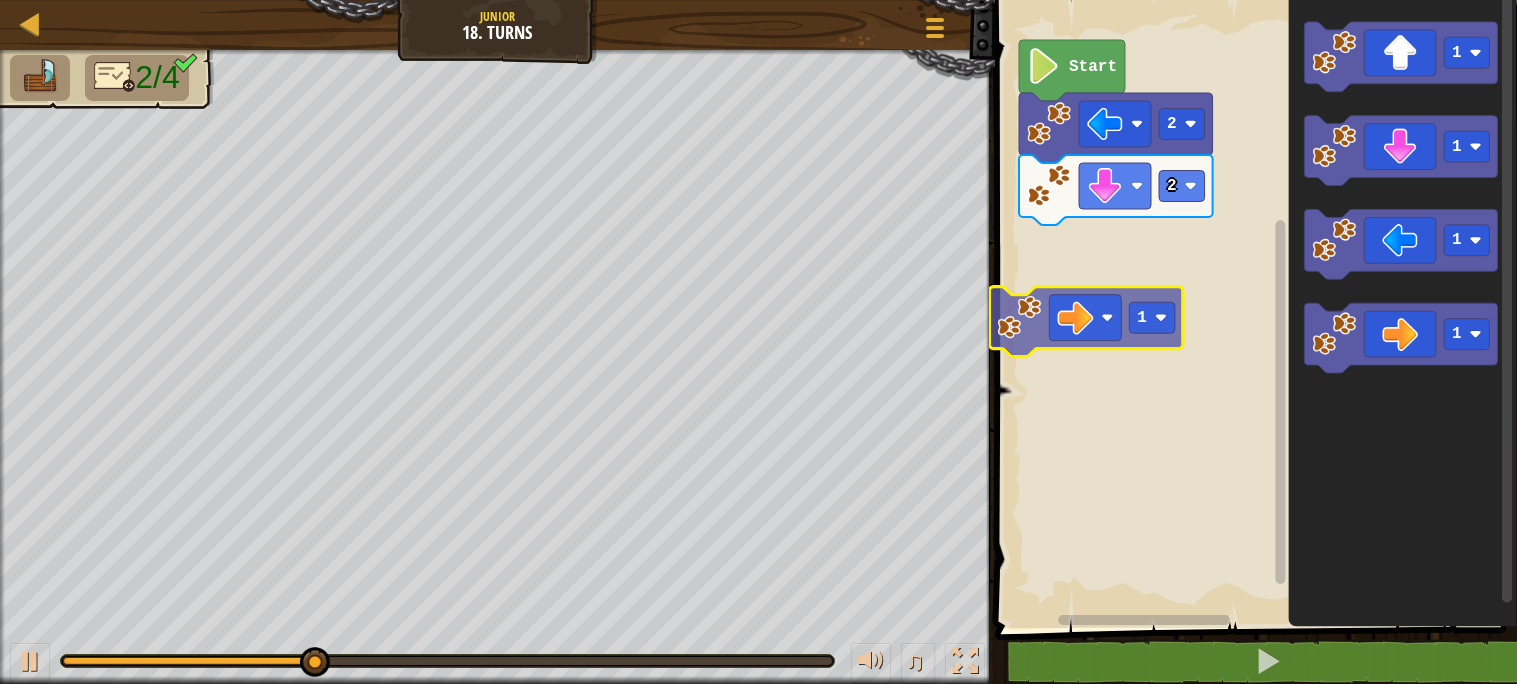 click on "Start 2 2 1 1 1 1 1" at bounding box center (1253, 309) 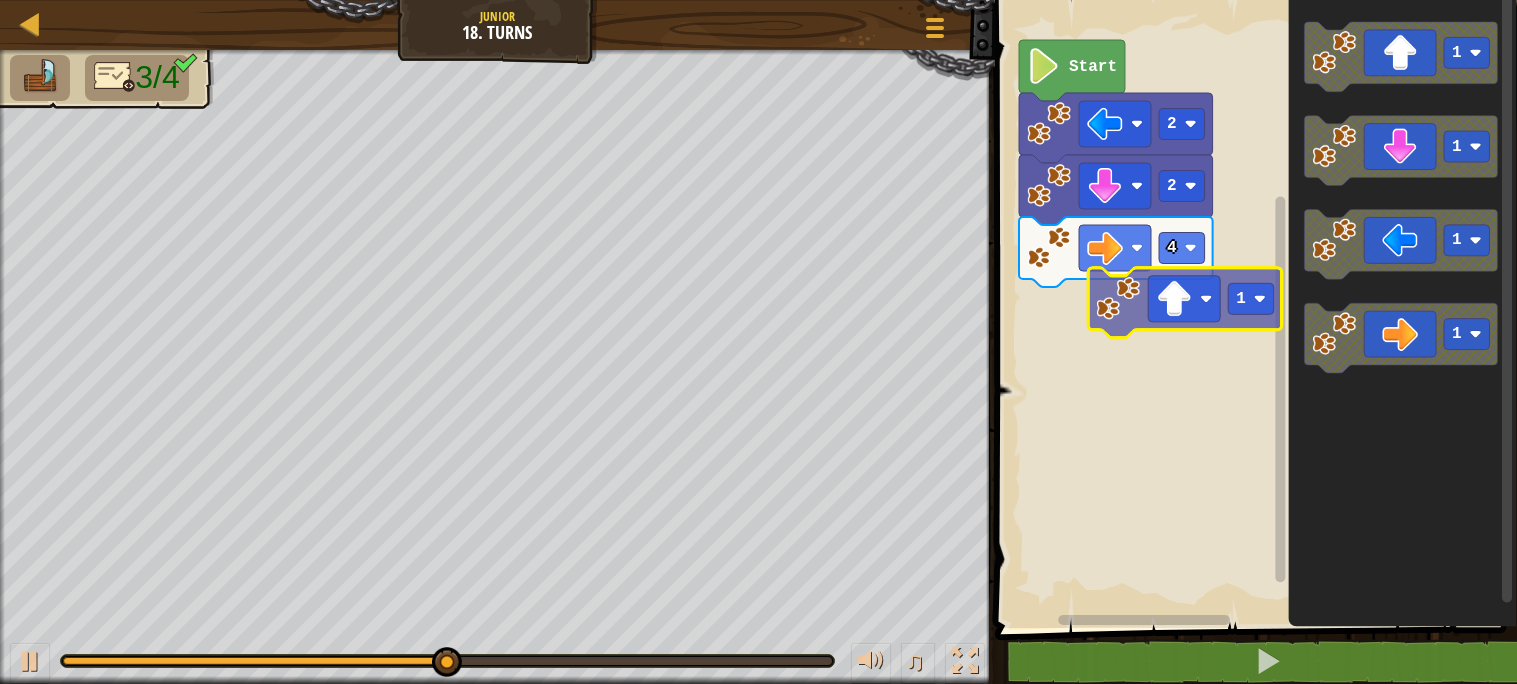 click on "Start 2 2 4 1 1 1 1 1" at bounding box center (1253, 309) 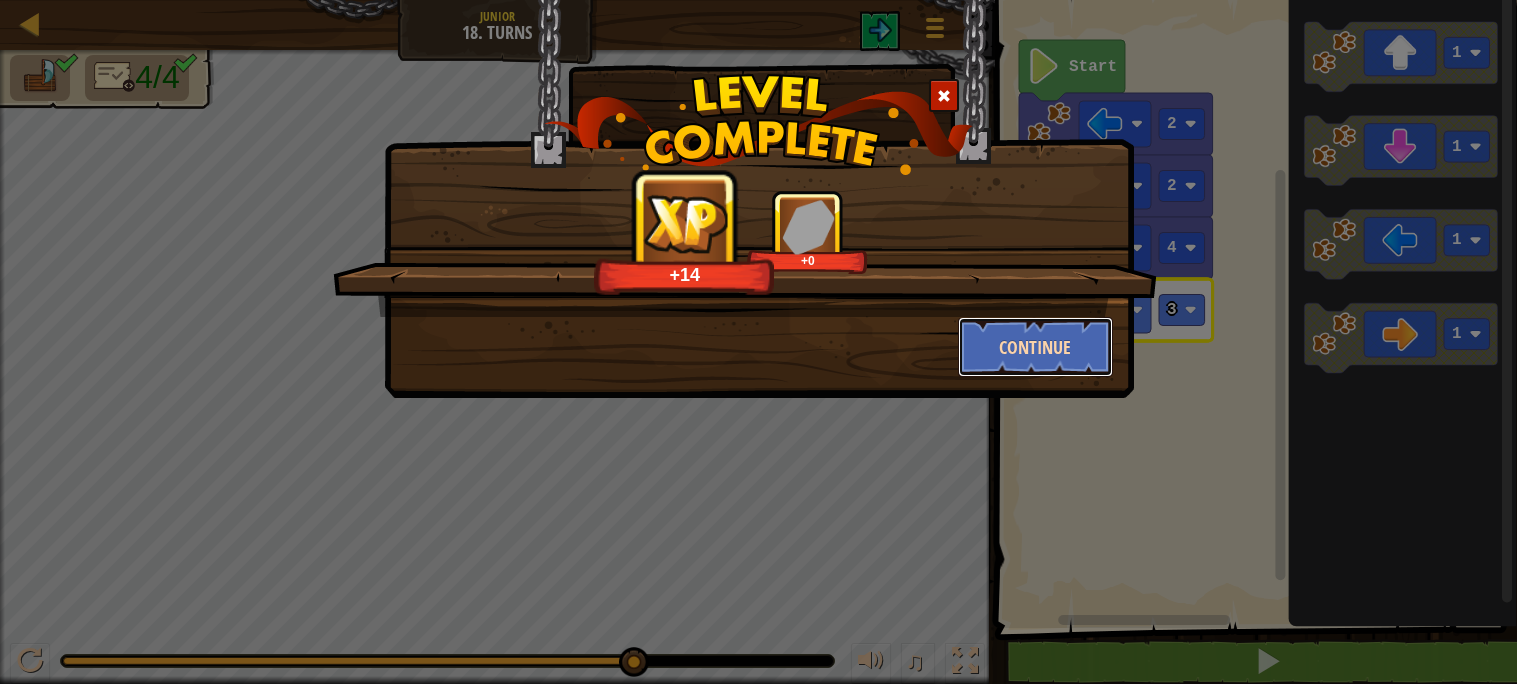 click on "Continue" at bounding box center (1035, 347) 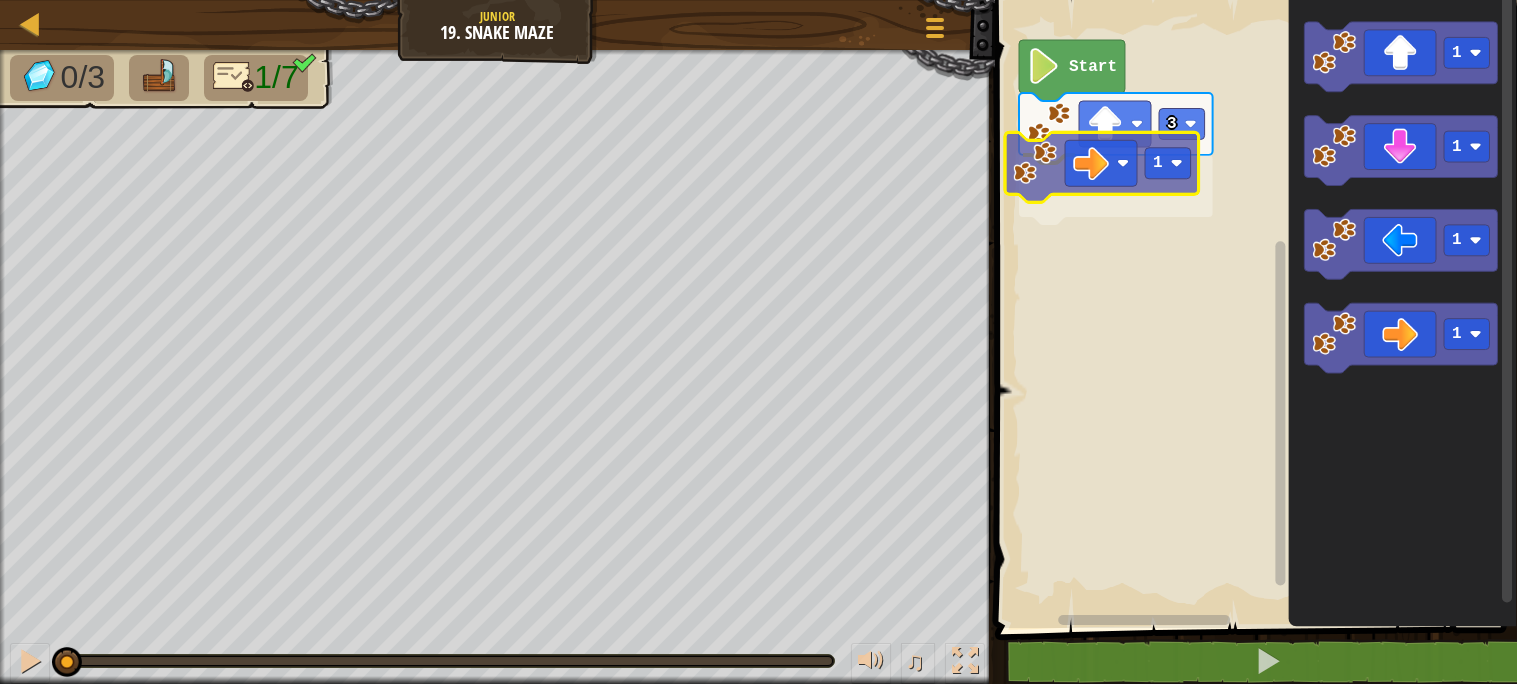 click on "3 1 Start 1 1 1 1 1" at bounding box center [1253, 309] 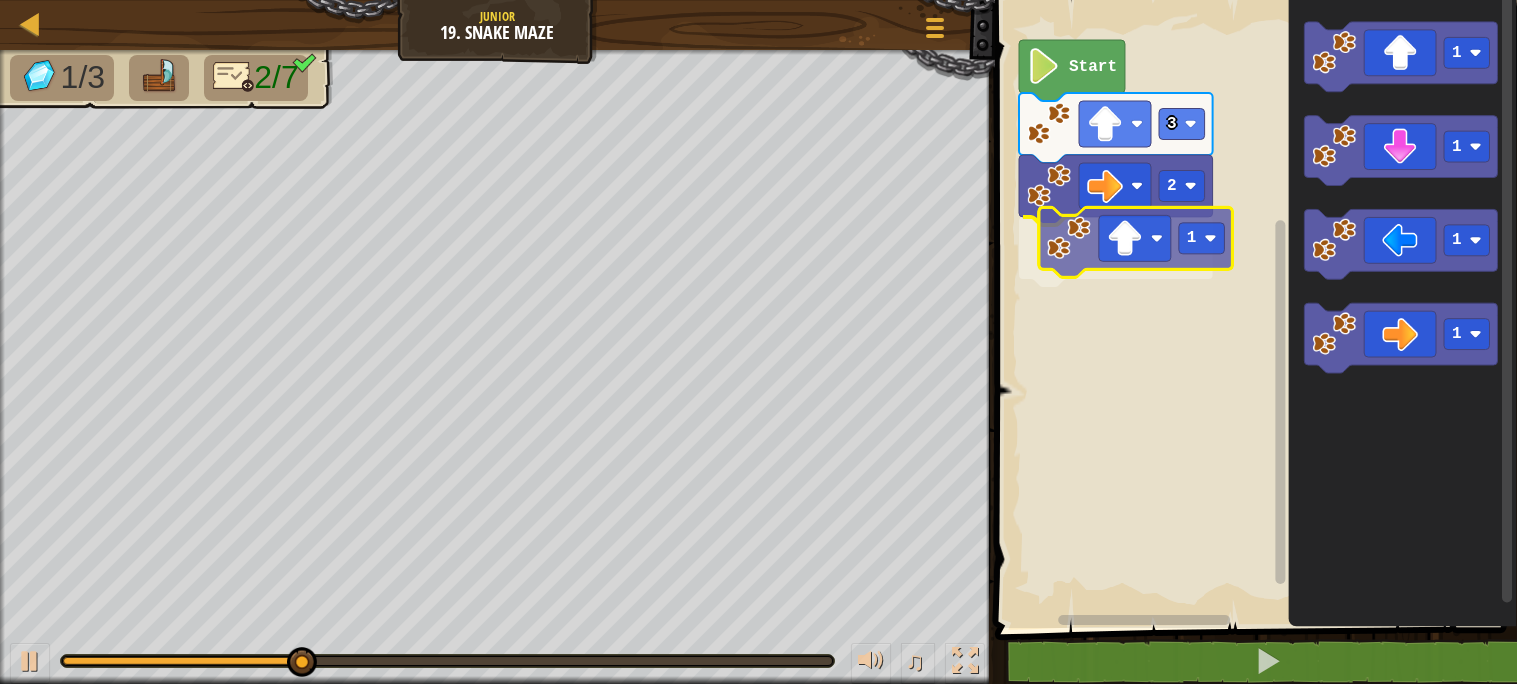 click on "Start 3 2 1 1 1 1 1 1" at bounding box center [1253, 309] 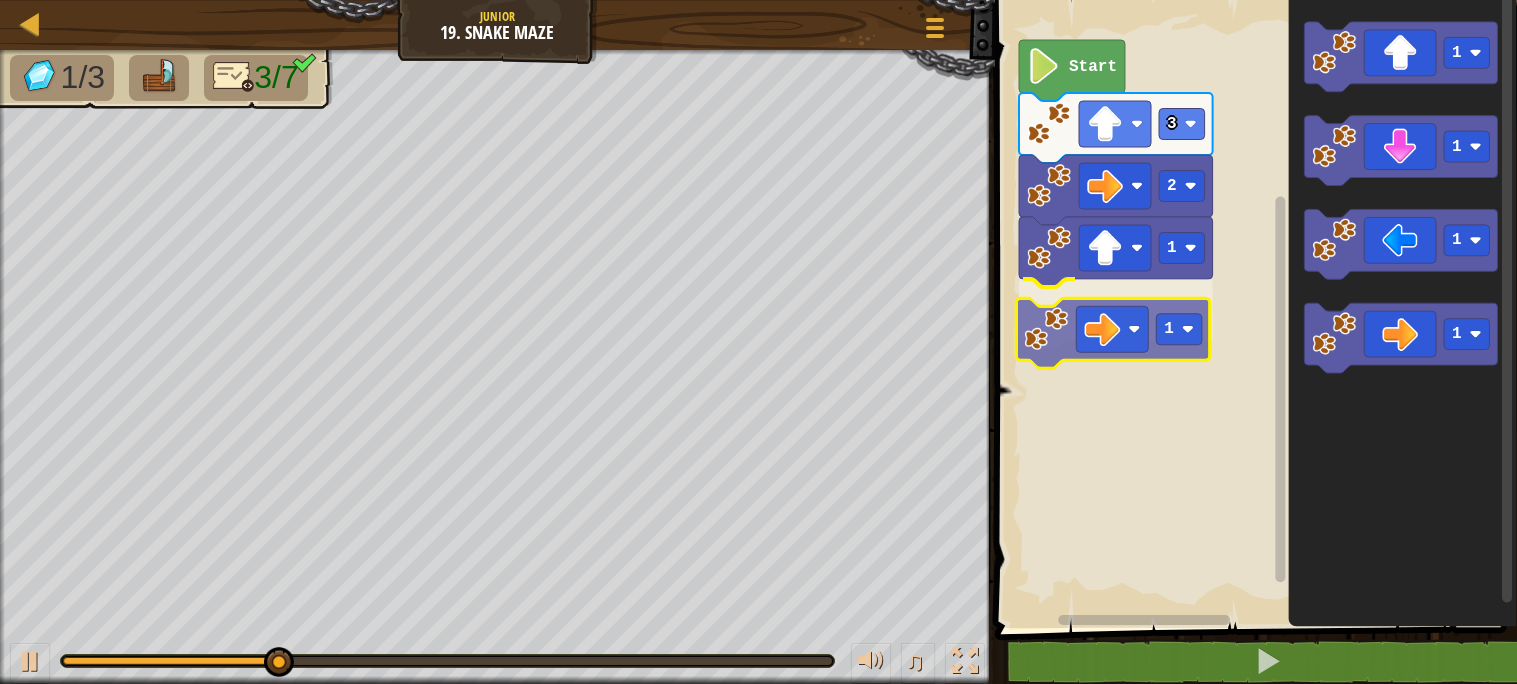 click on "Start 3 2 1 1 1 1 1 1 1" at bounding box center (1253, 309) 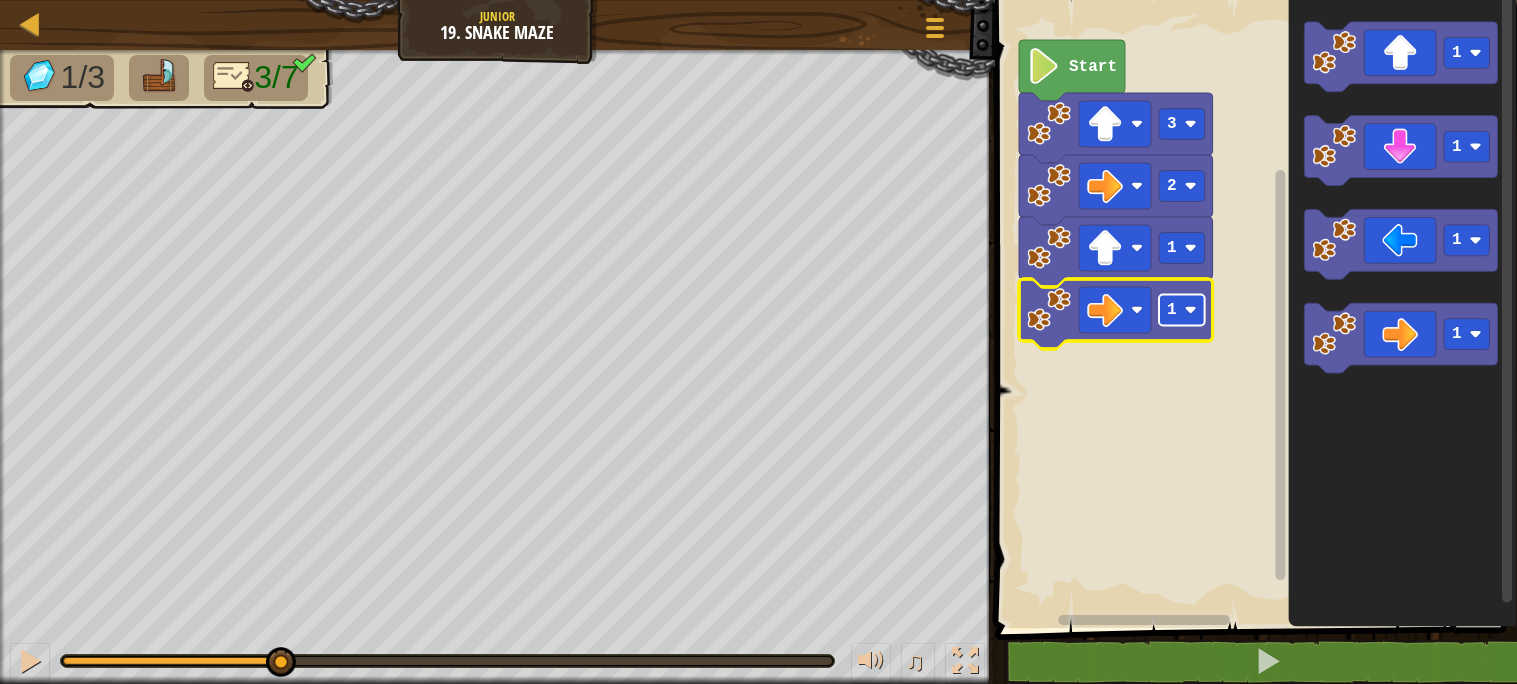 click 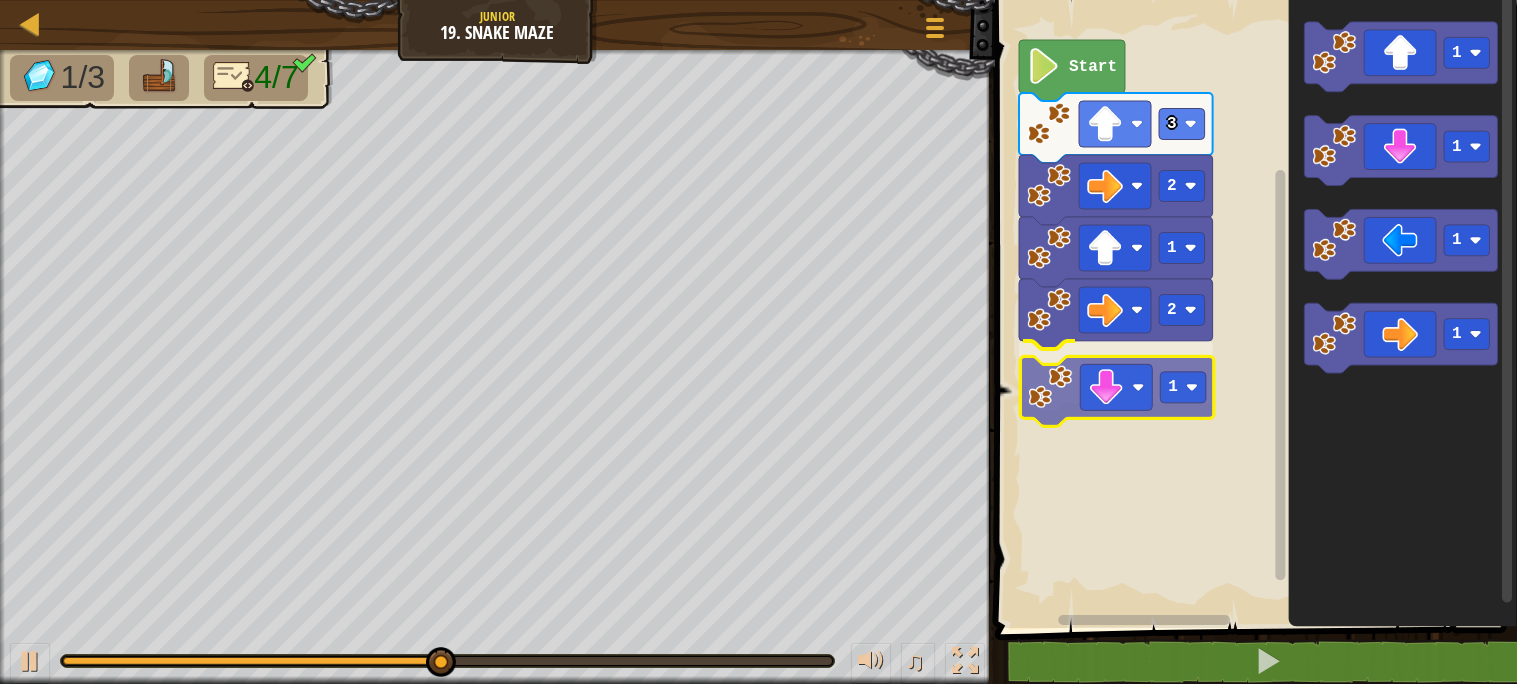 click on "Start 3 2 1 2 1 1 1 1 1 1" at bounding box center [1253, 309] 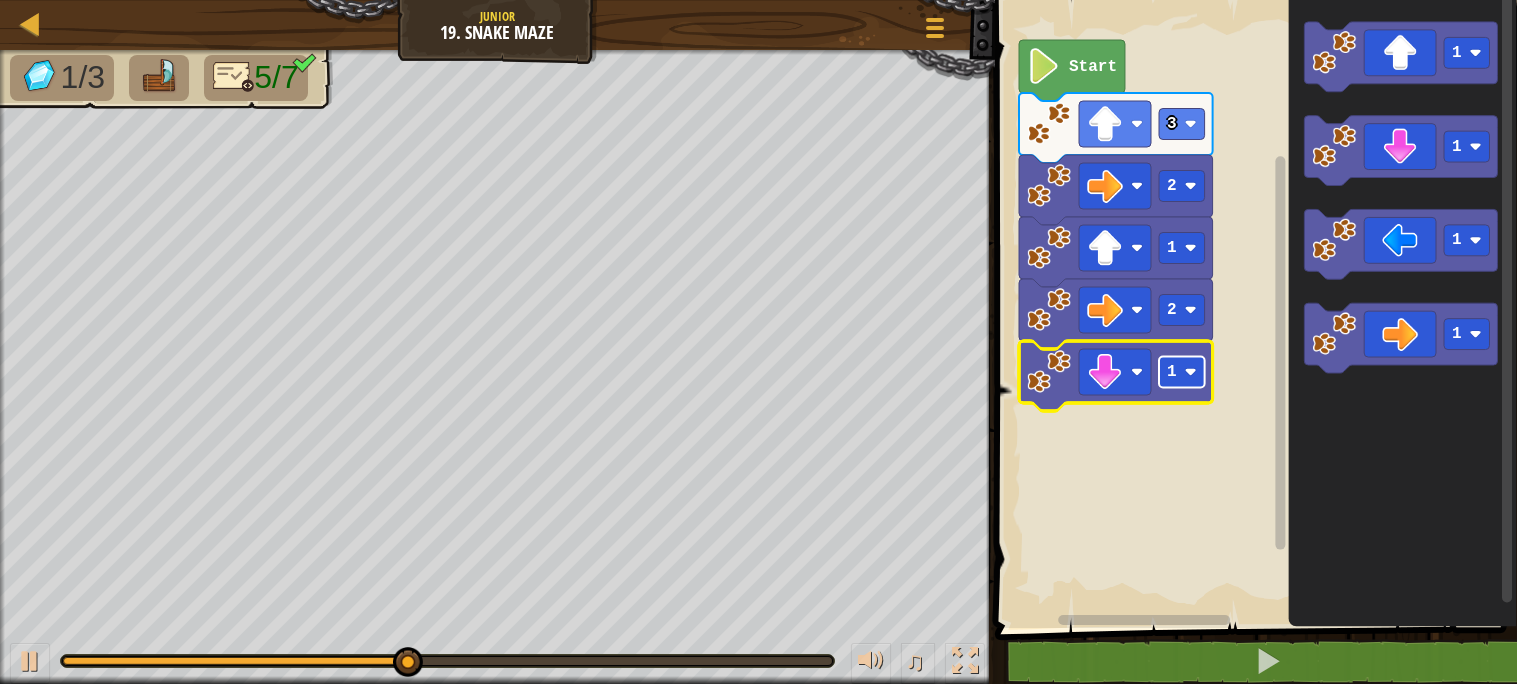 click on "1" 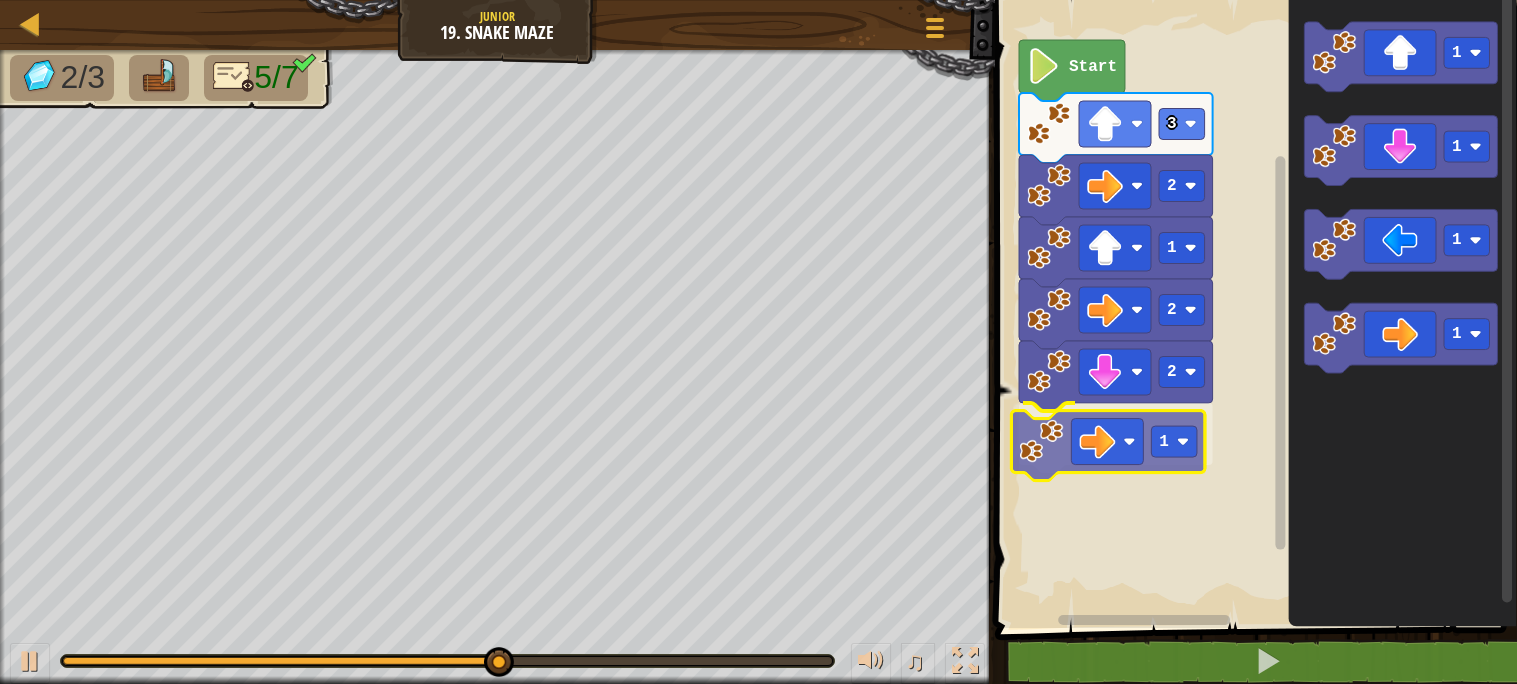 click on "Start 3 2 1 2 2 1 1 1 1 1 1" at bounding box center (1253, 309) 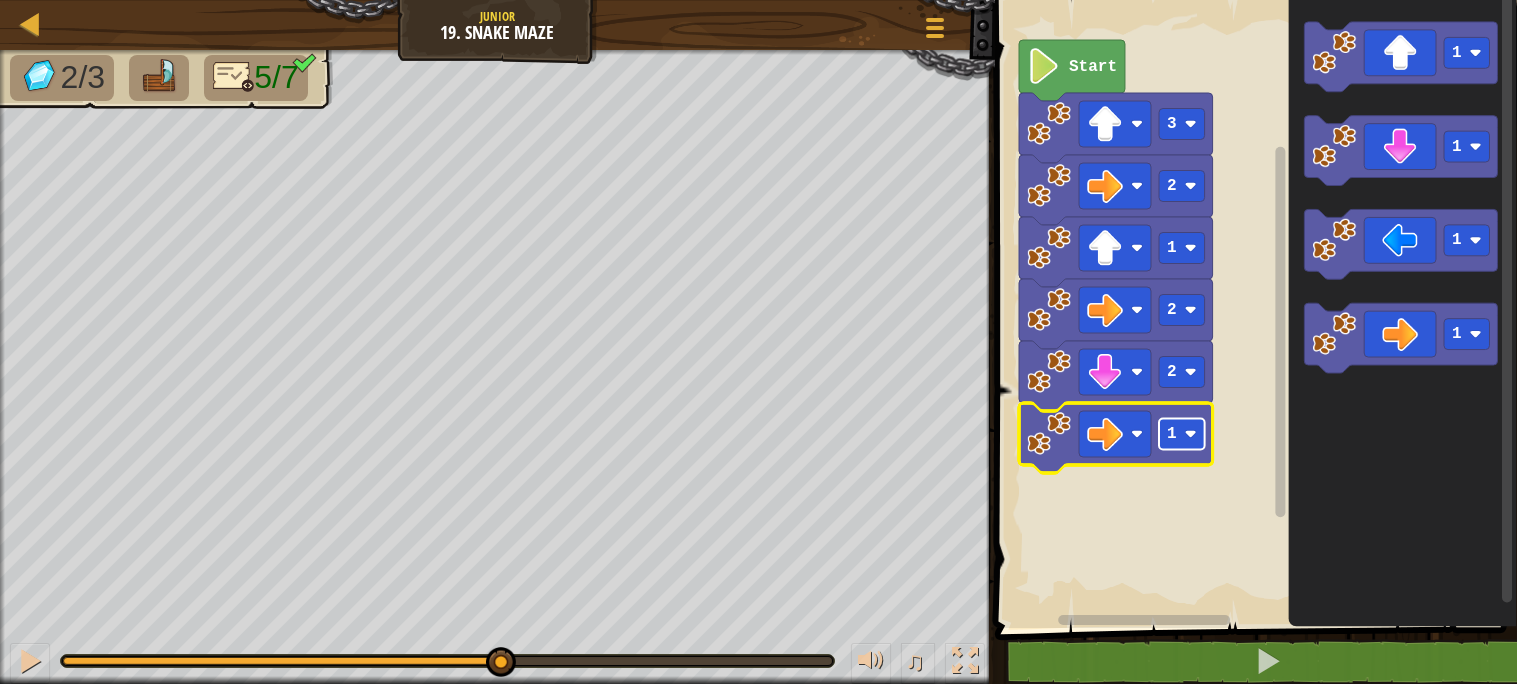 click 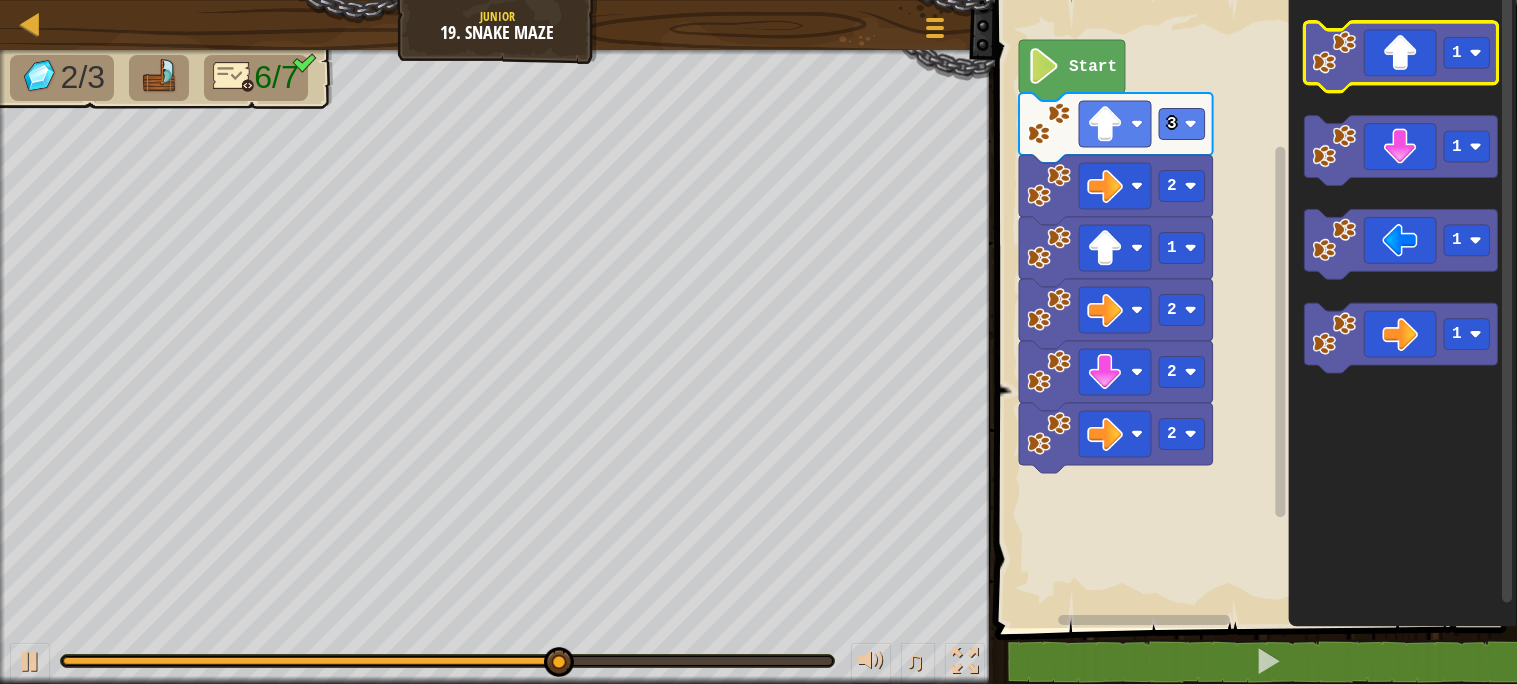 click on "1 1 1 1" 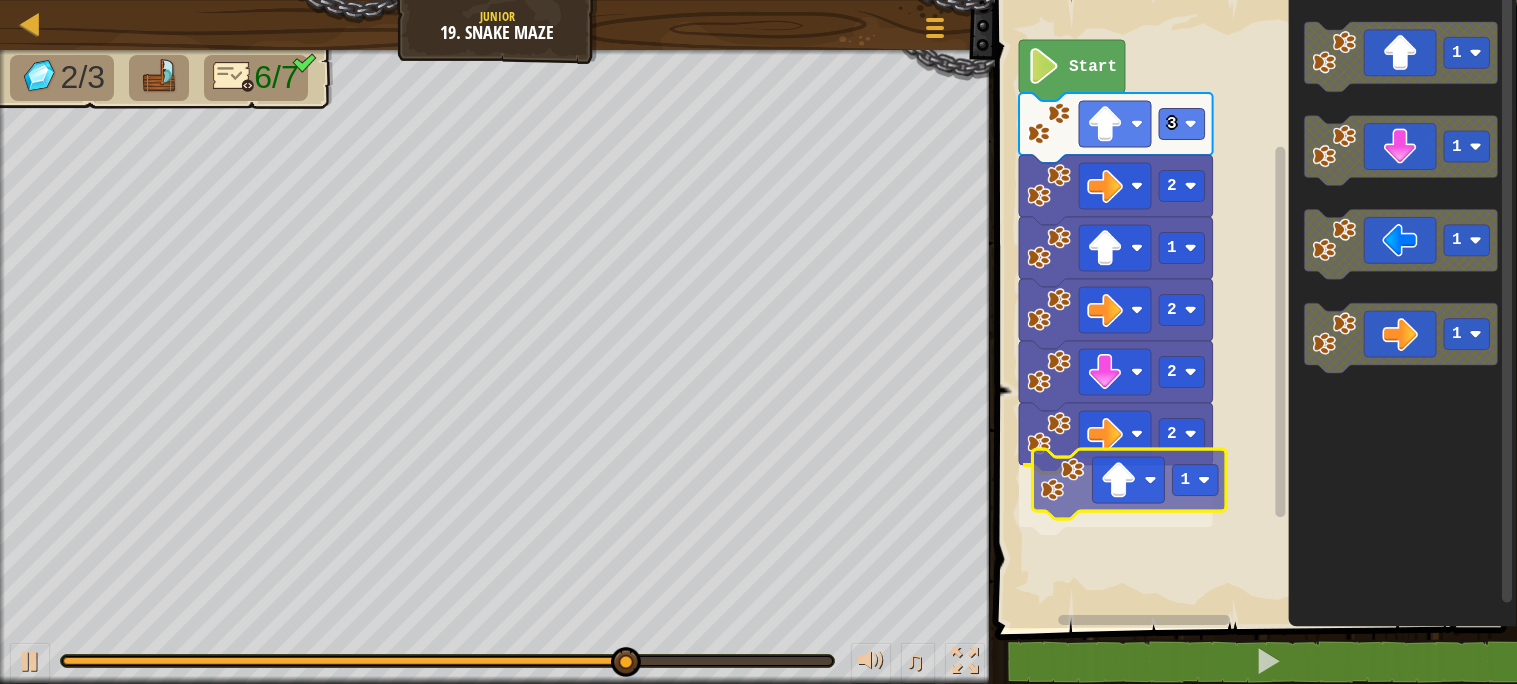 click on "Start 3 2 1 2 2 2 1 1 1 1 1 1" at bounding box center [1253, 309] 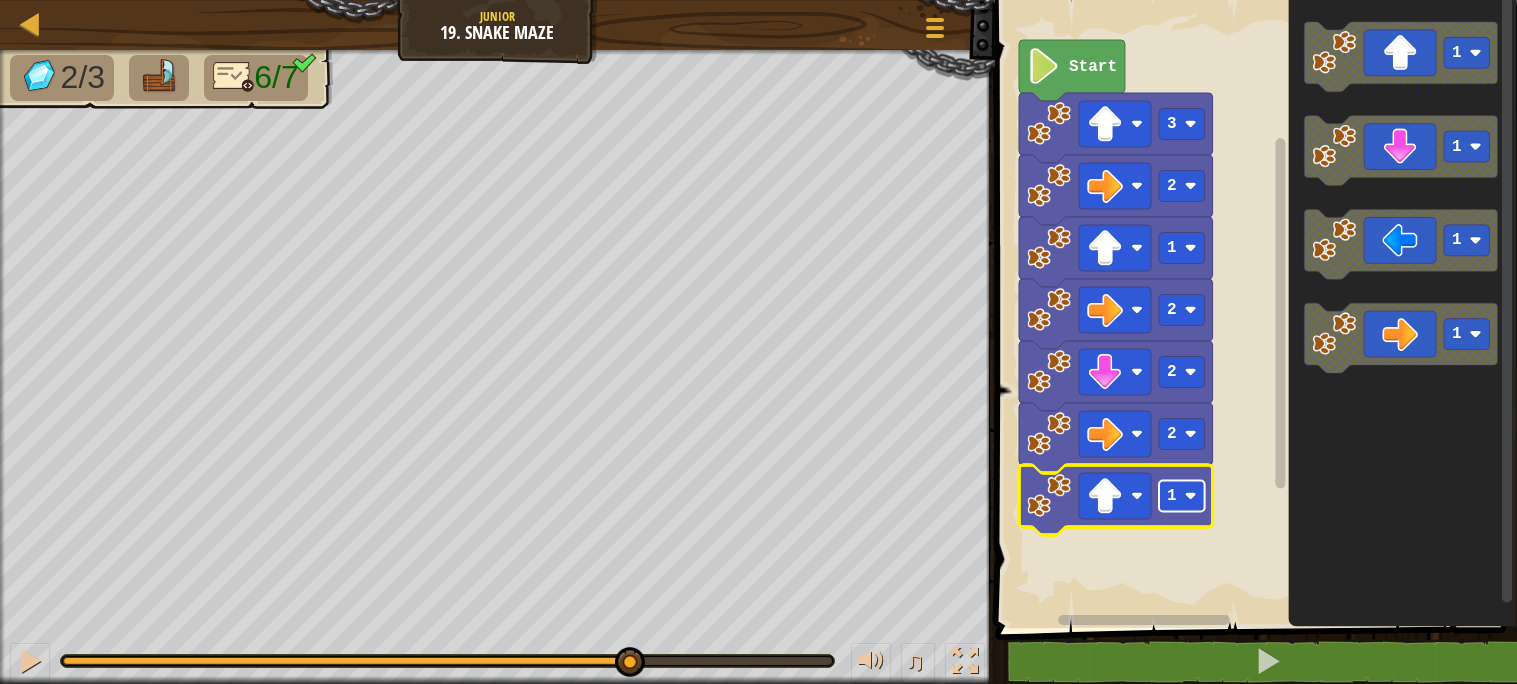 click 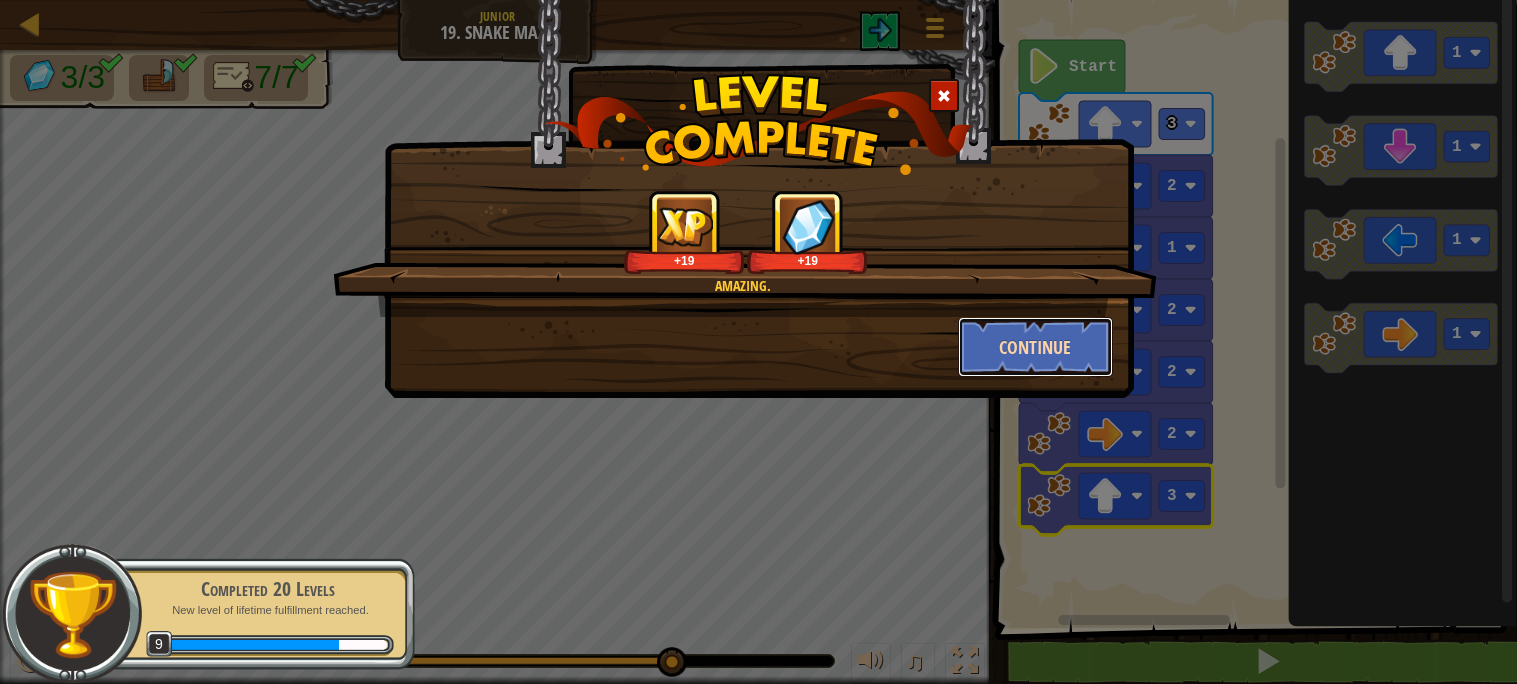click on "Continue" at bounding box center (1035, 347) 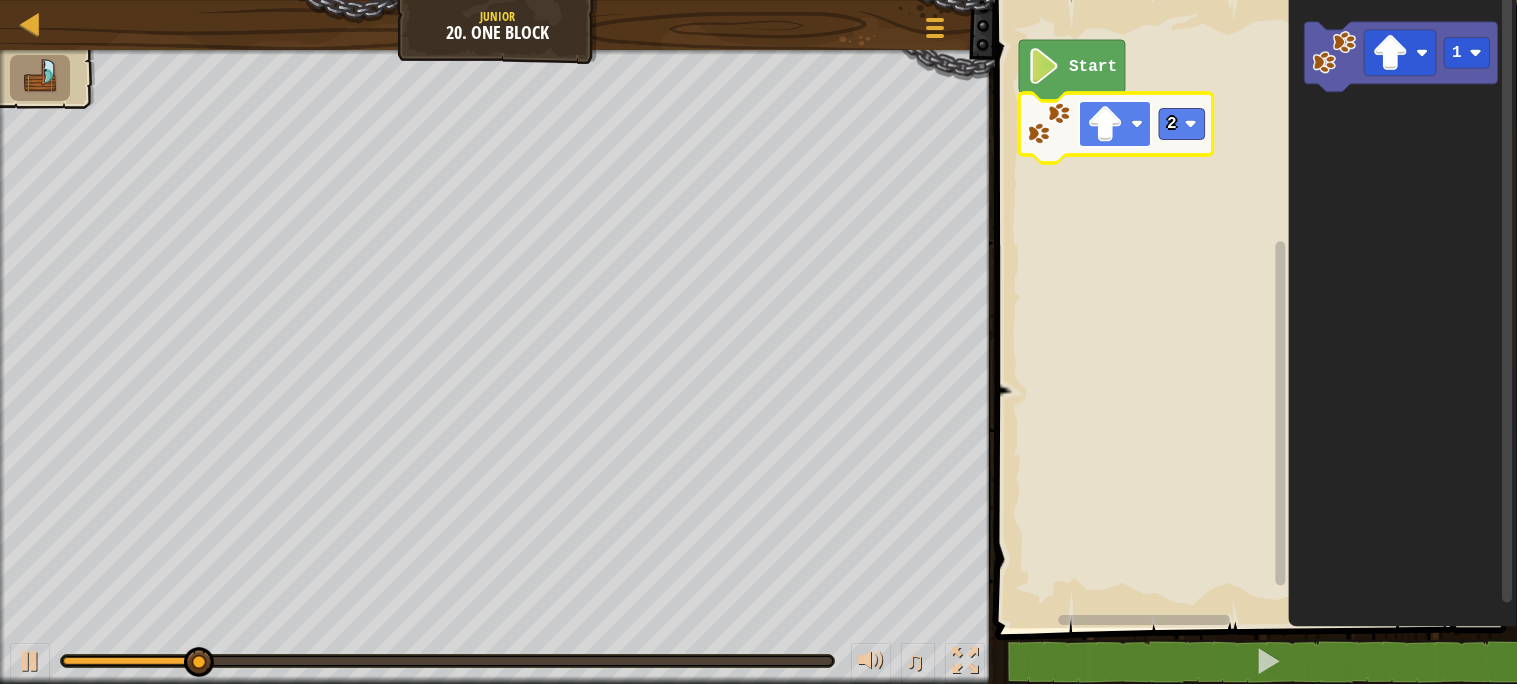 click 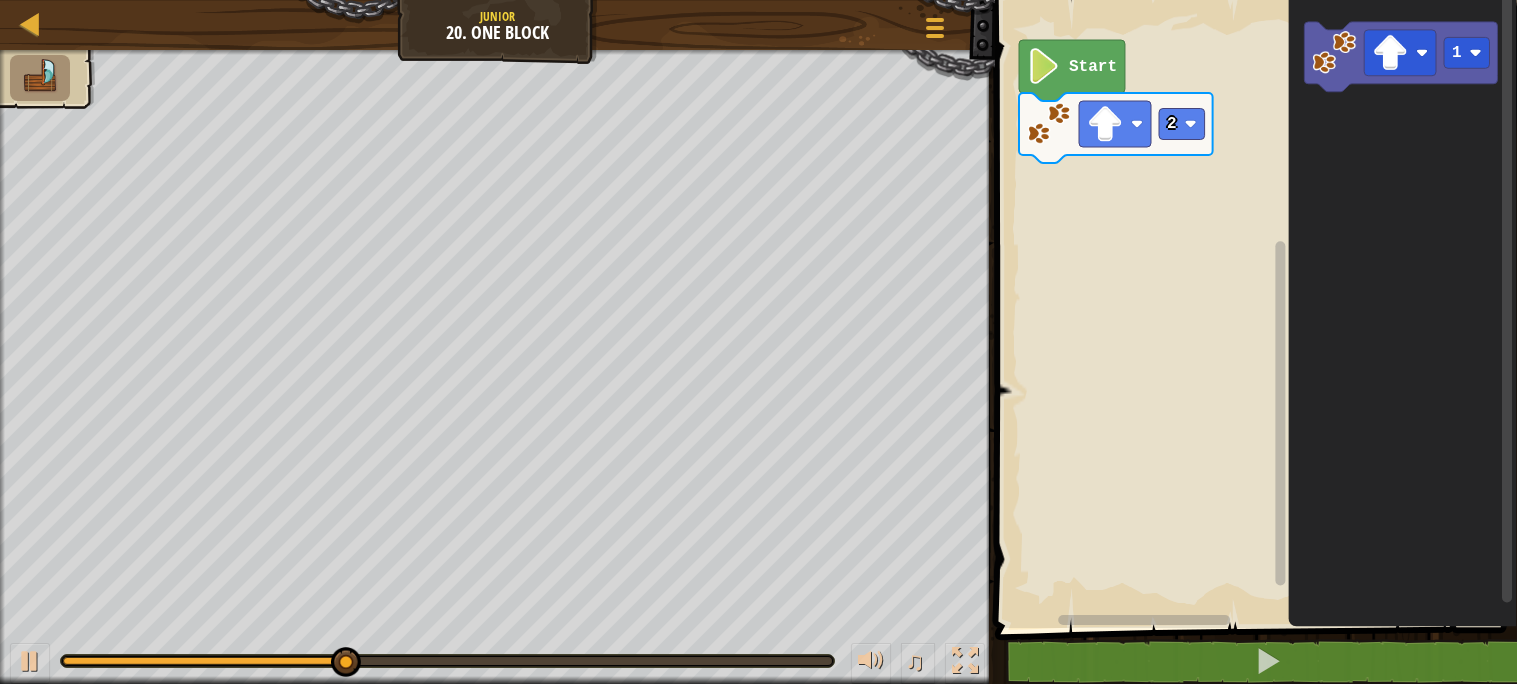 click on "Start 2 1" at bounding box center (1253, 309) 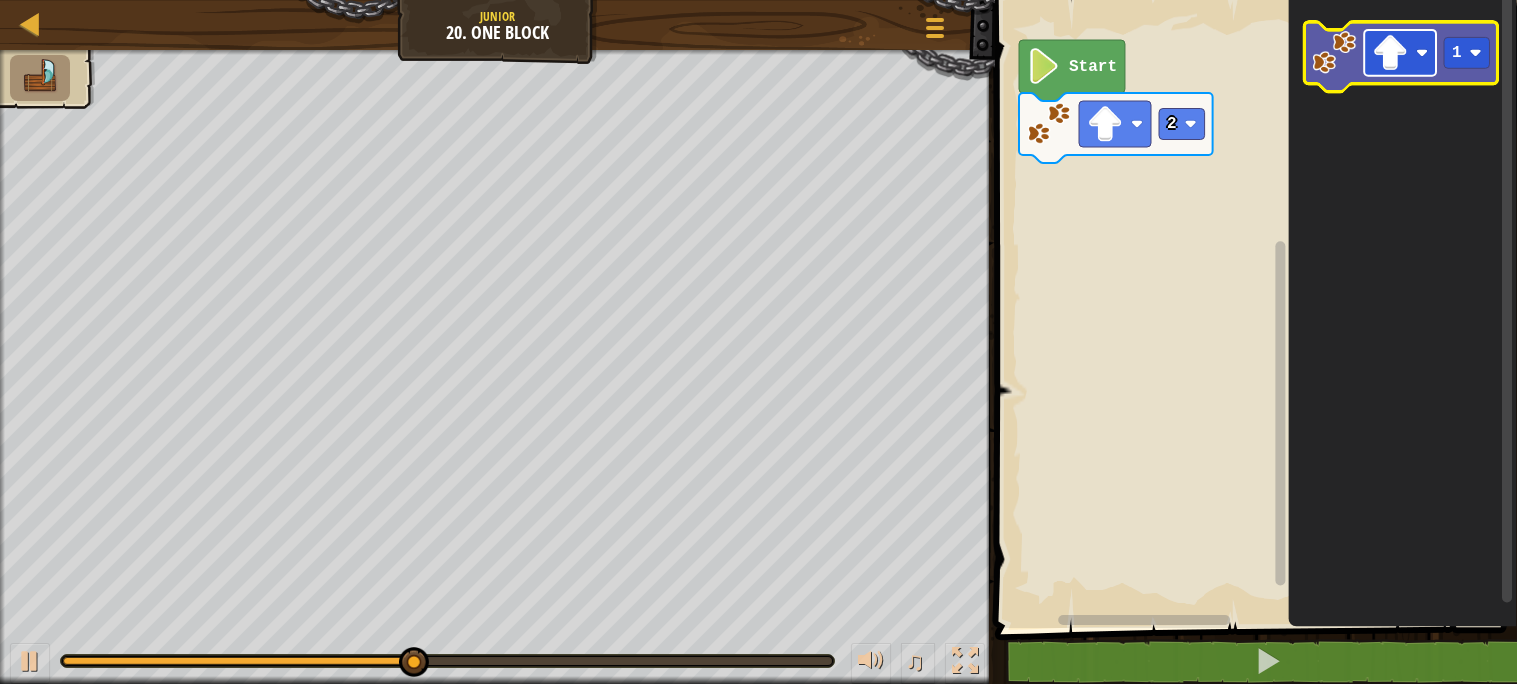 click 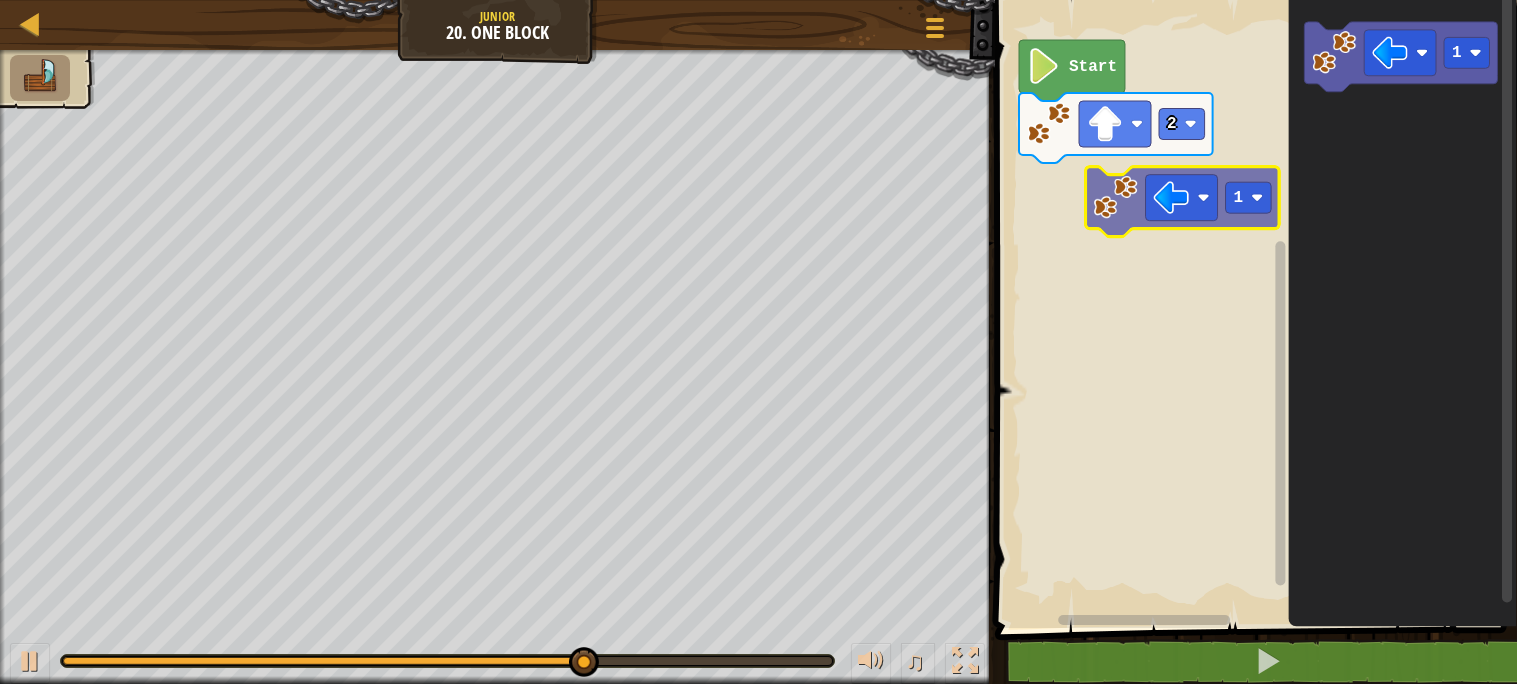 click on "Start 2 1 1" at bounding box center (1253, 309) 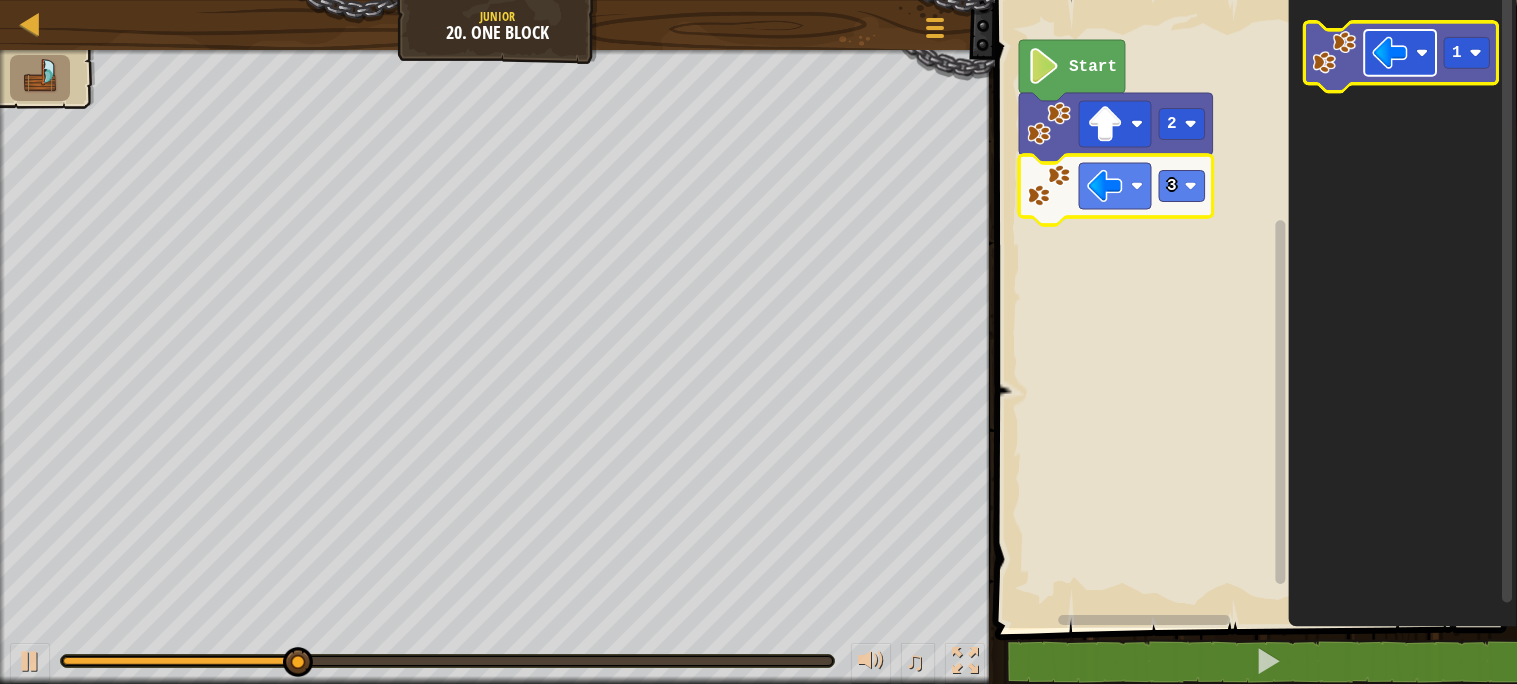 click 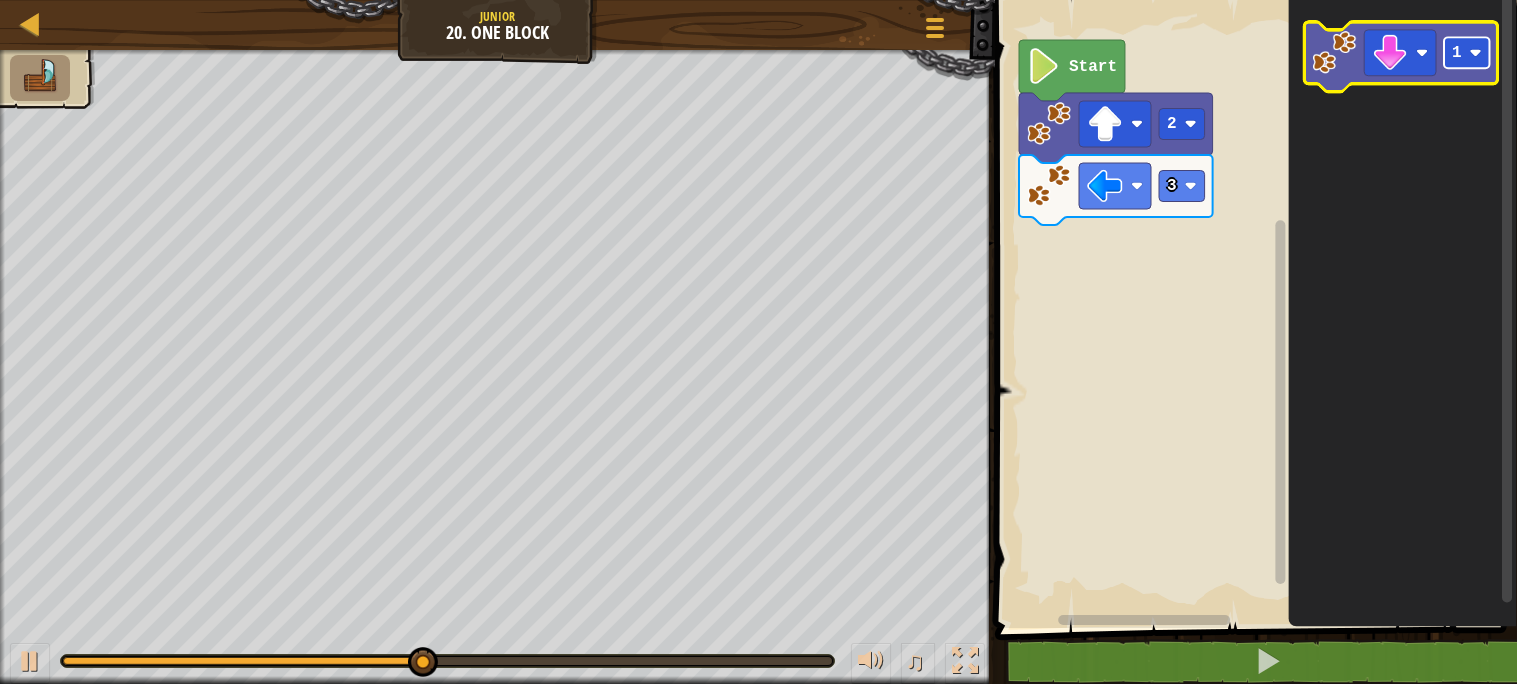 click 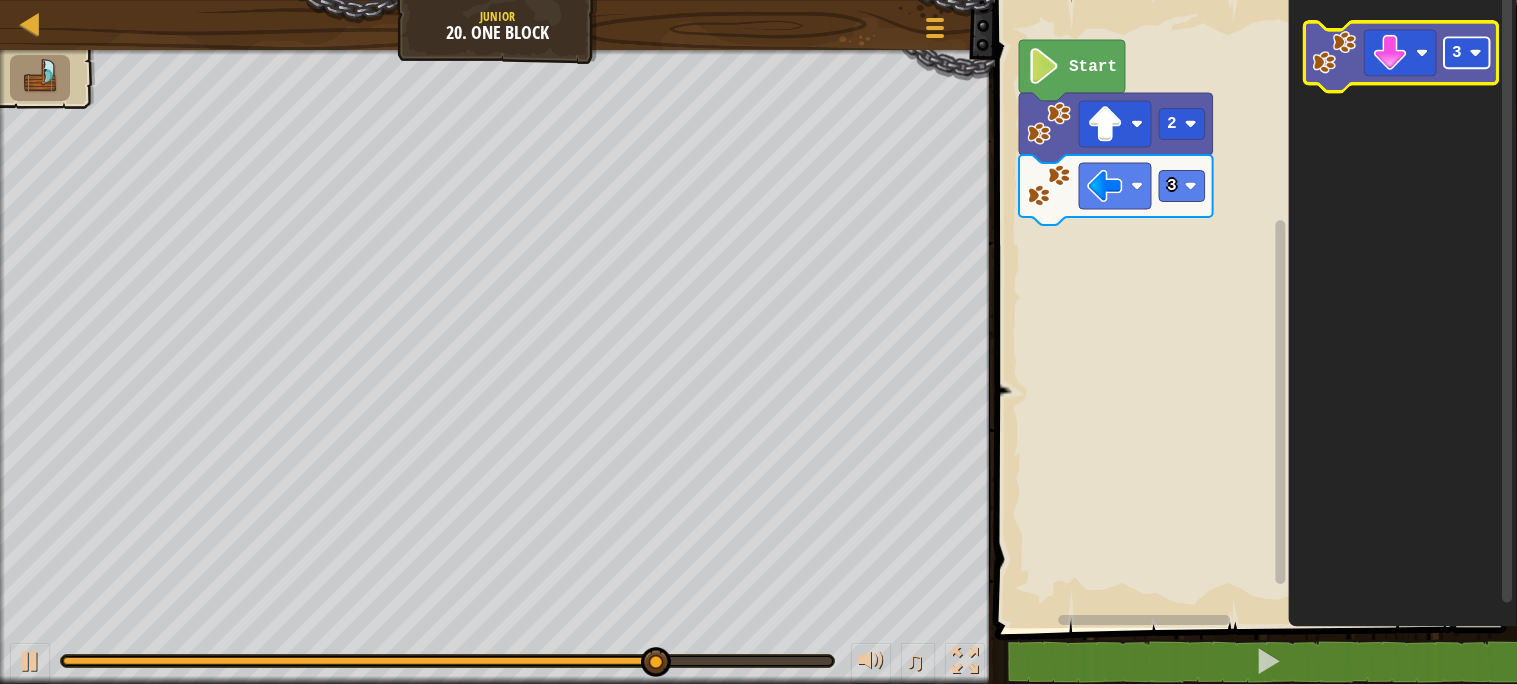 click on "3" 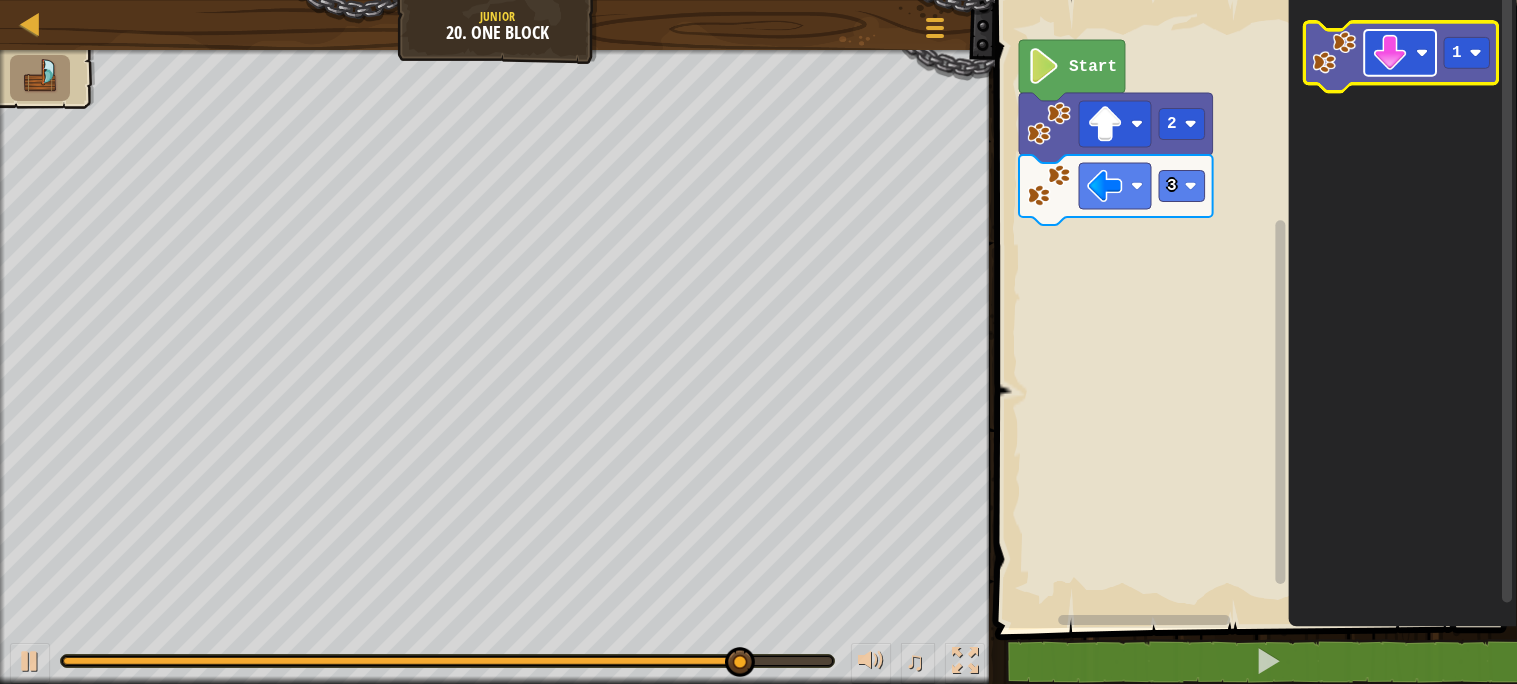 click 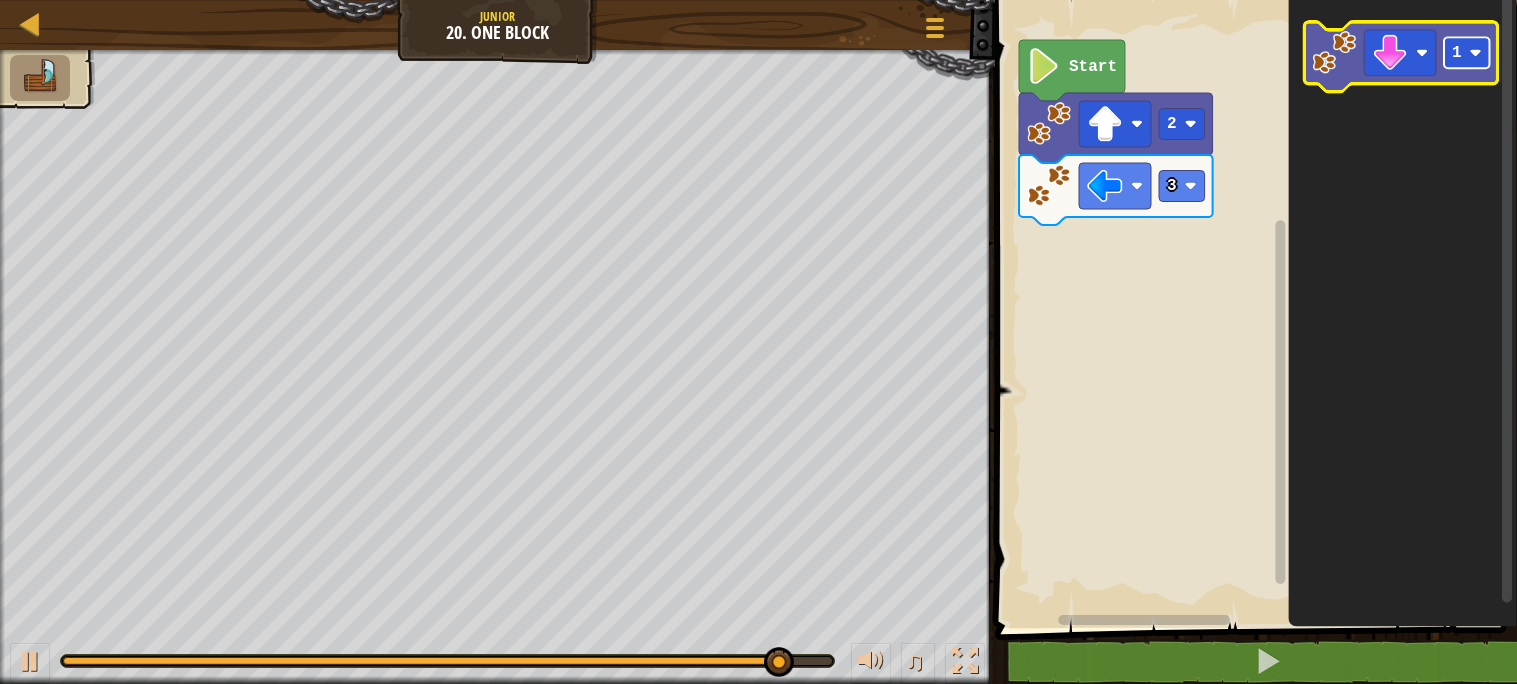 click on "1" 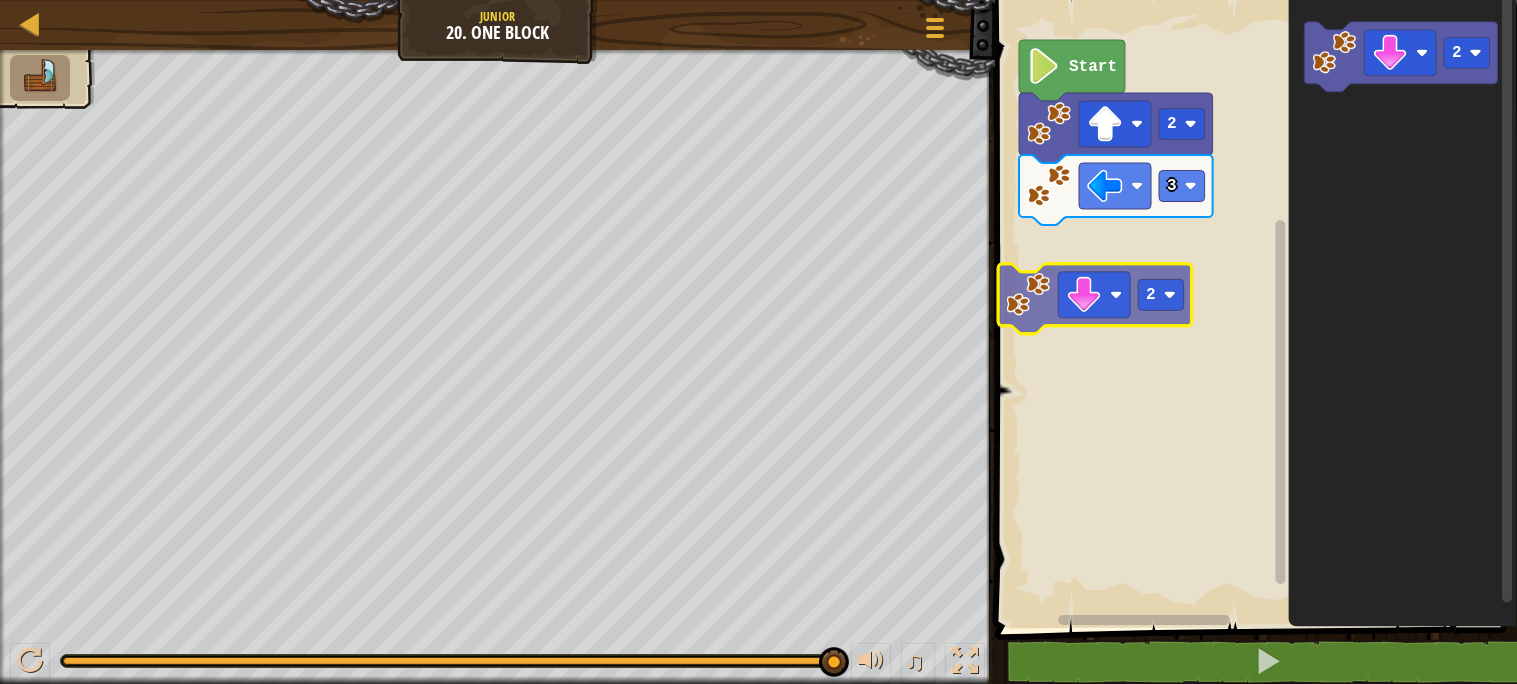click on "Start 2 3 2 2" at bounding box center [1253, 309] 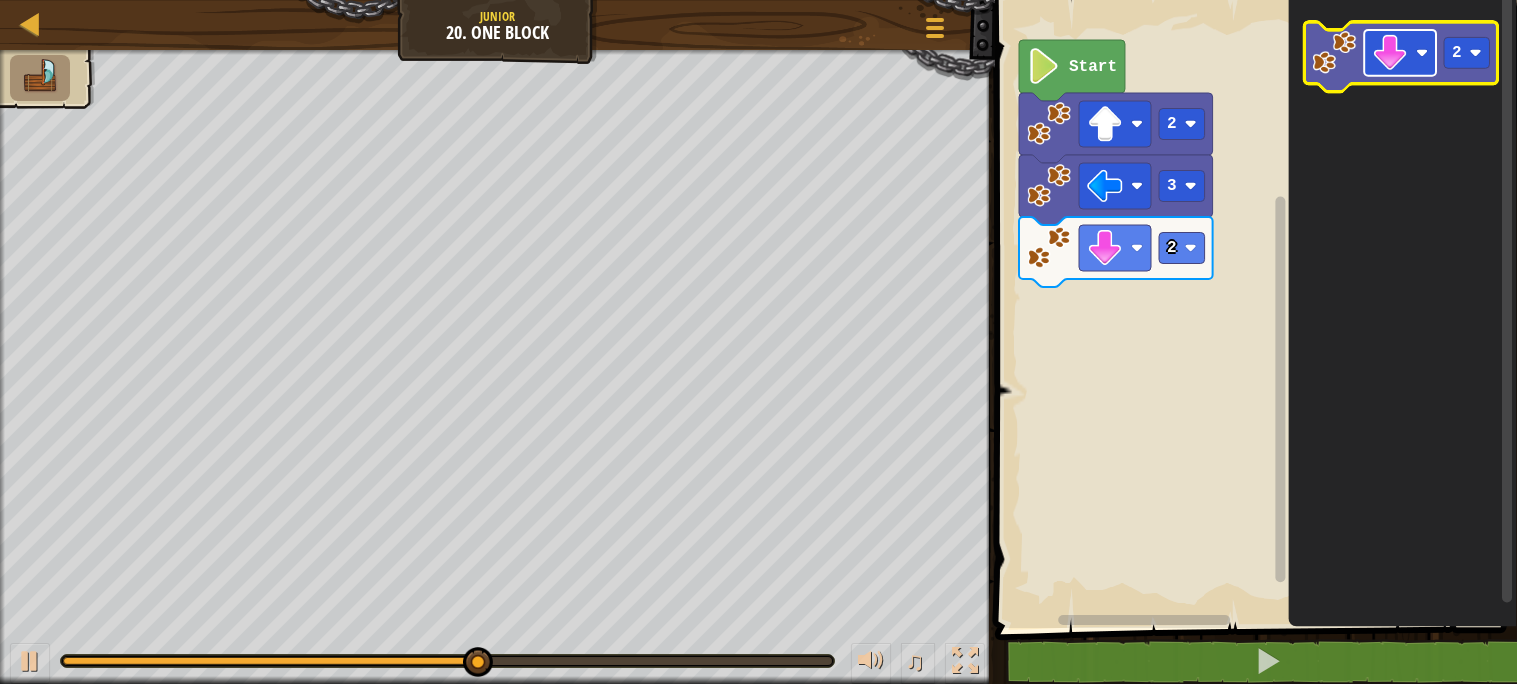 click 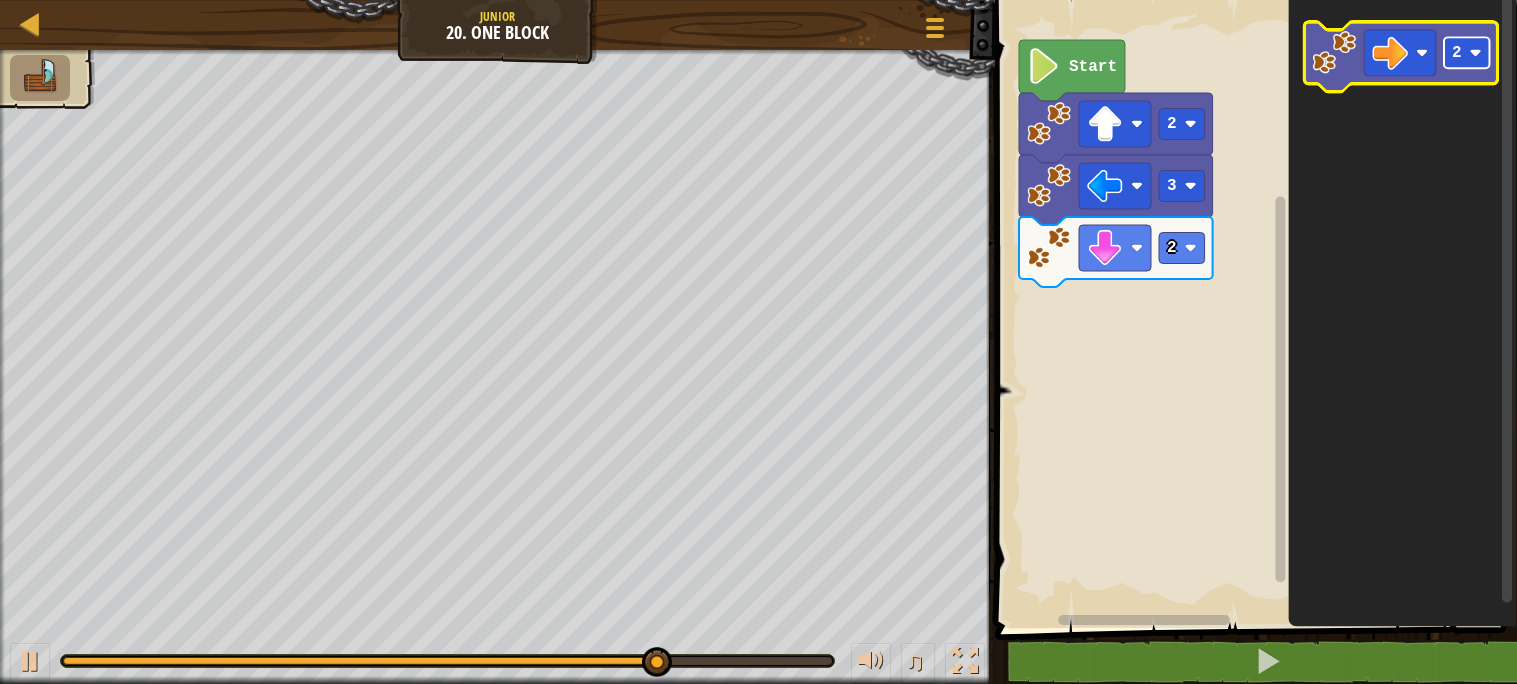 click 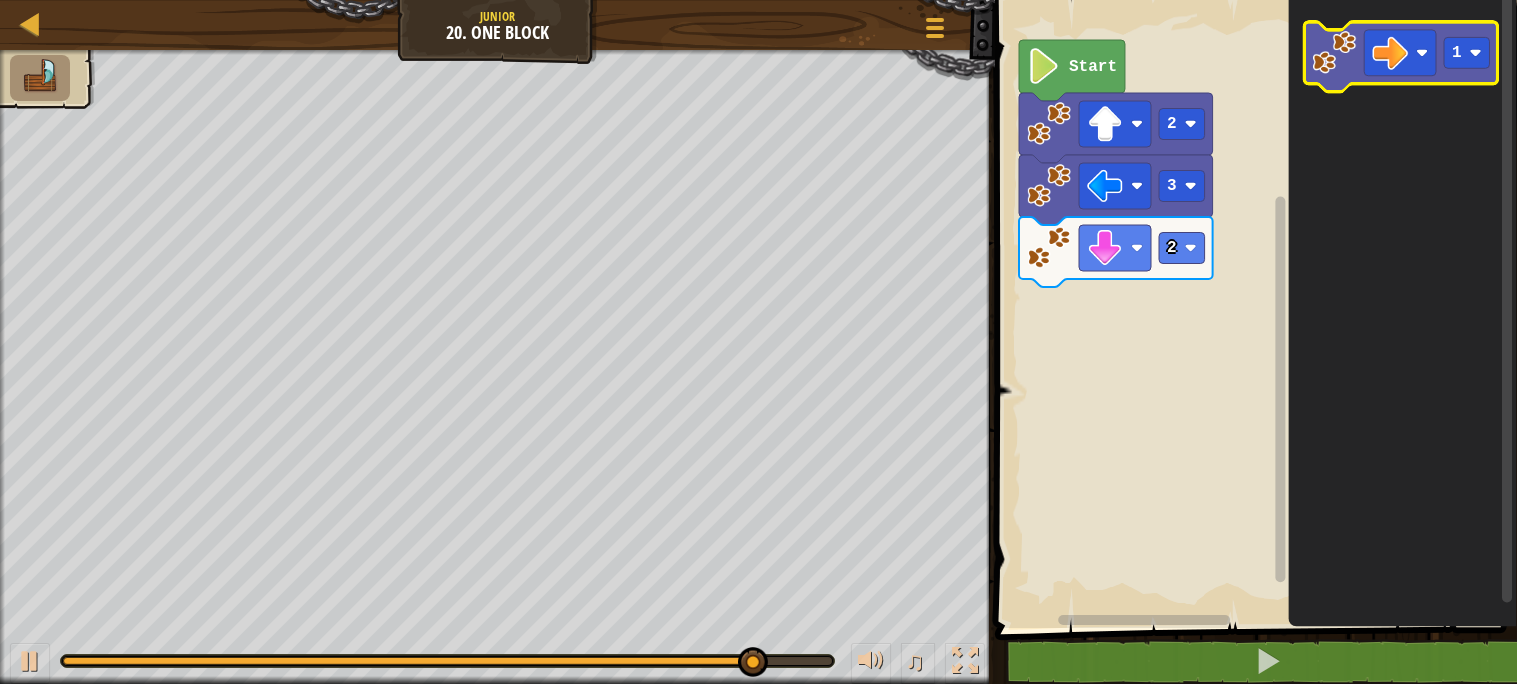 click 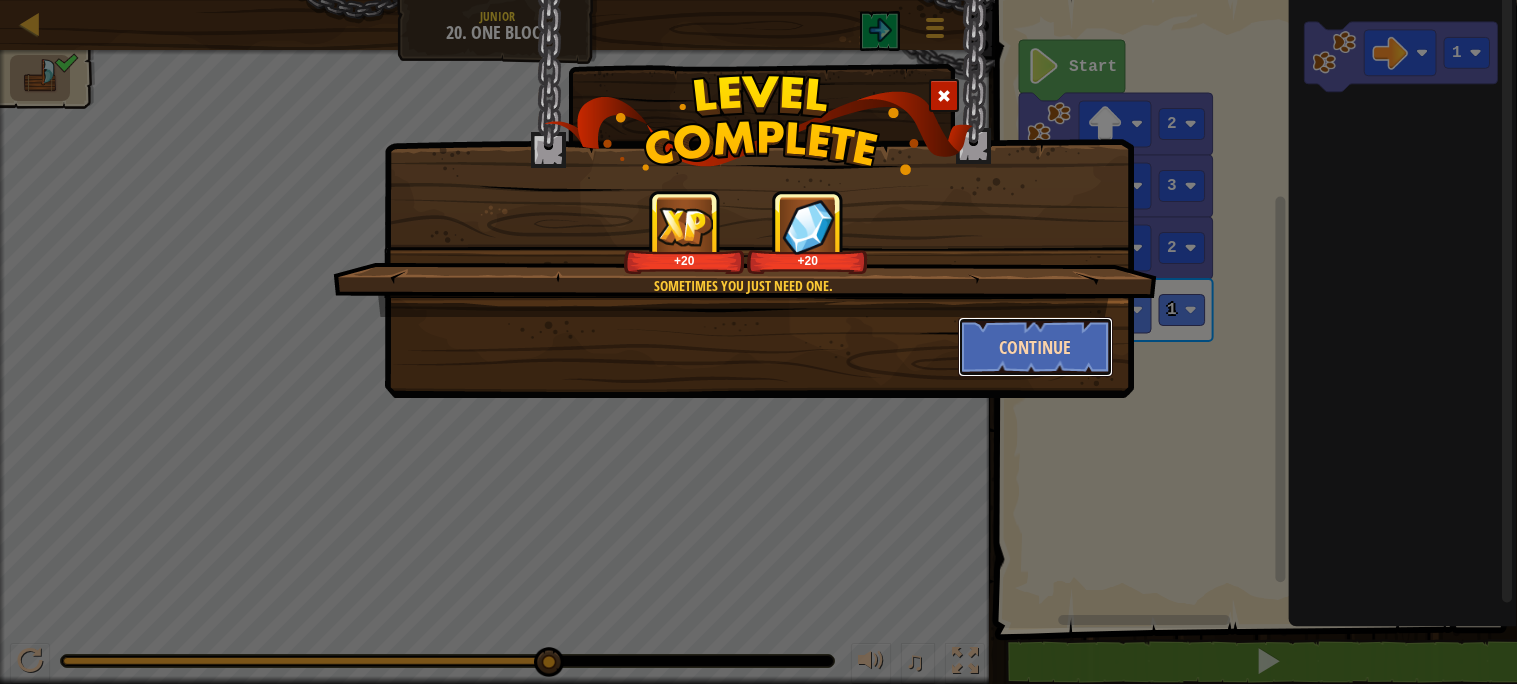 click on "Continue" at bounding box center (1035, 347) 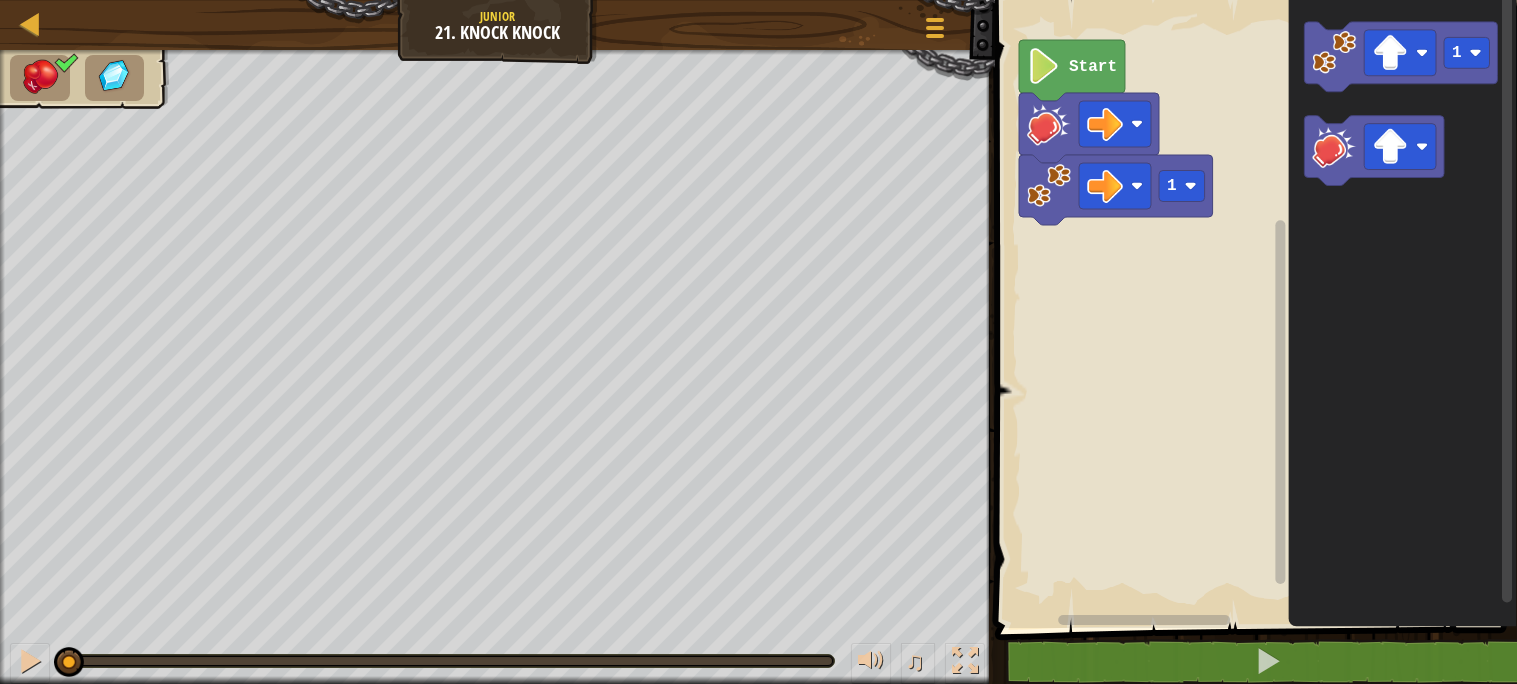 click 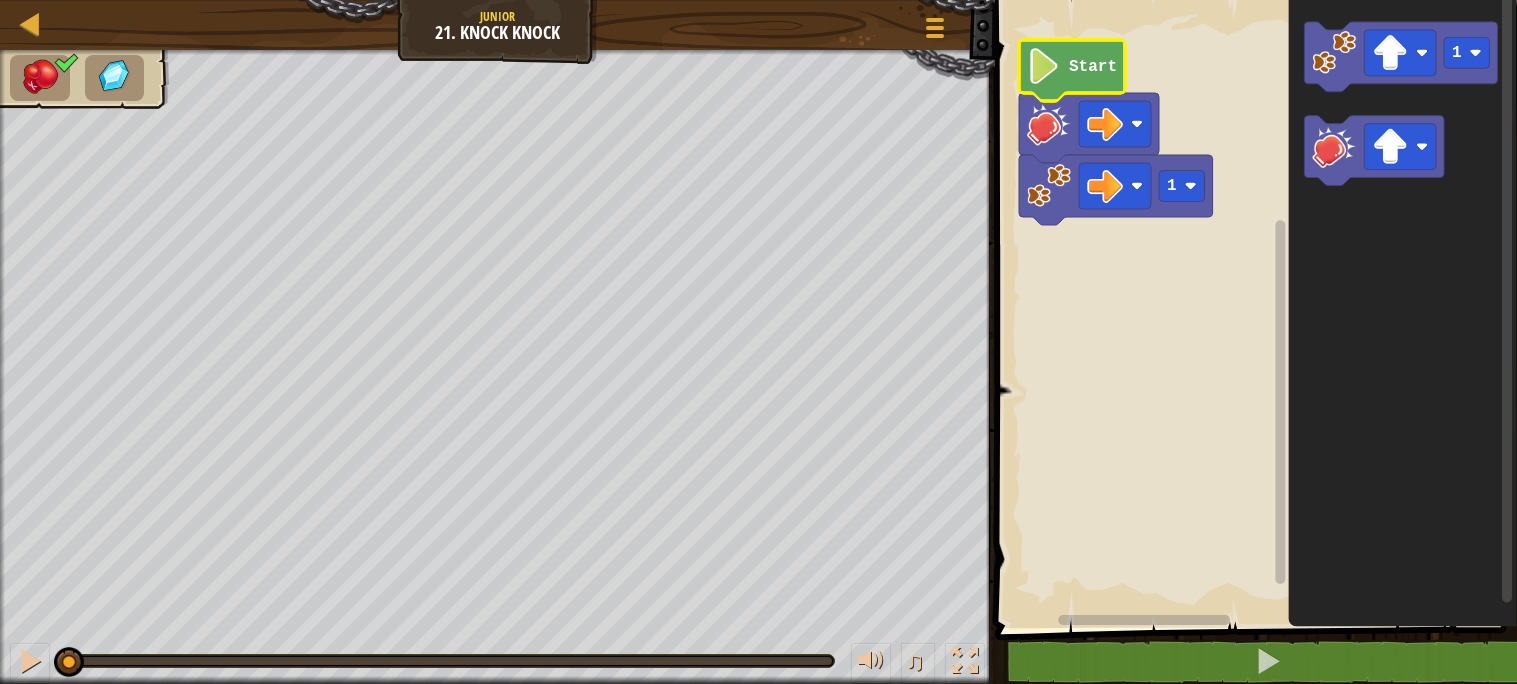 click 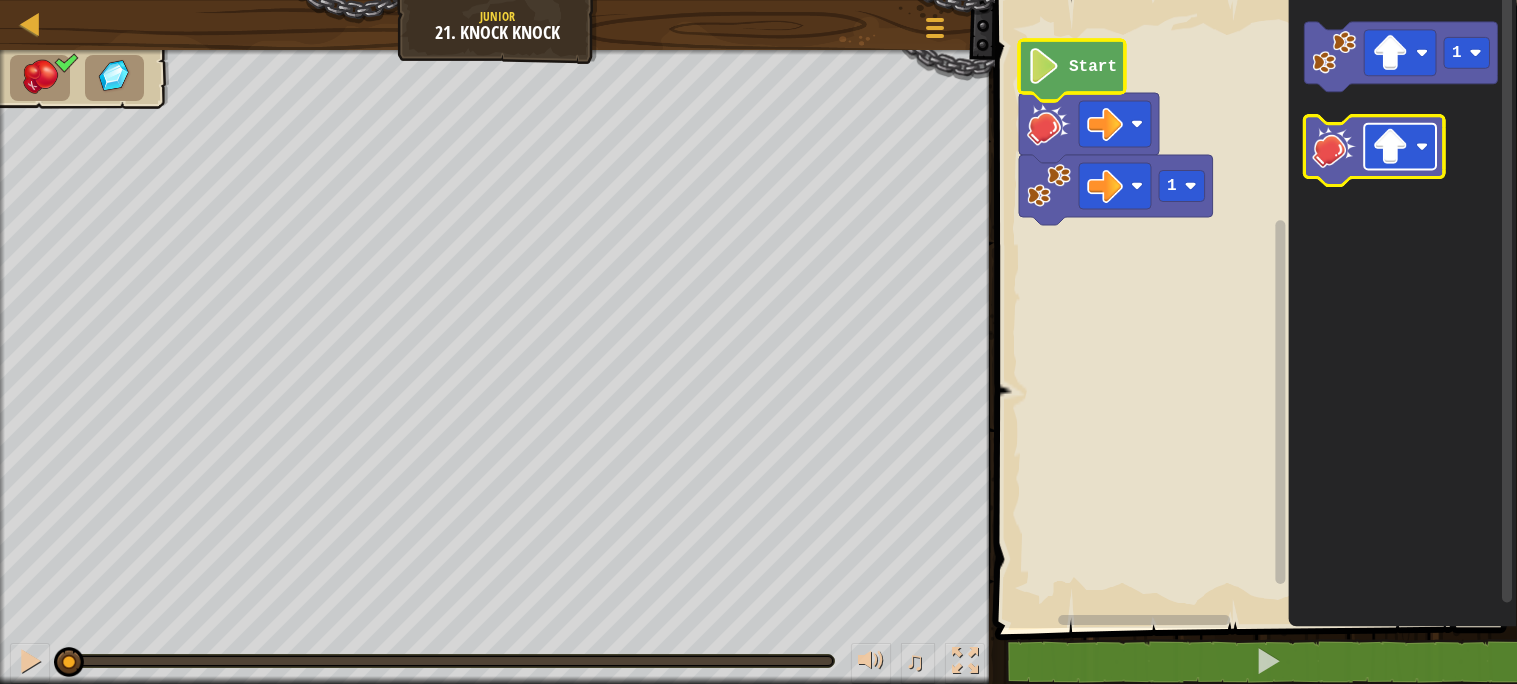 click 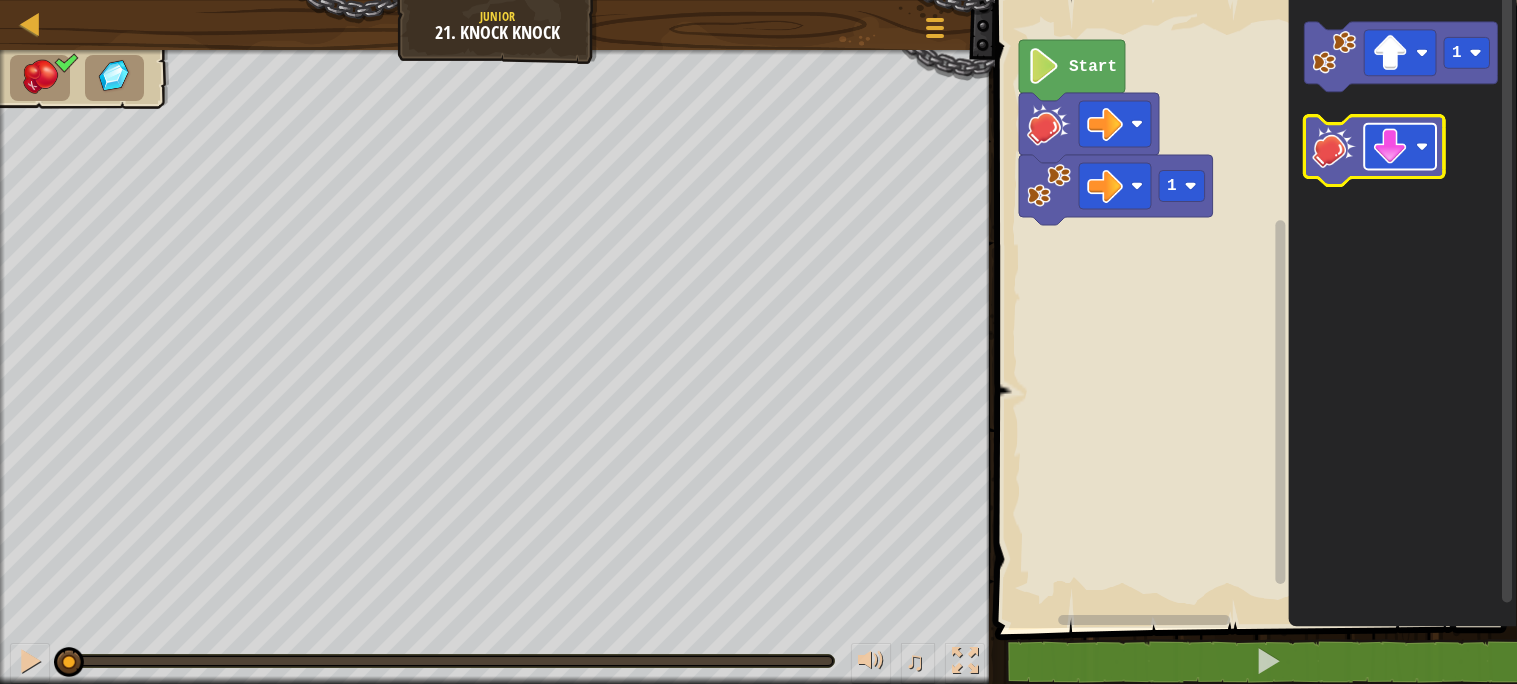 click 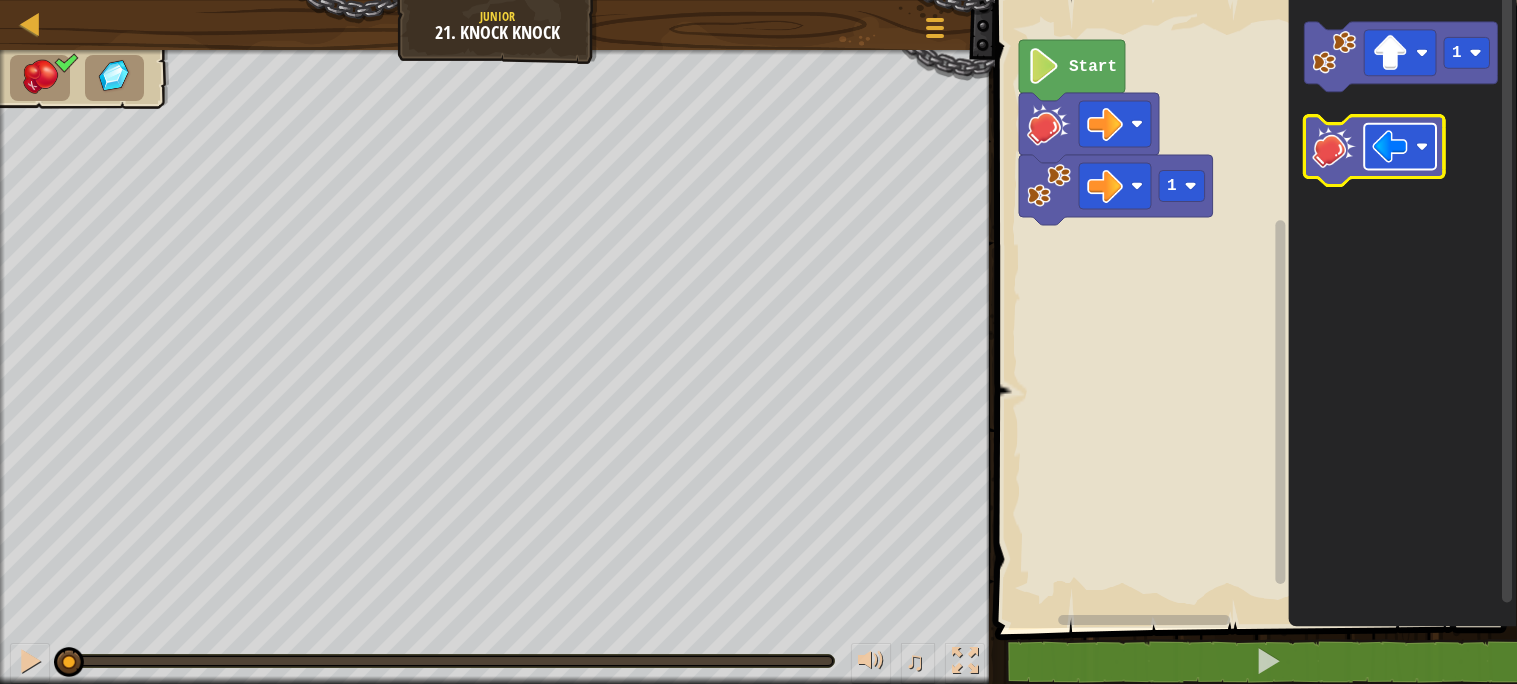 click 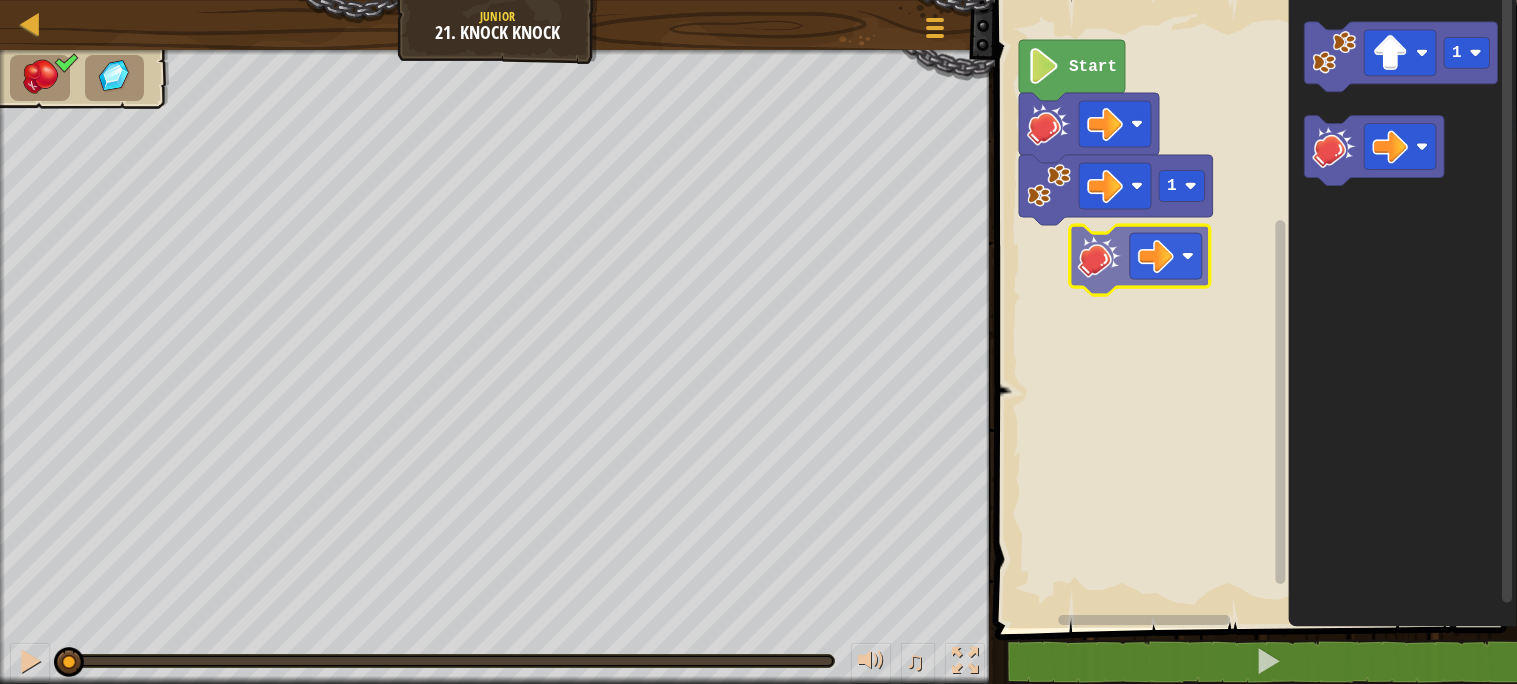 click on "1 Start 1" at bounding box center (1253, 309) 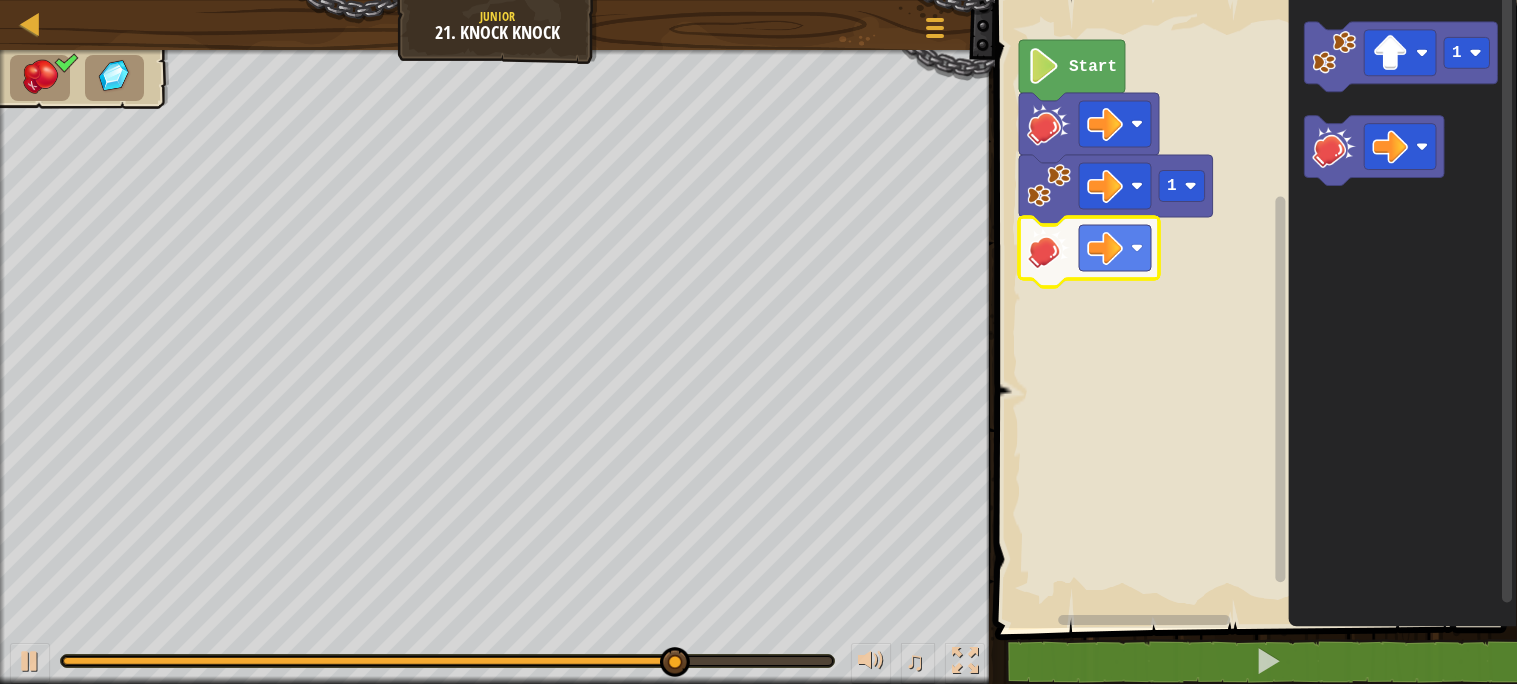 click 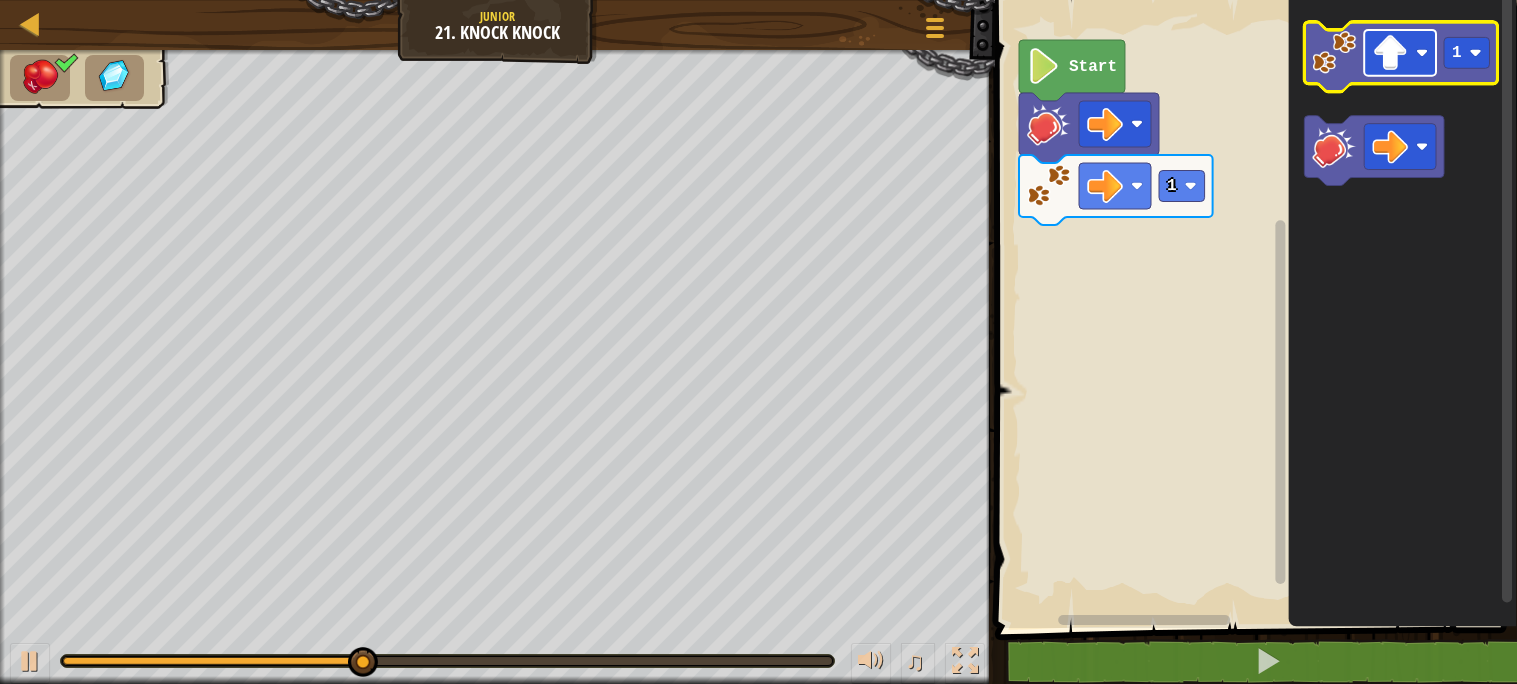 click 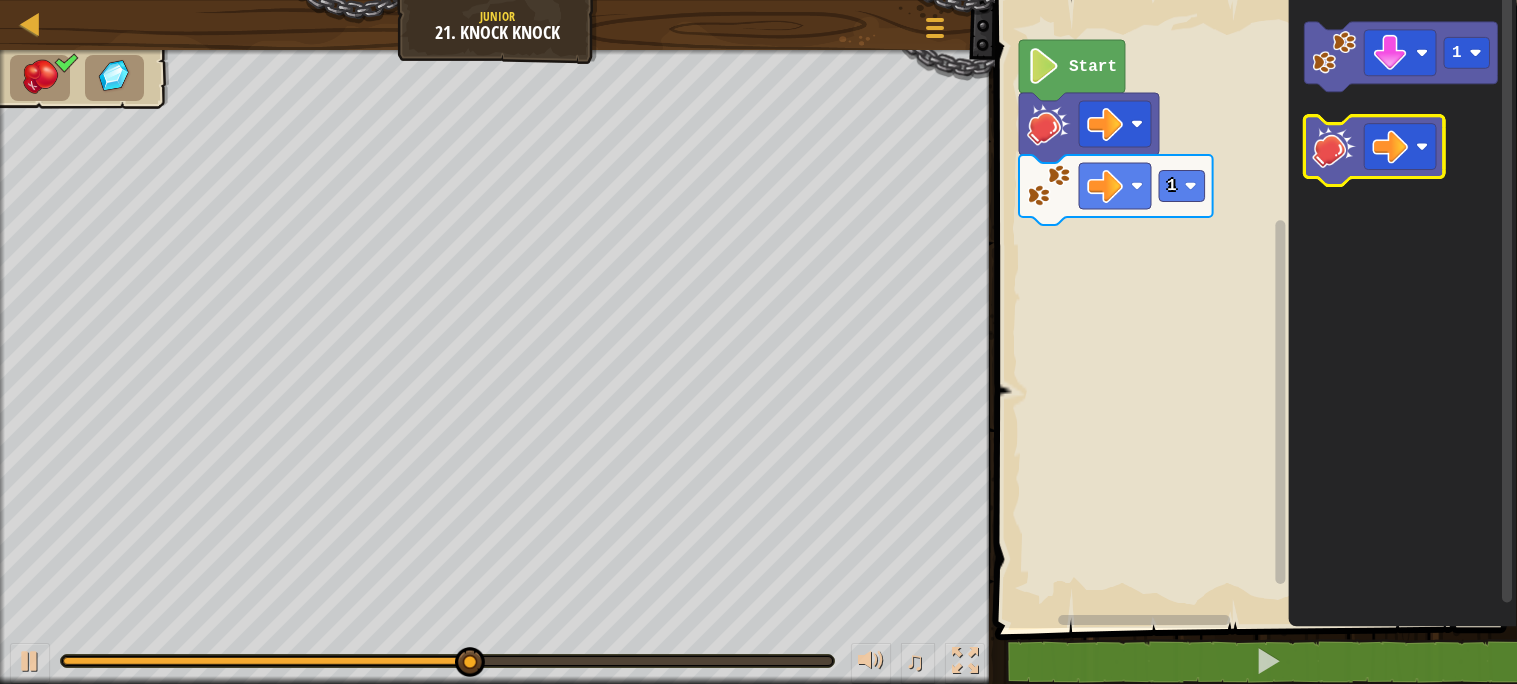 click 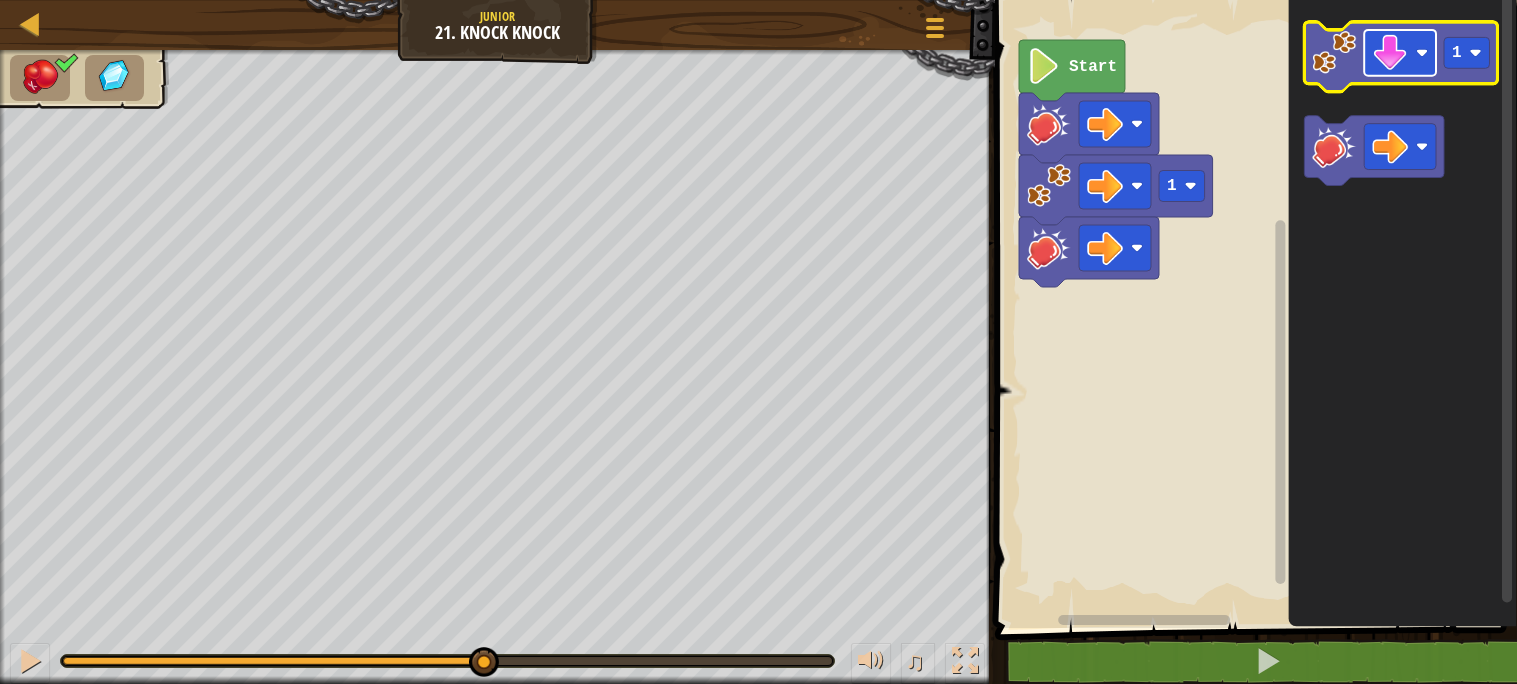 click 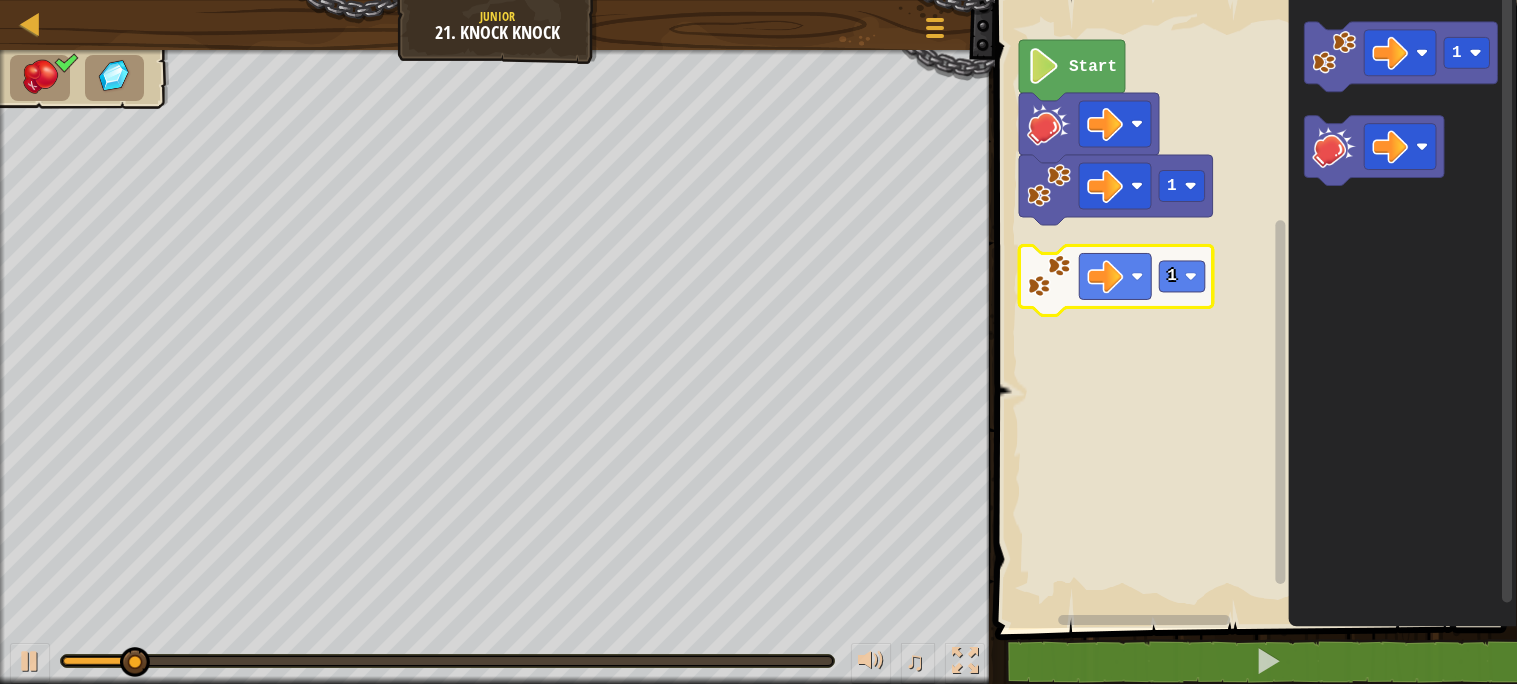 click on "Start 1 1 1" at bounding box center (1253, 309) 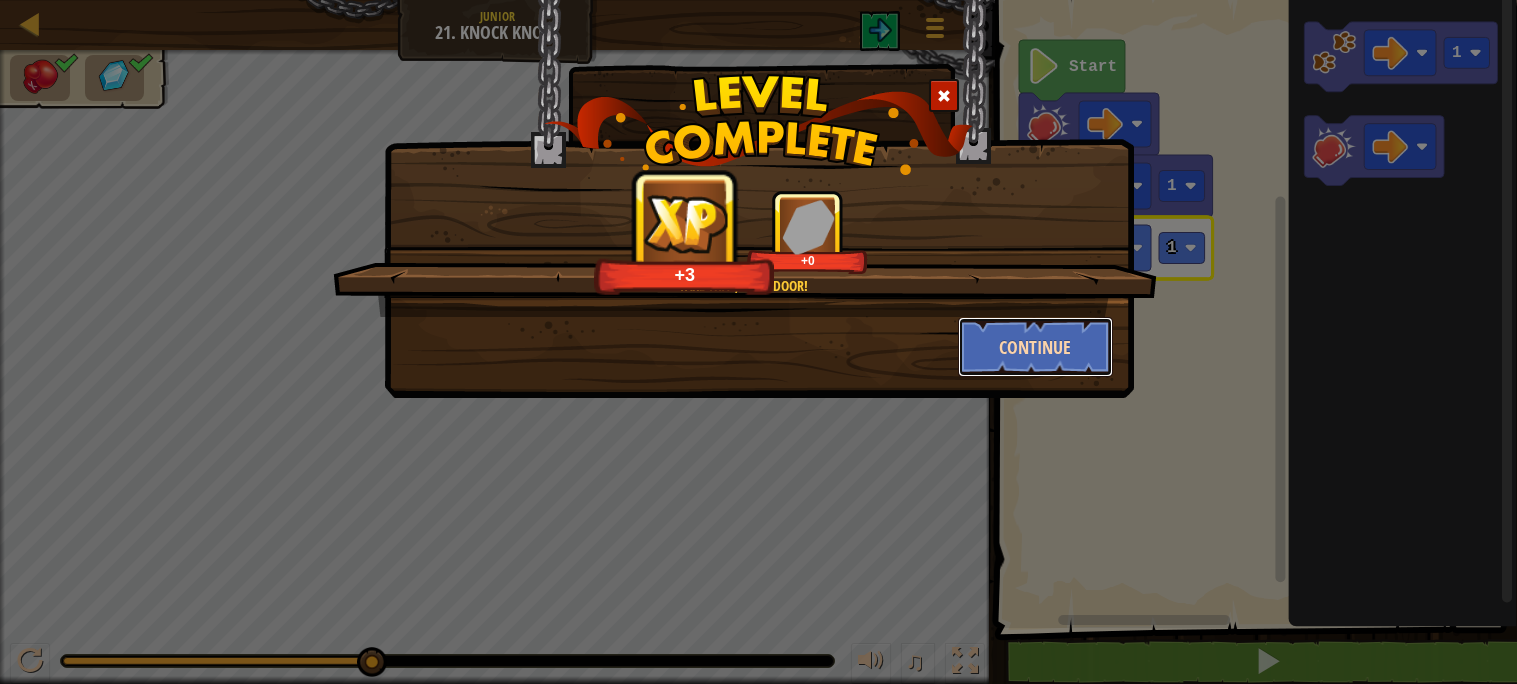 click on "Continue" at bounding box center (1035, 347) 